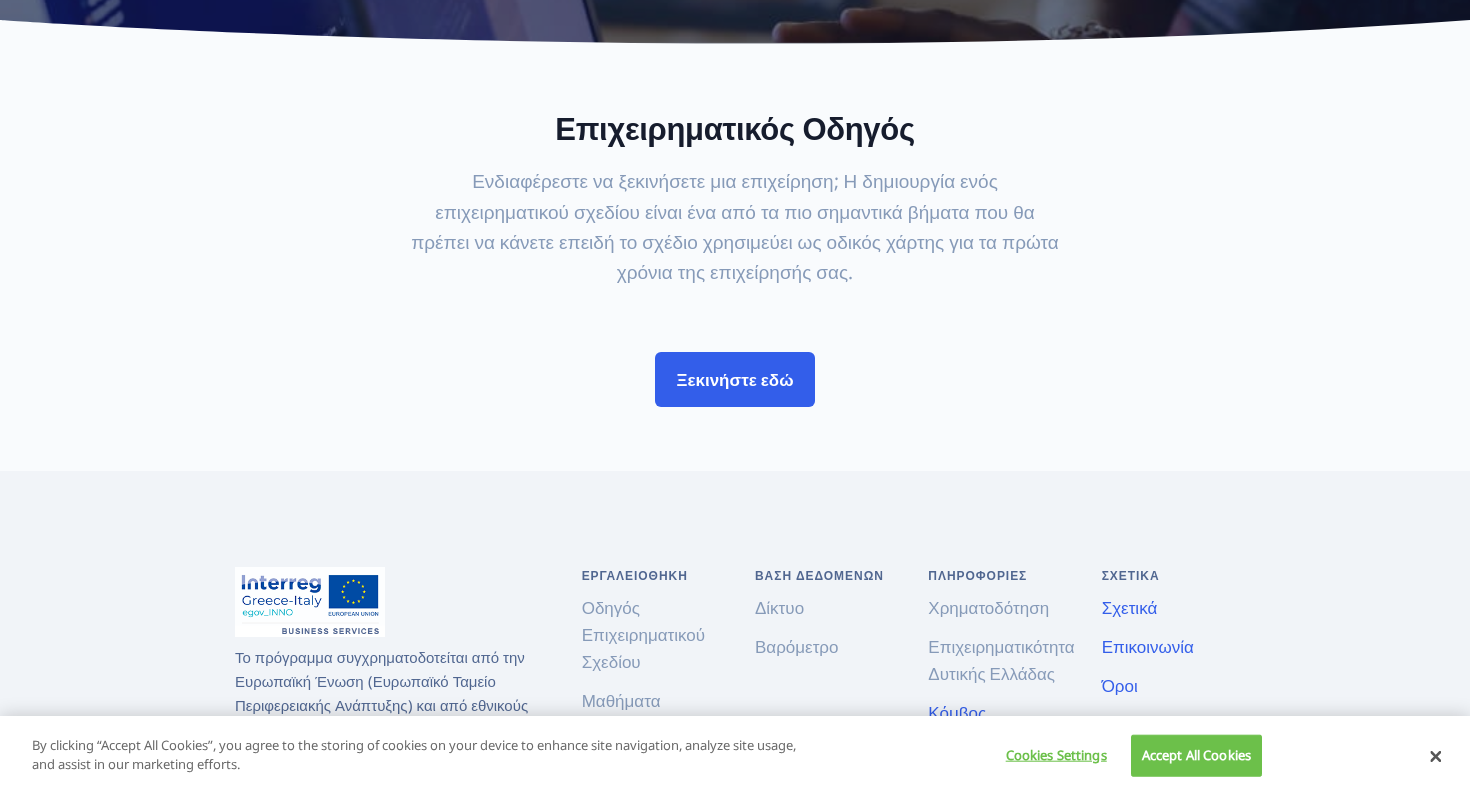 scroll, scrollTop: 703, scrollLeft: 0, axis: vertical 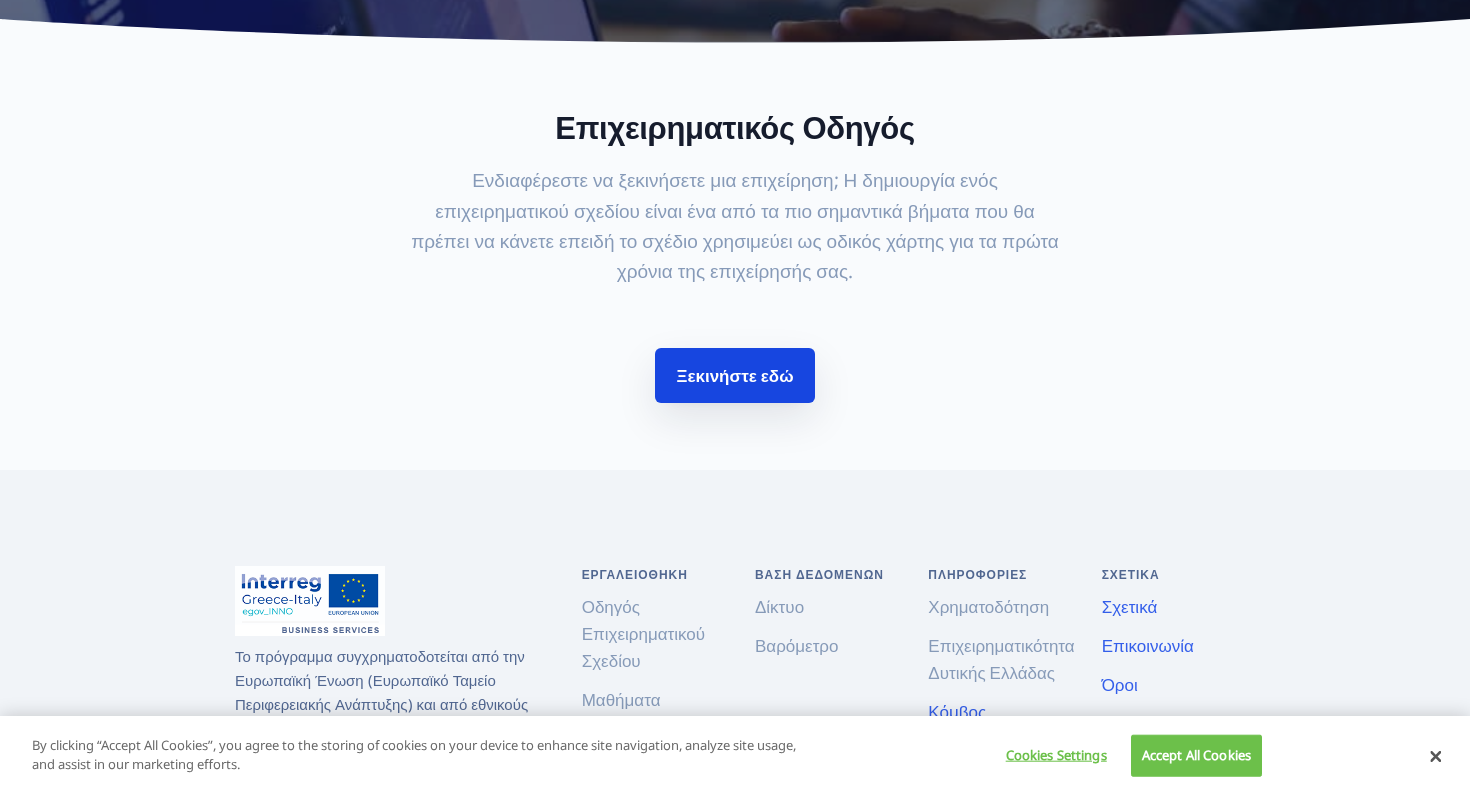 click on "Ξεκινήστε εδώ" at bounding box center (734, 375) 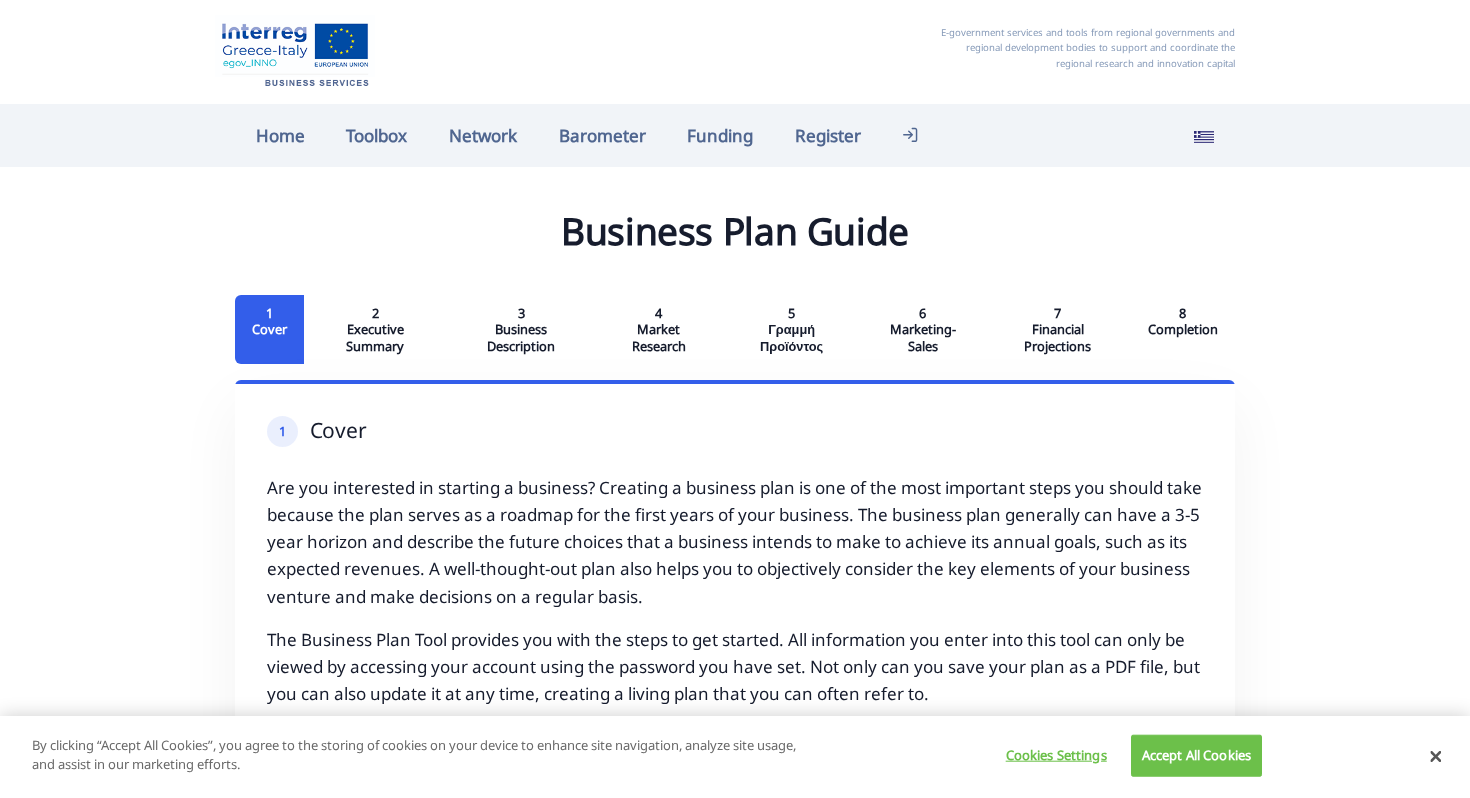 scroll, scrollTop: 0, scrollLeft: 0, axis: both 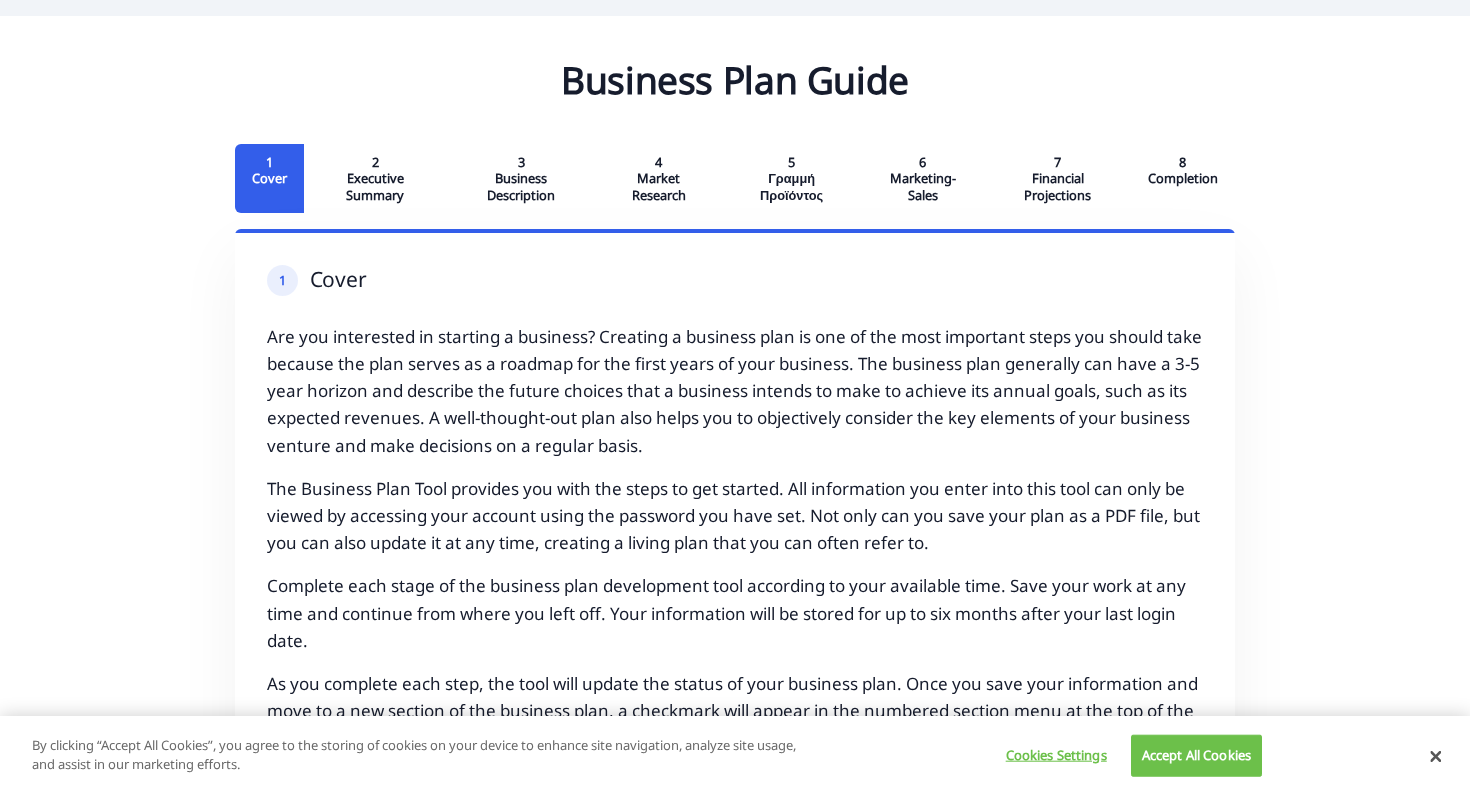 click on "Επιτελική Σύνοψη" at bounding box center [375, 186] 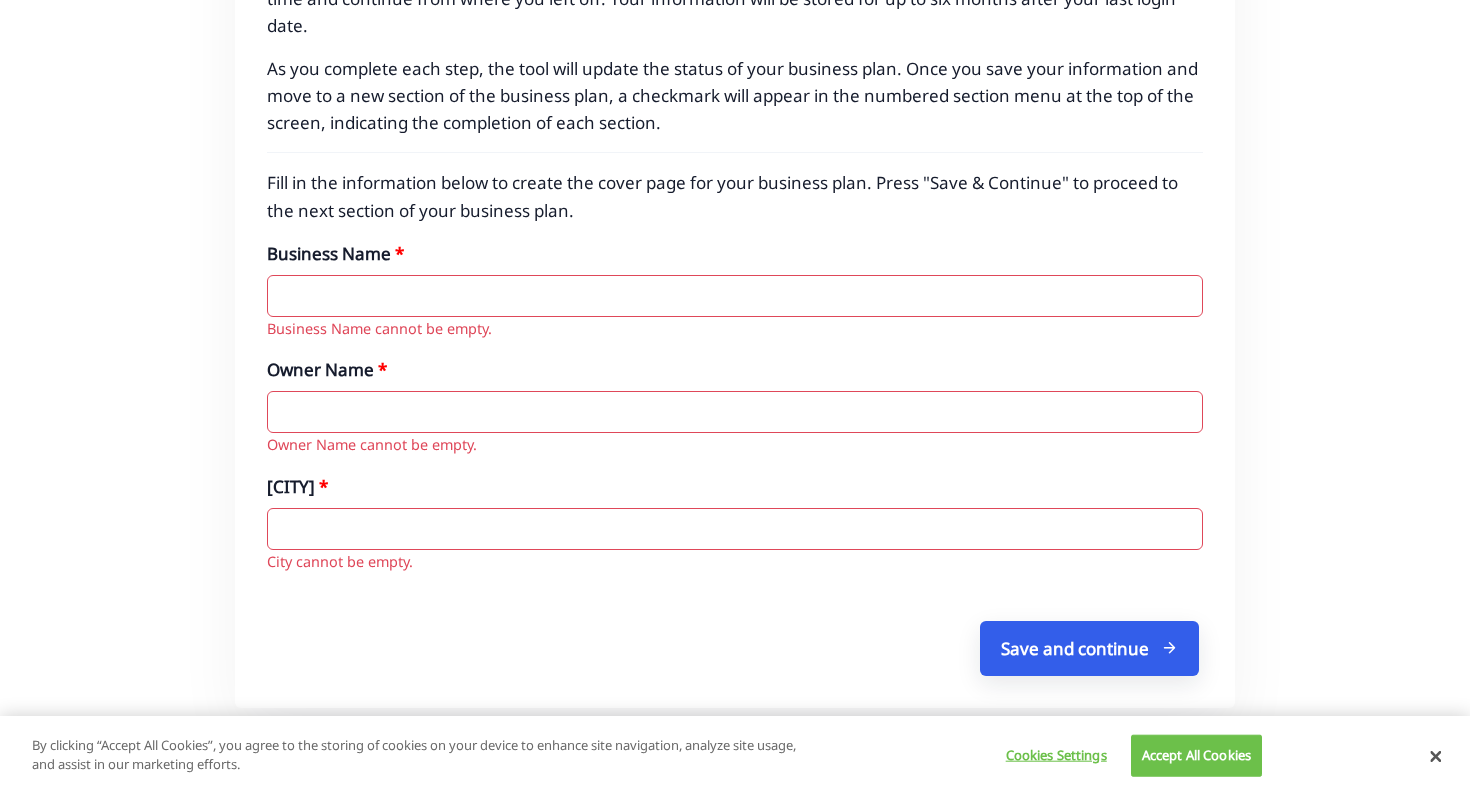 scroll, scrollTop: 812, scrollLeft: 0, axis: vertical 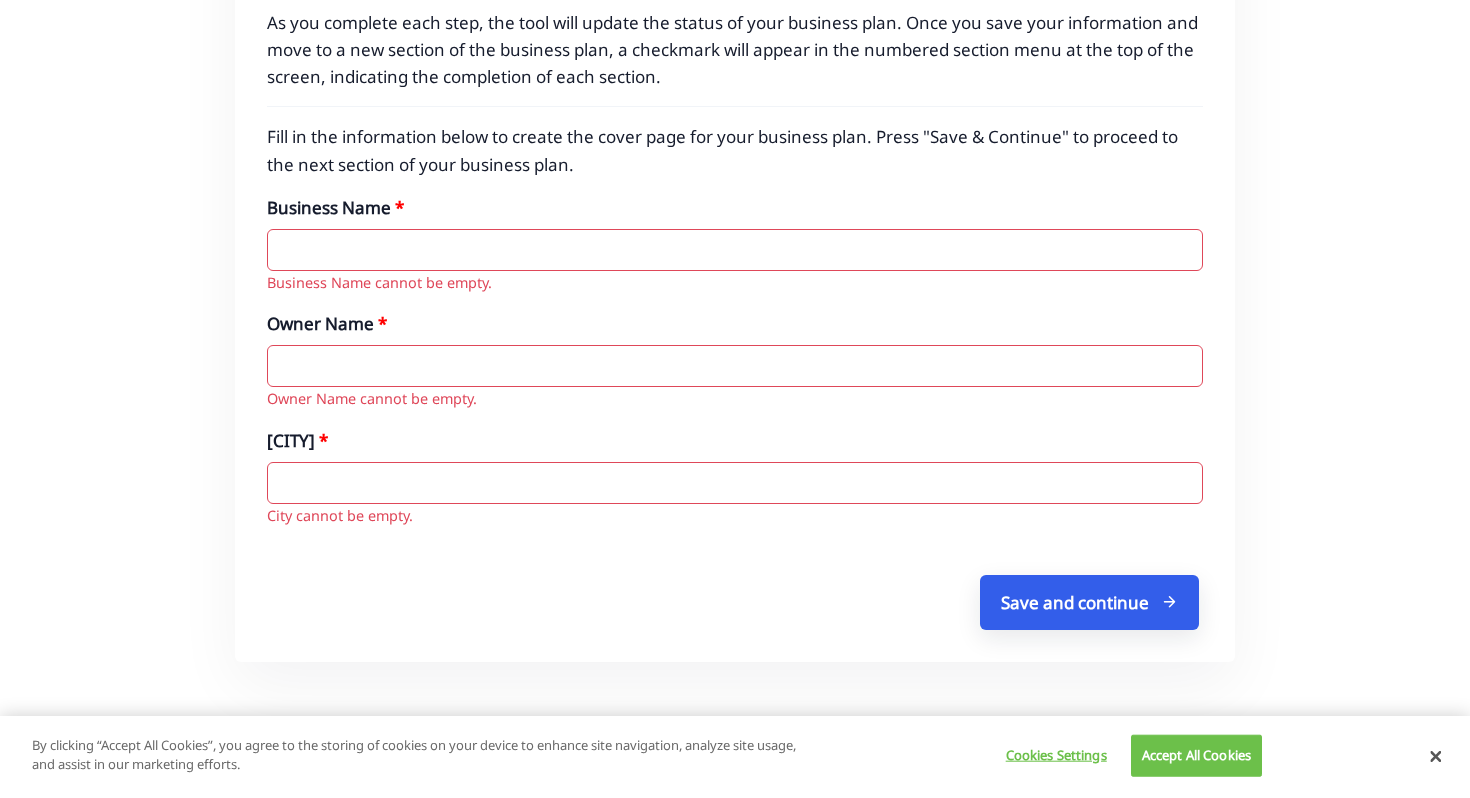 click on "Όνομα επιχείρησης" at bounding box center (735, 250) 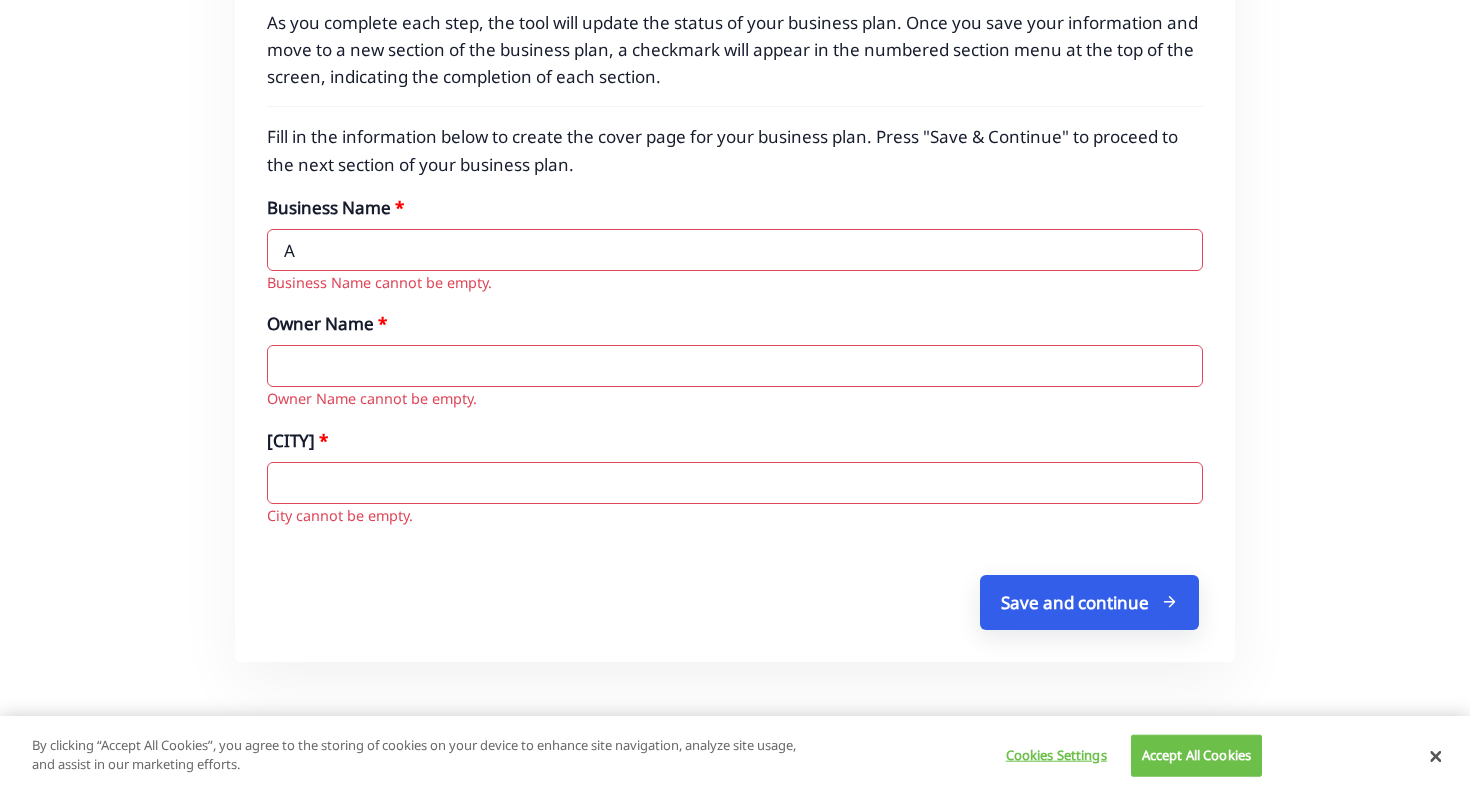 type on "A" 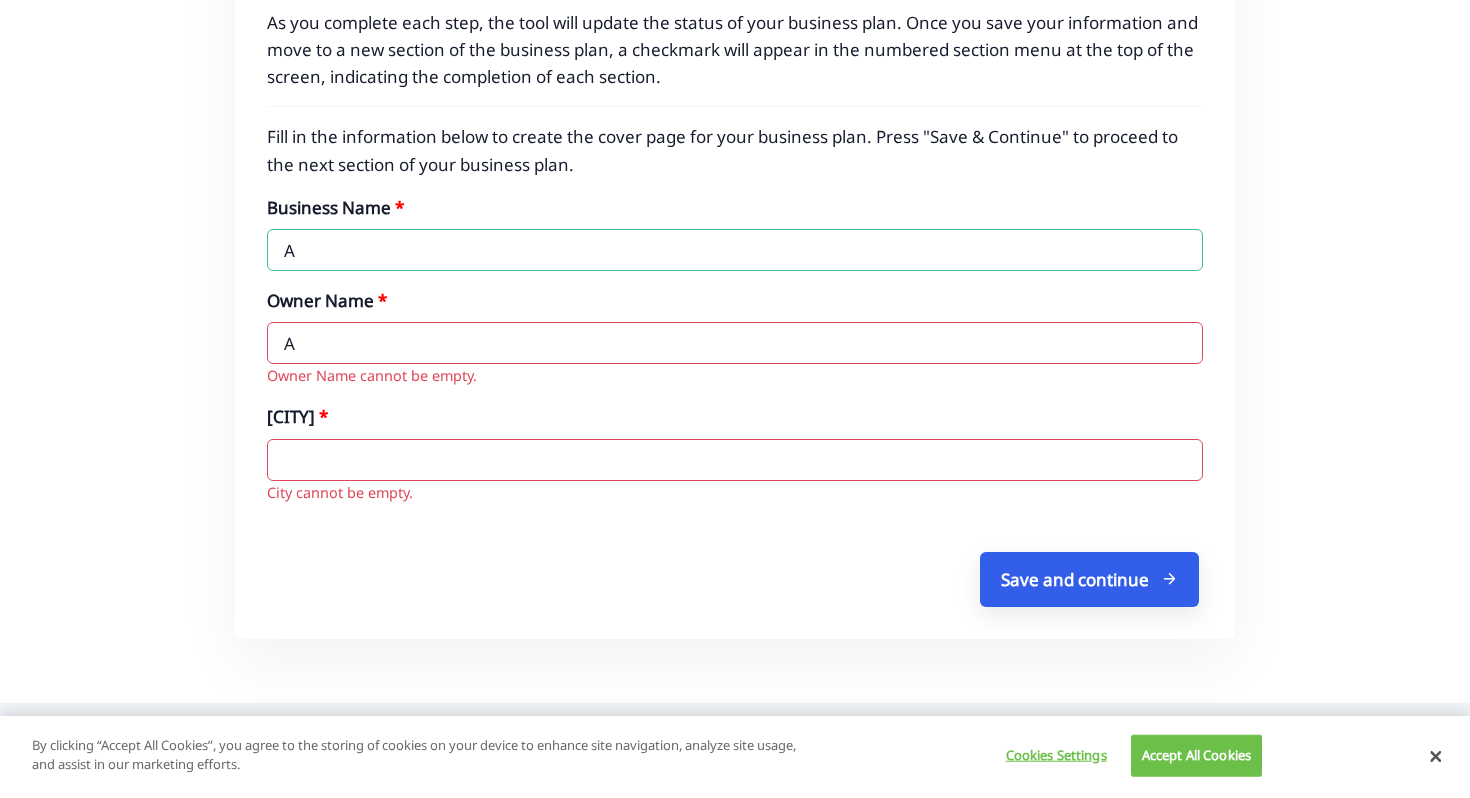 type on "A" 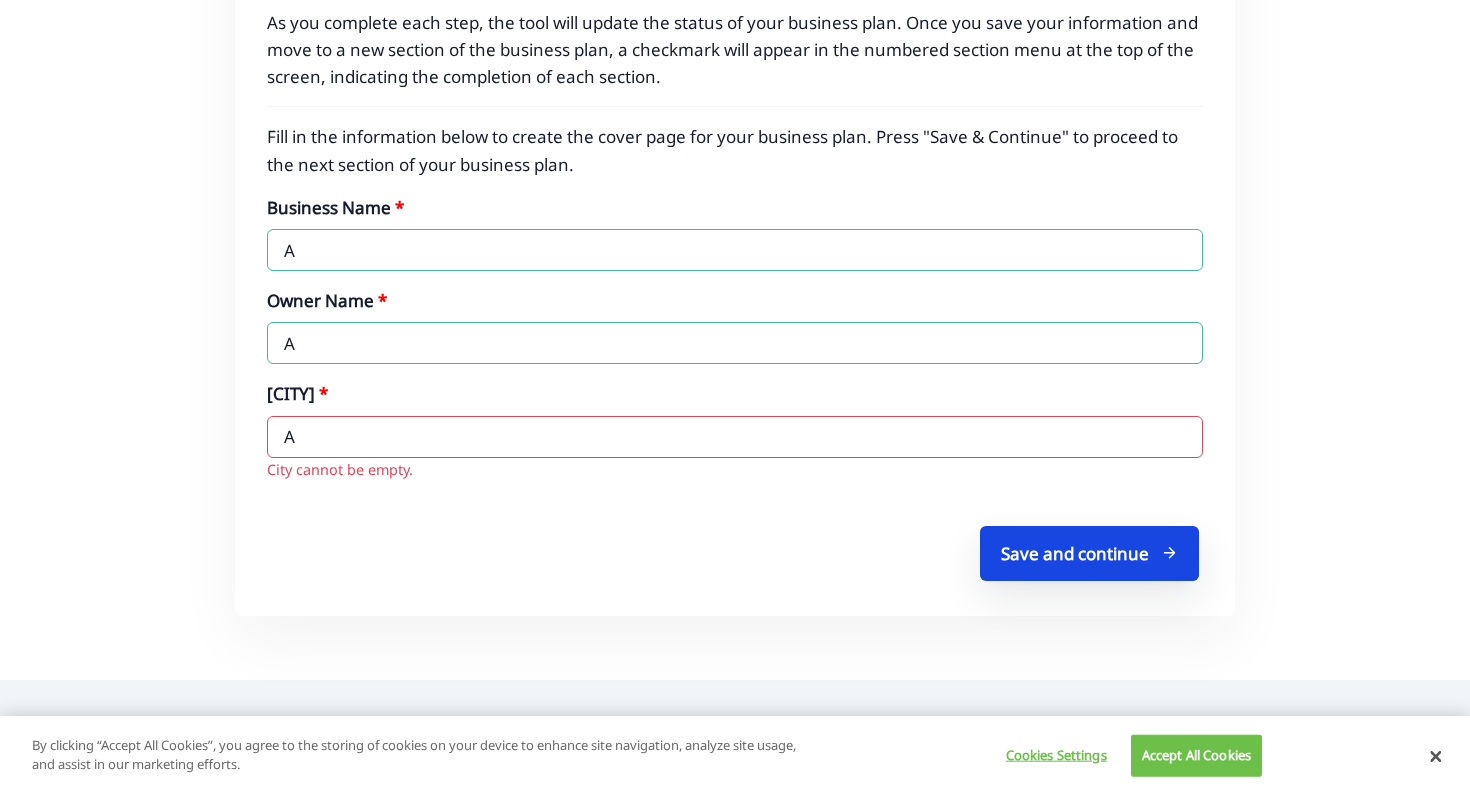 type on "A" 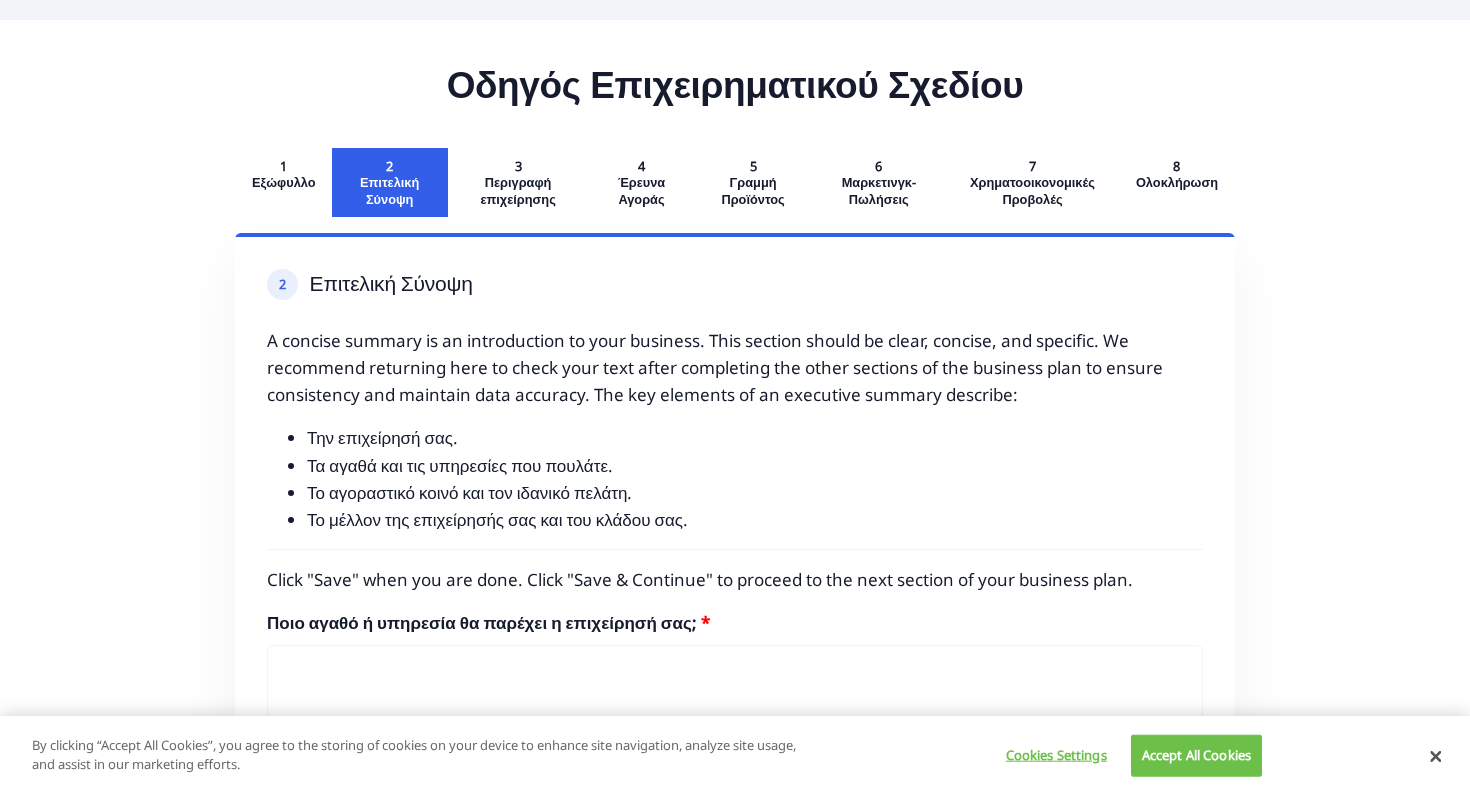 scroll, scrollTop: 387, scrollLeft: 0, axis: vertical 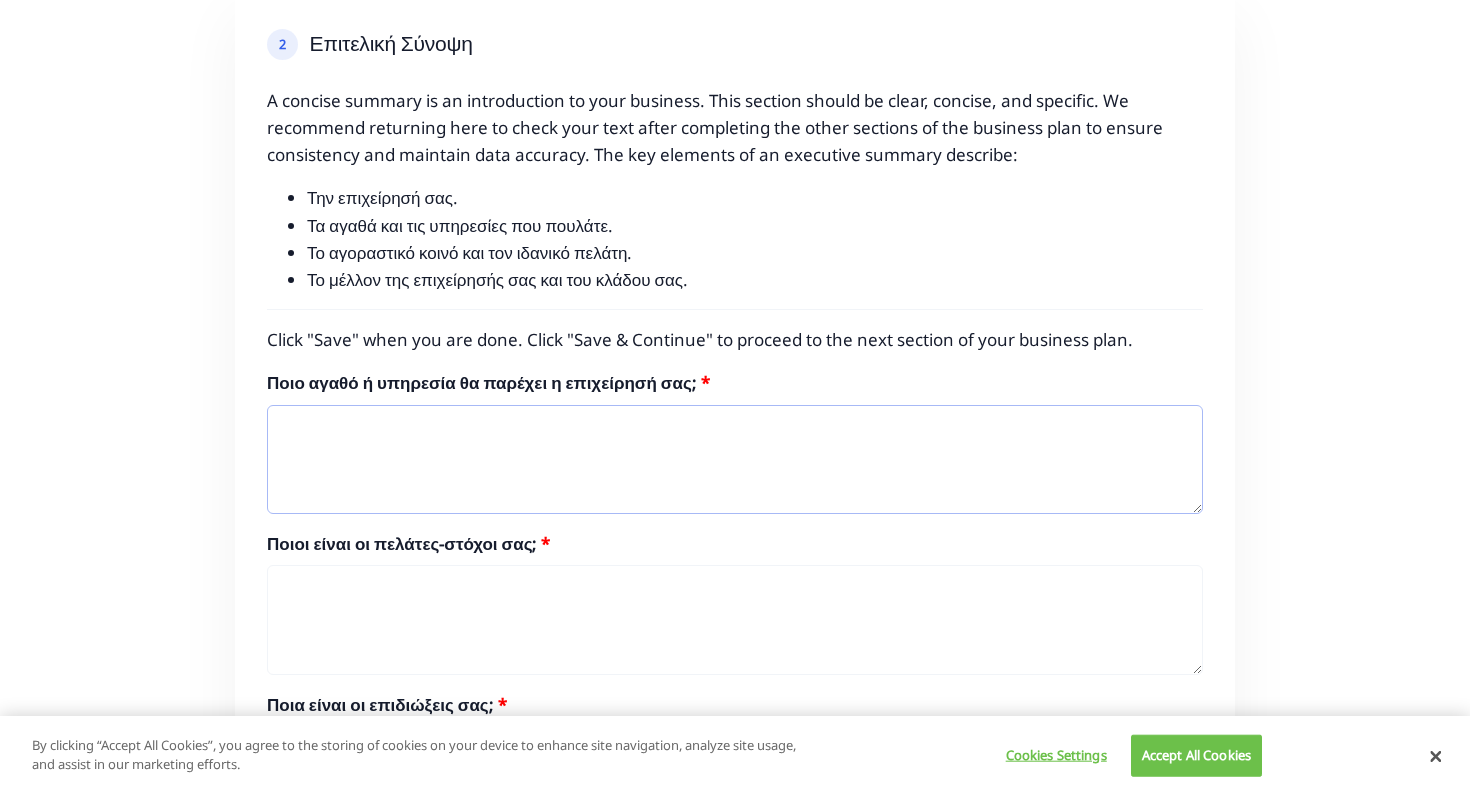 click on "Ποιο αγαθό ή υπηρεσία θα παρέχει η επιχείρησή σας;" at bounding box center (735, 460) 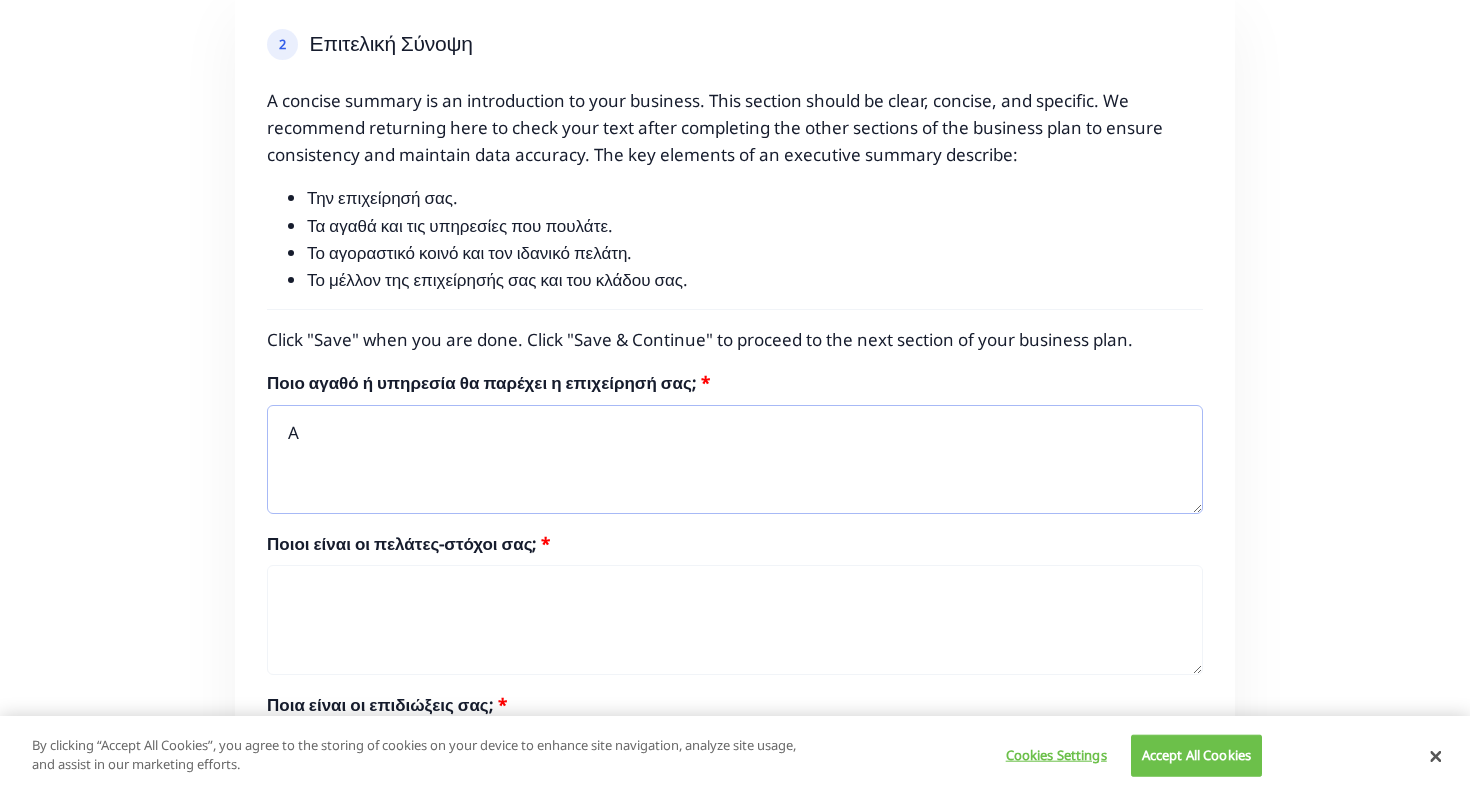 scroll, scrollTop: 529, scrollLeft: 0, axis: vertical 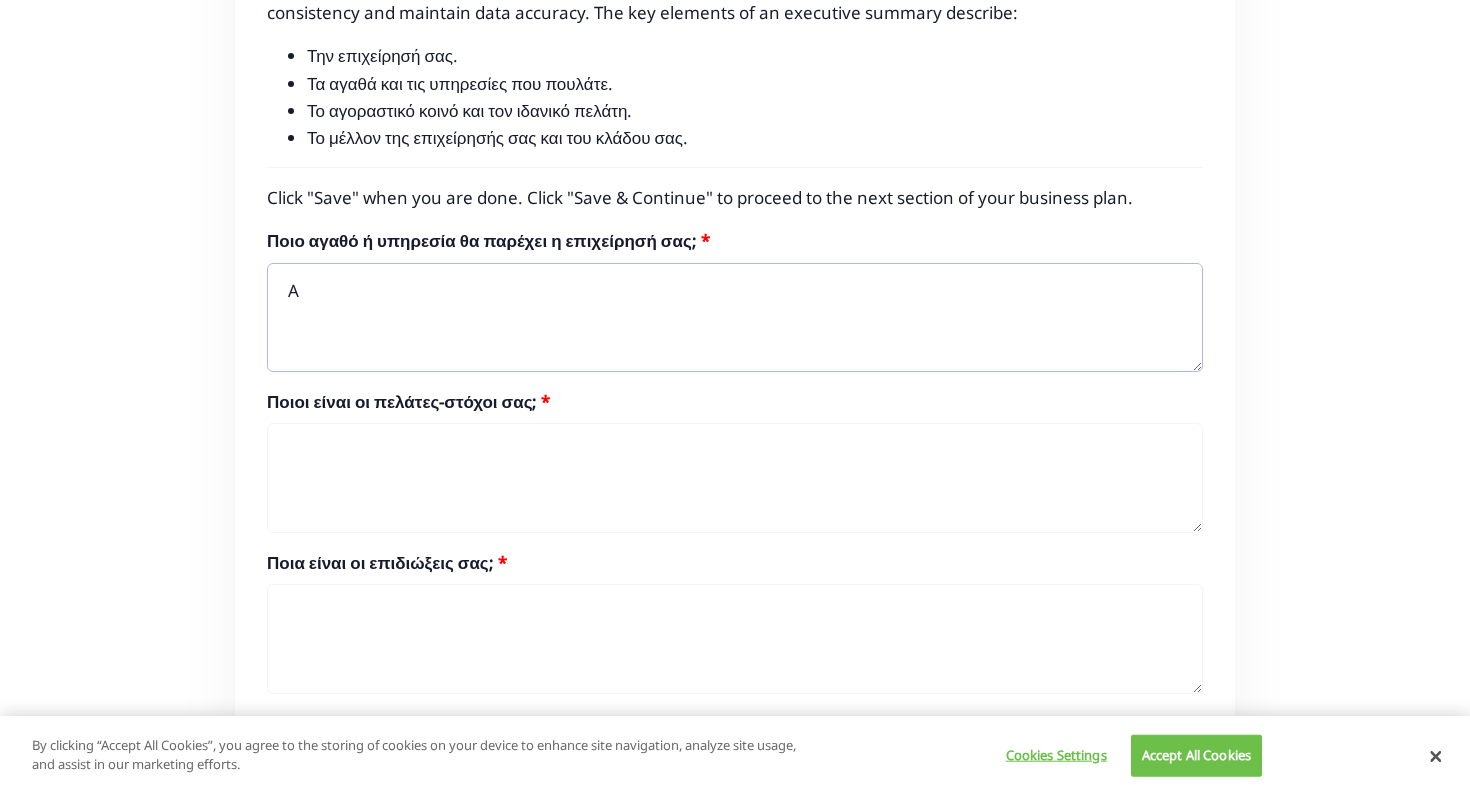 type on "A" 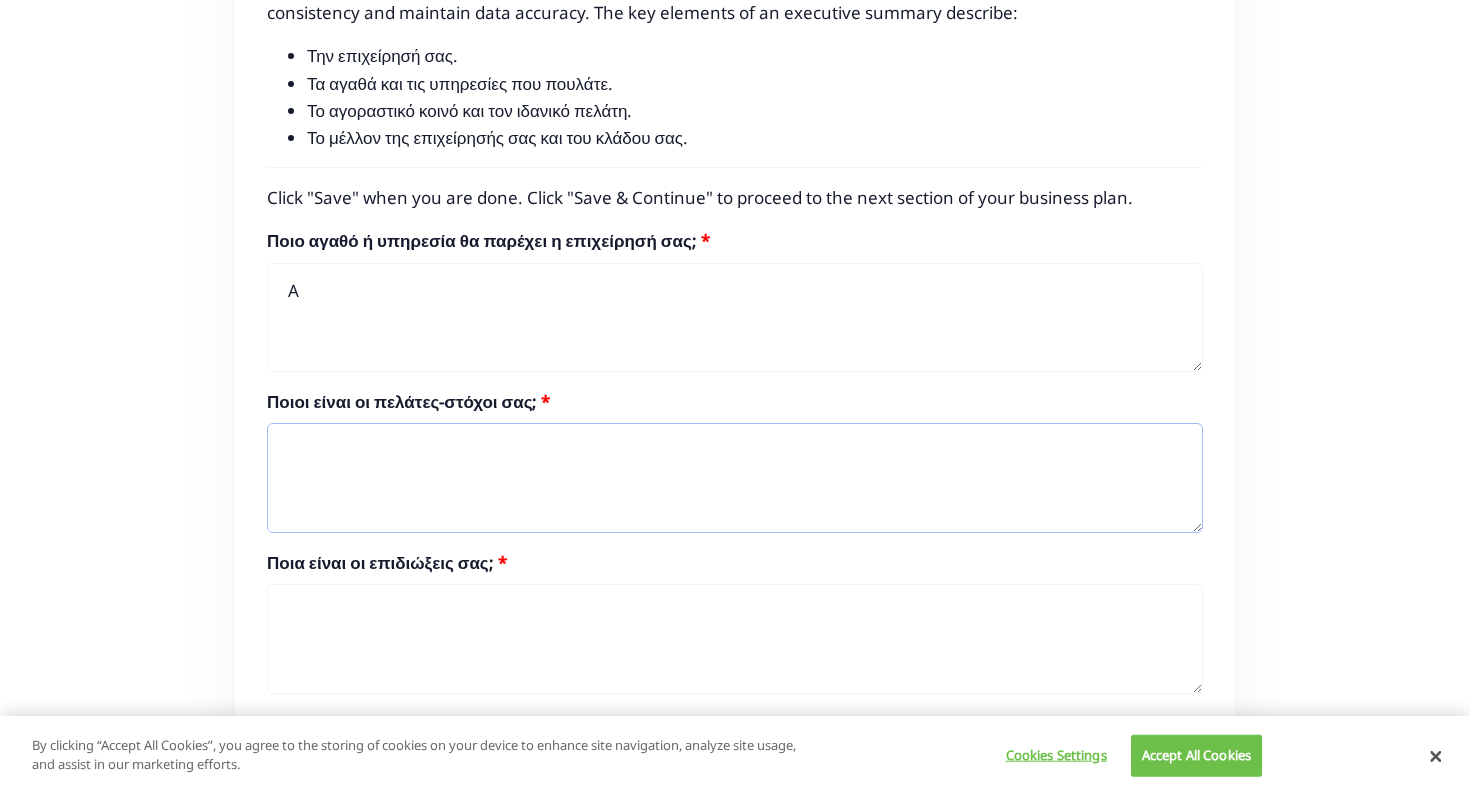 click on "Ποιοι είναι οι πελάτες-στόχοι σας;" at bounding box center (735, 478) 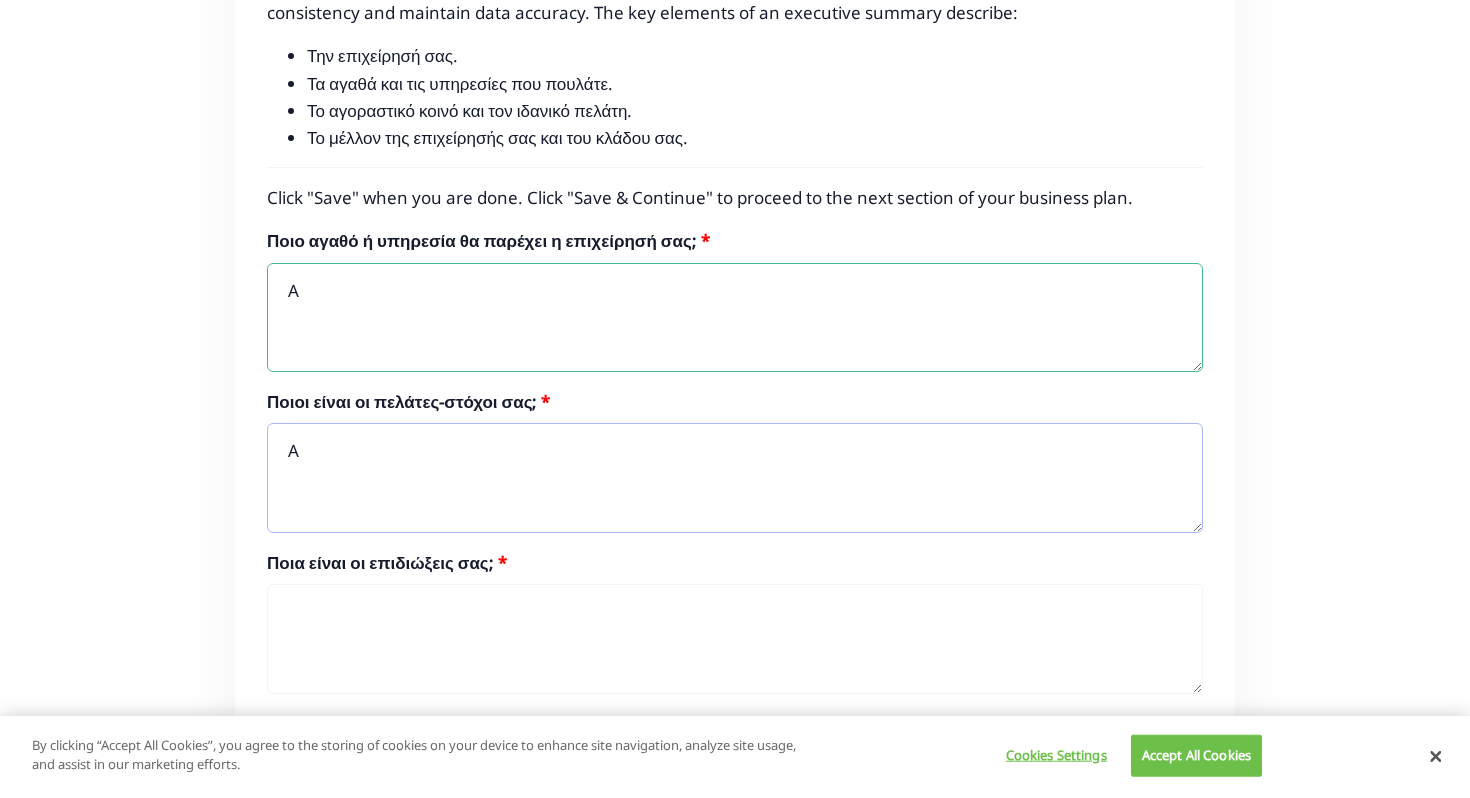type on "A" 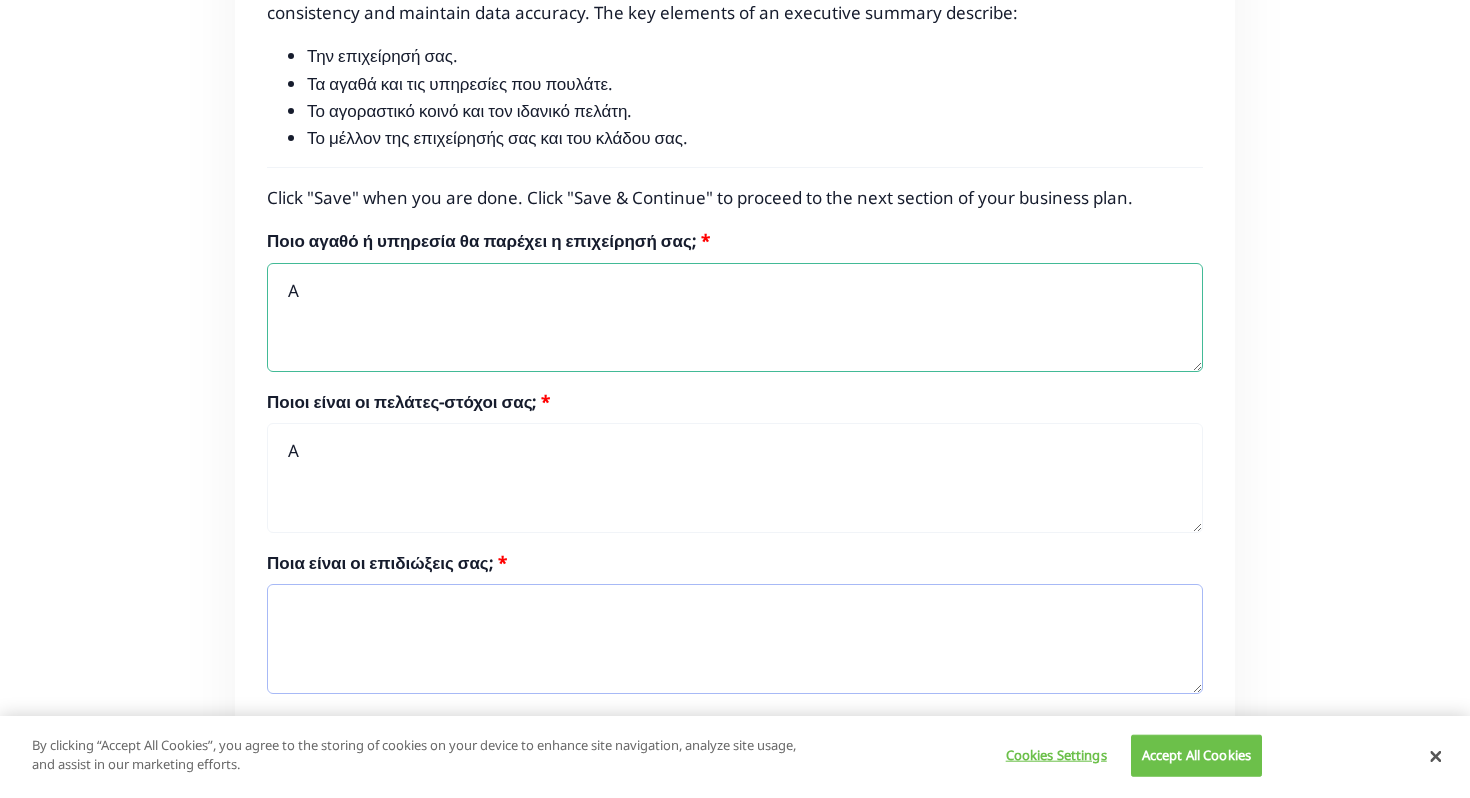 click on "Ποια είναι οι επιδιώξεις σας;" at bounding box center (735, 639) 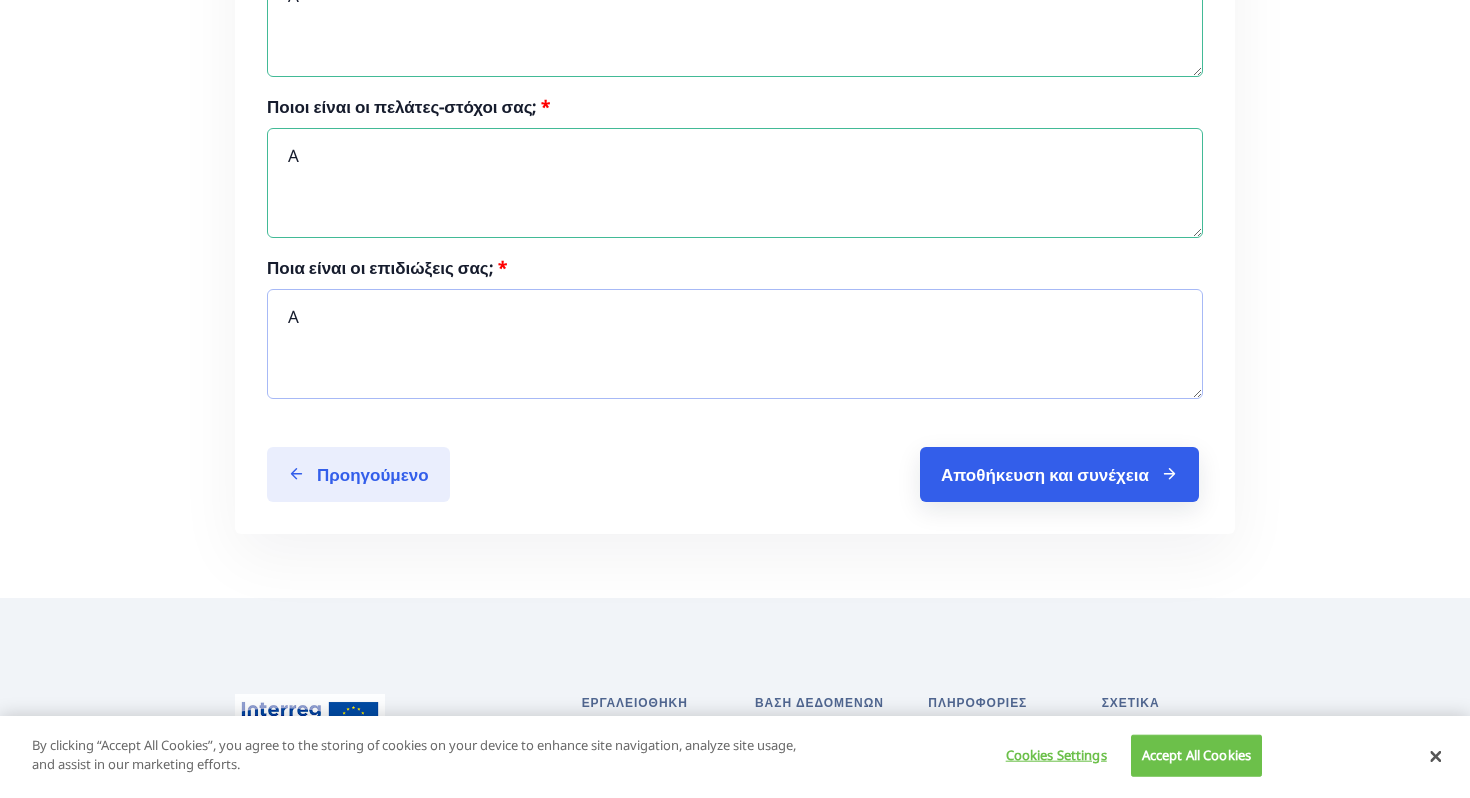 scroll, scrollTop: 935, scrollLeft: 0, axis: vertical 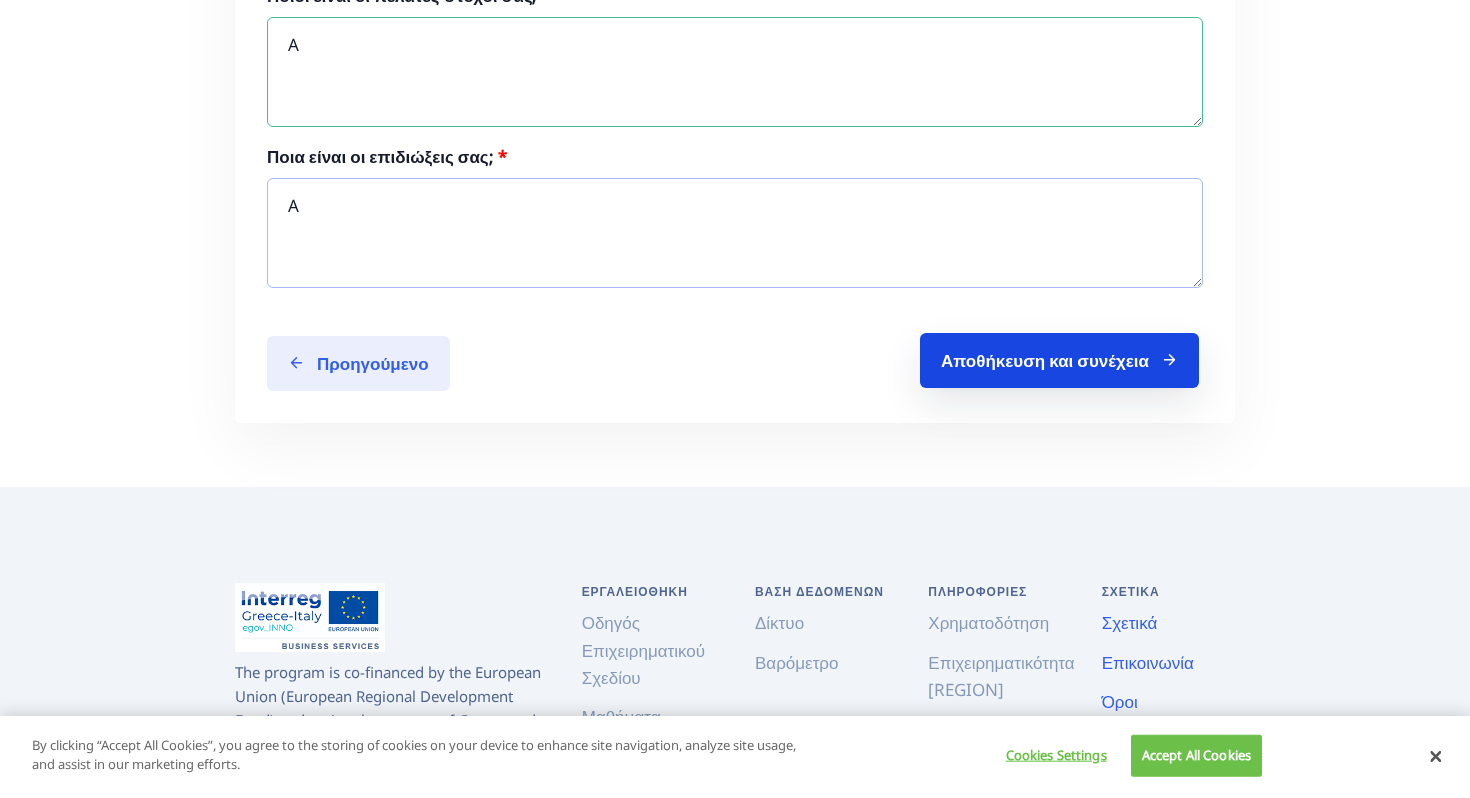 type on "A" 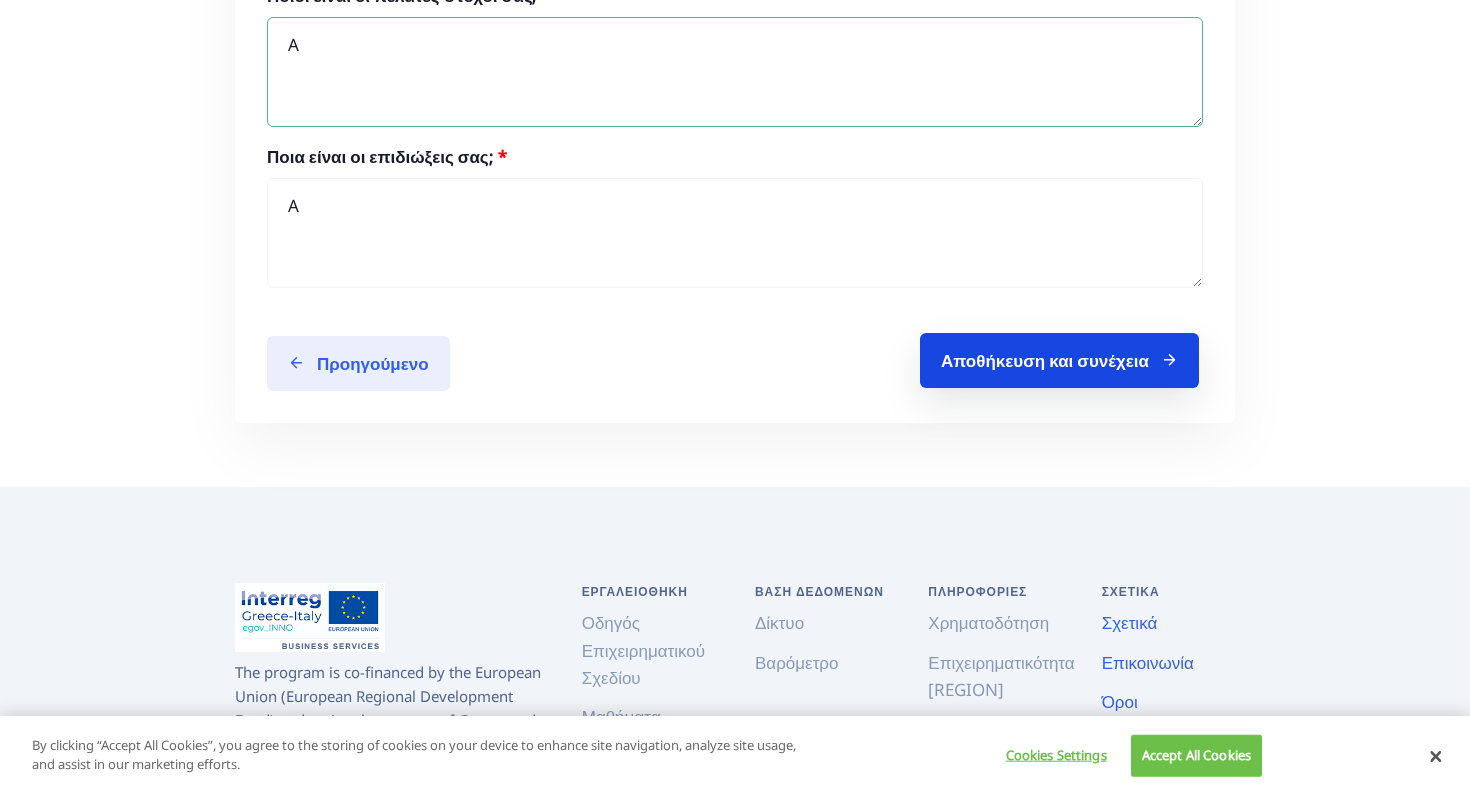click on "Αποθήκευση και συνέχεια" at bounding box center [1059, 360] 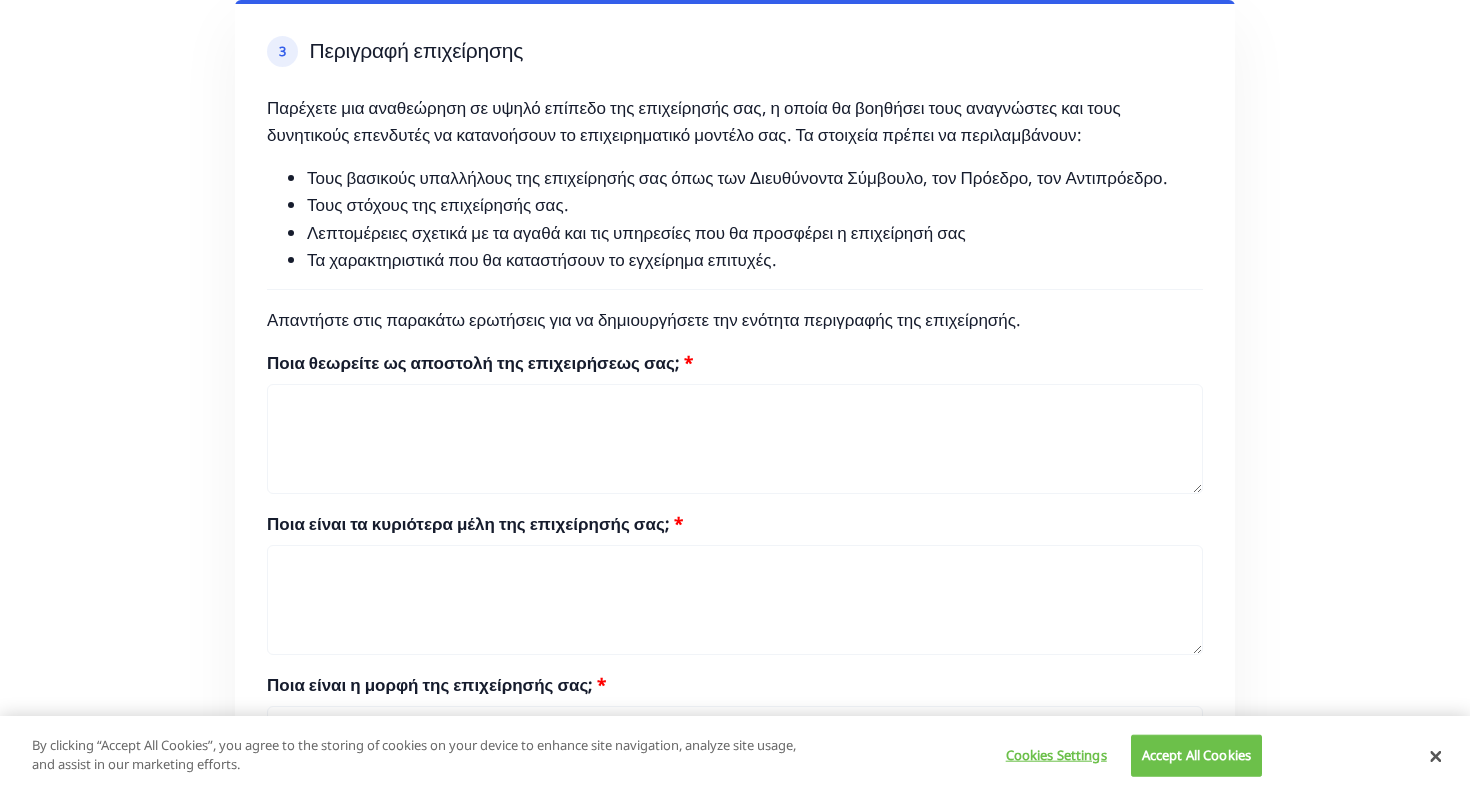 scroll, scrollTop: 421, scrollLeft: 0, axis: vertical 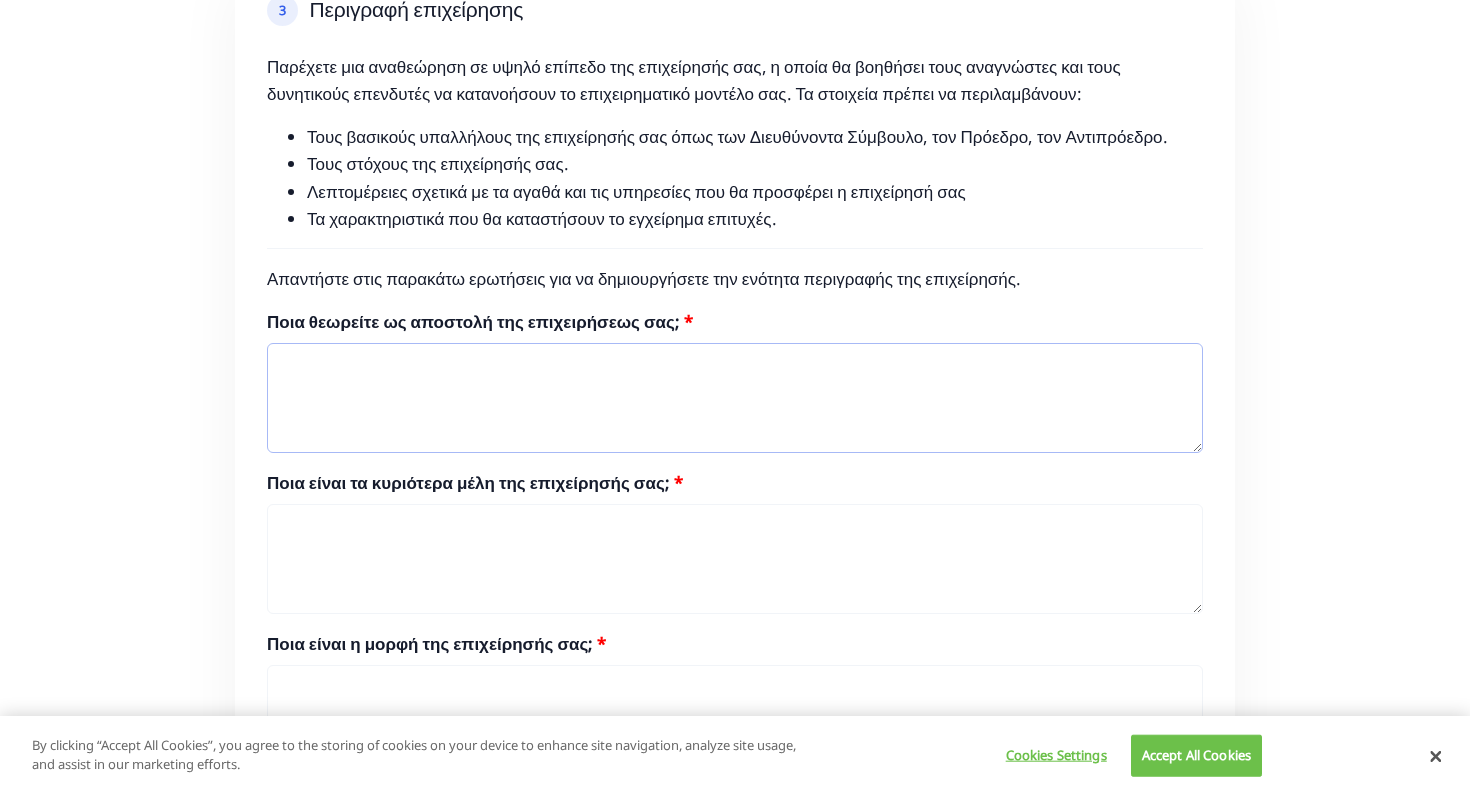 click on "Ποια θεωρείτε ως αποστολή της επιχειρήσεως σας;" at bounding box center (735, 398) 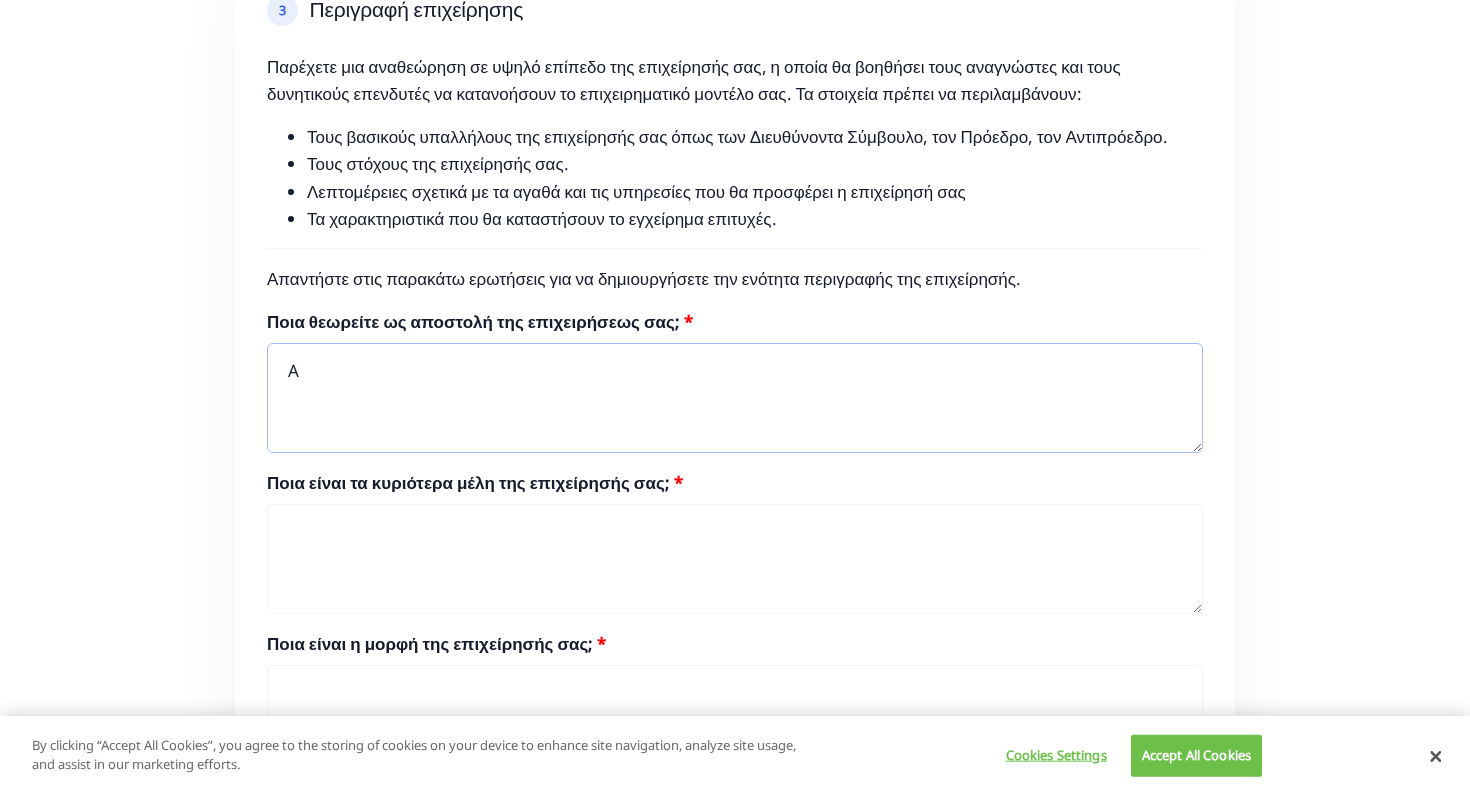 type on "[GRADE]" 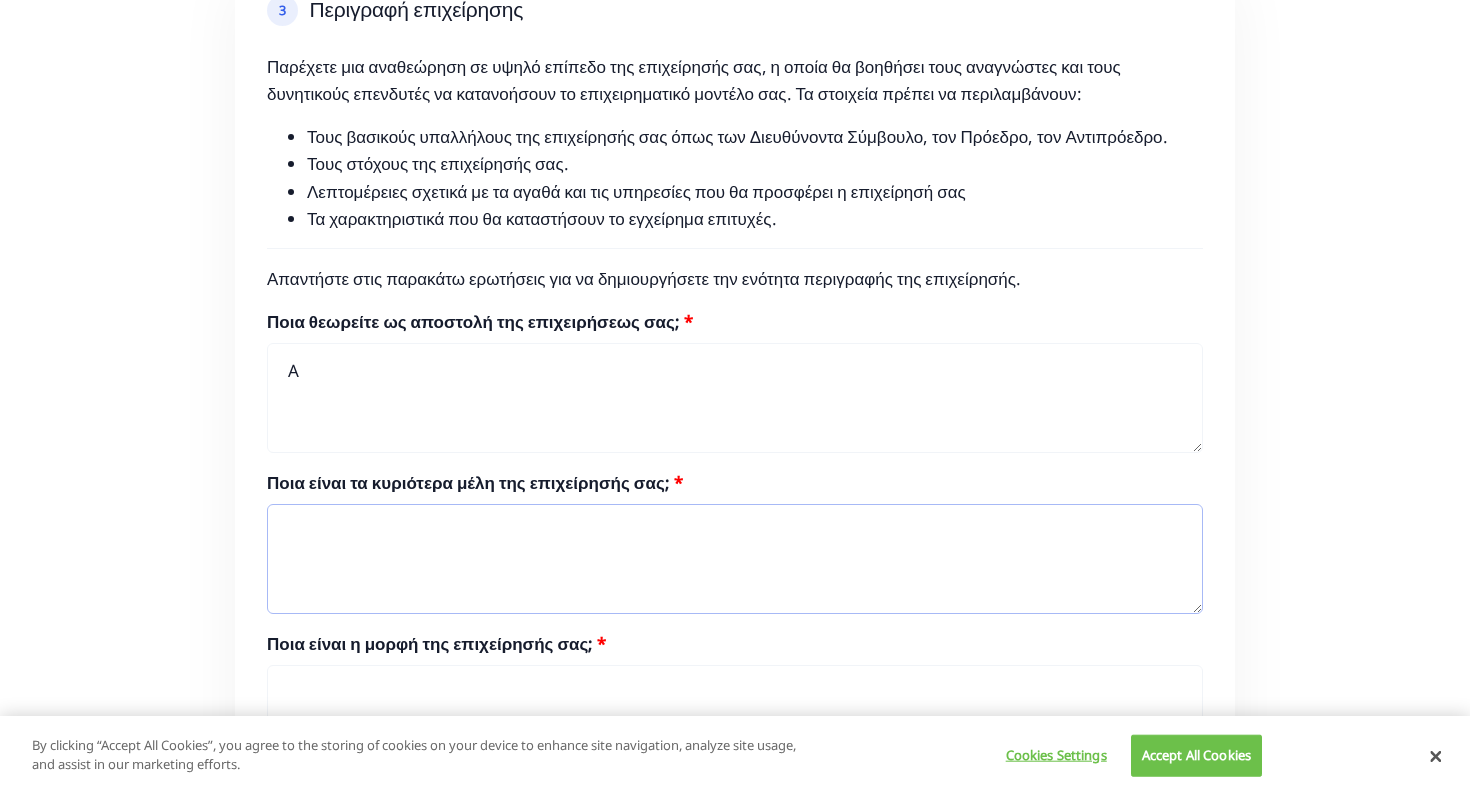 click on "Ποια είναι τα κυριότερα μέλη της επιχείρησής σας;" at bounding box center (735, 559) 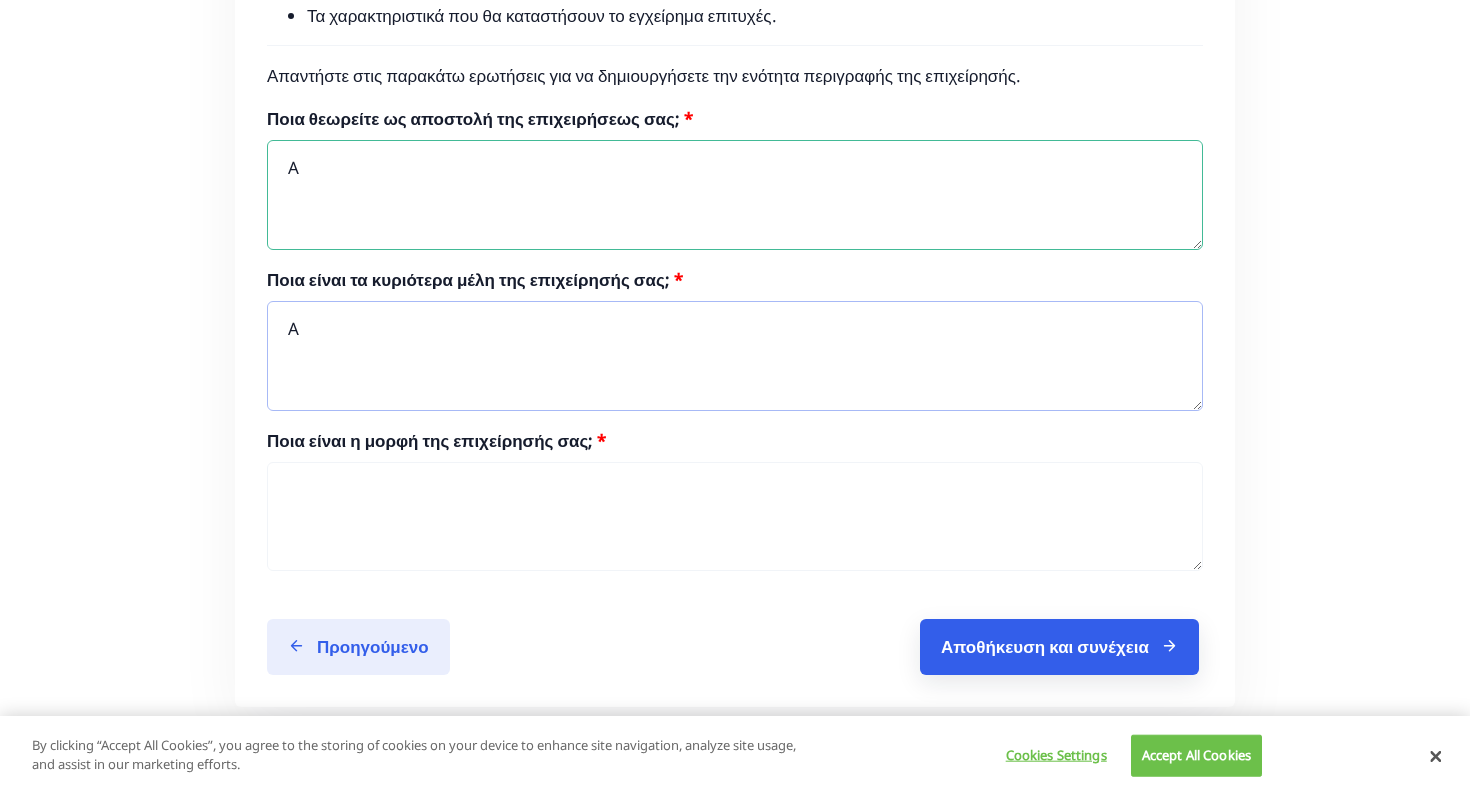 scroll, scrollTop: 693, scrollLeft: 0, axis: vertical 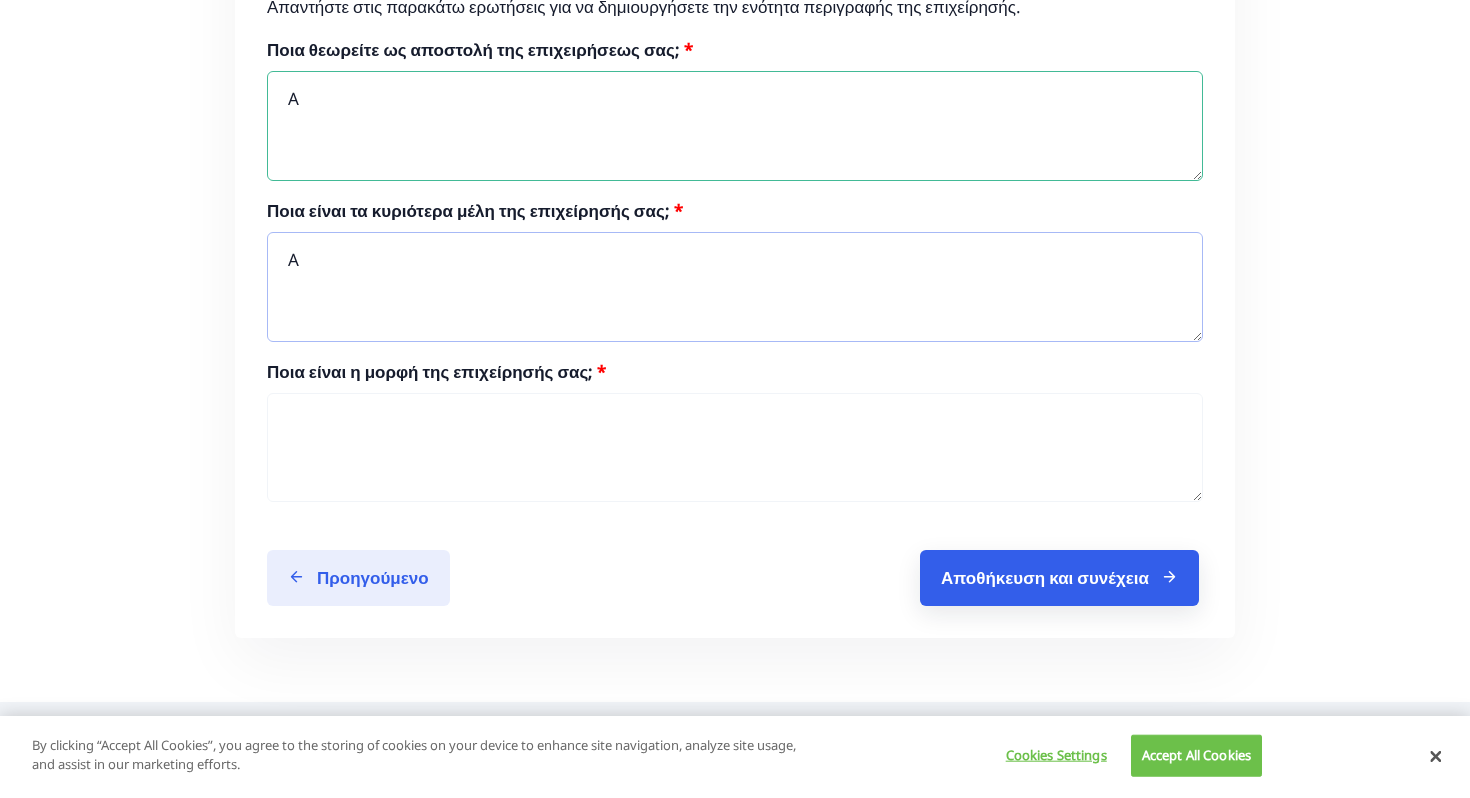 type on "[GRADE]" 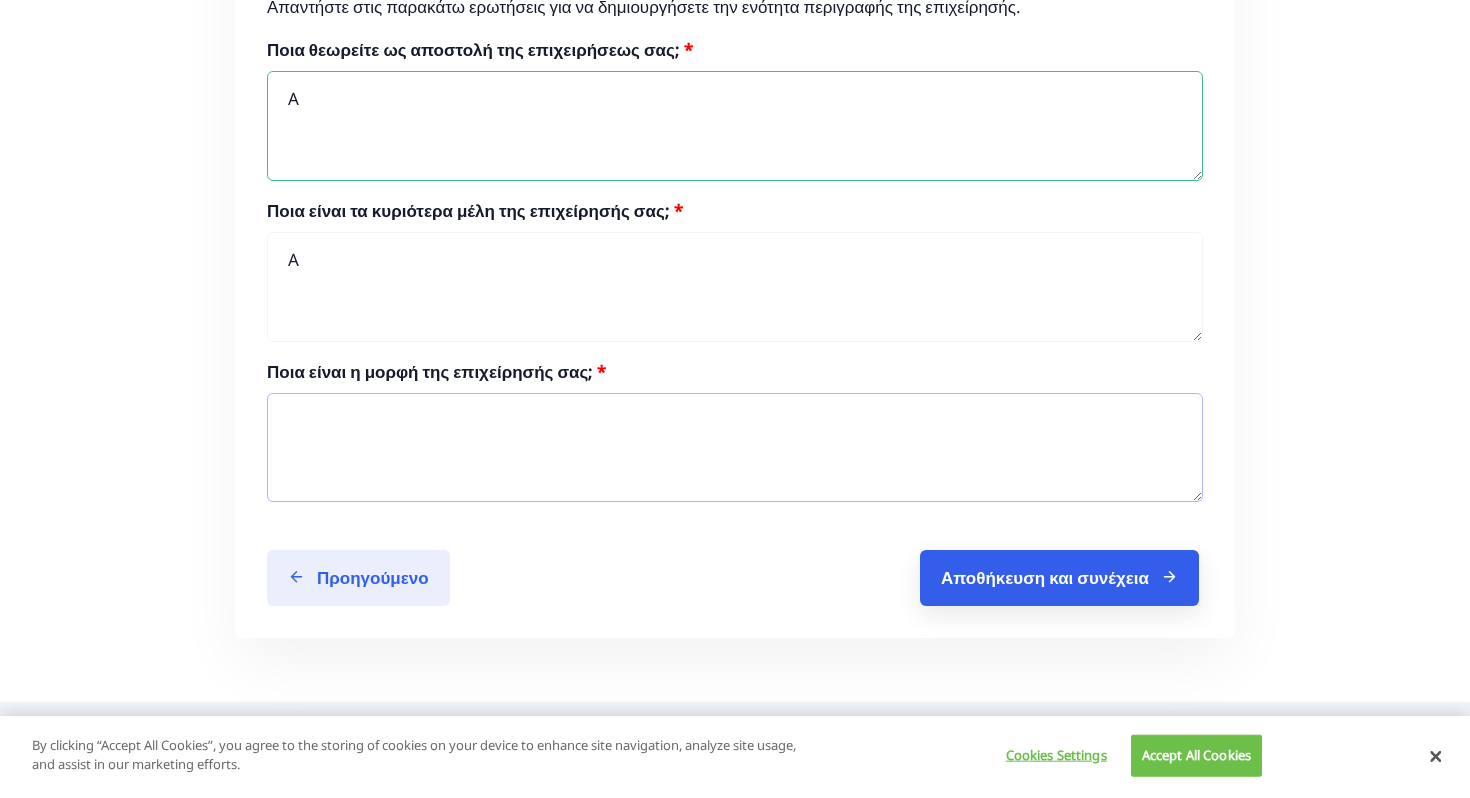 click on "Ποια είναι η μορφή της επιχείρησής σας;" at bounding box center [735, 448] 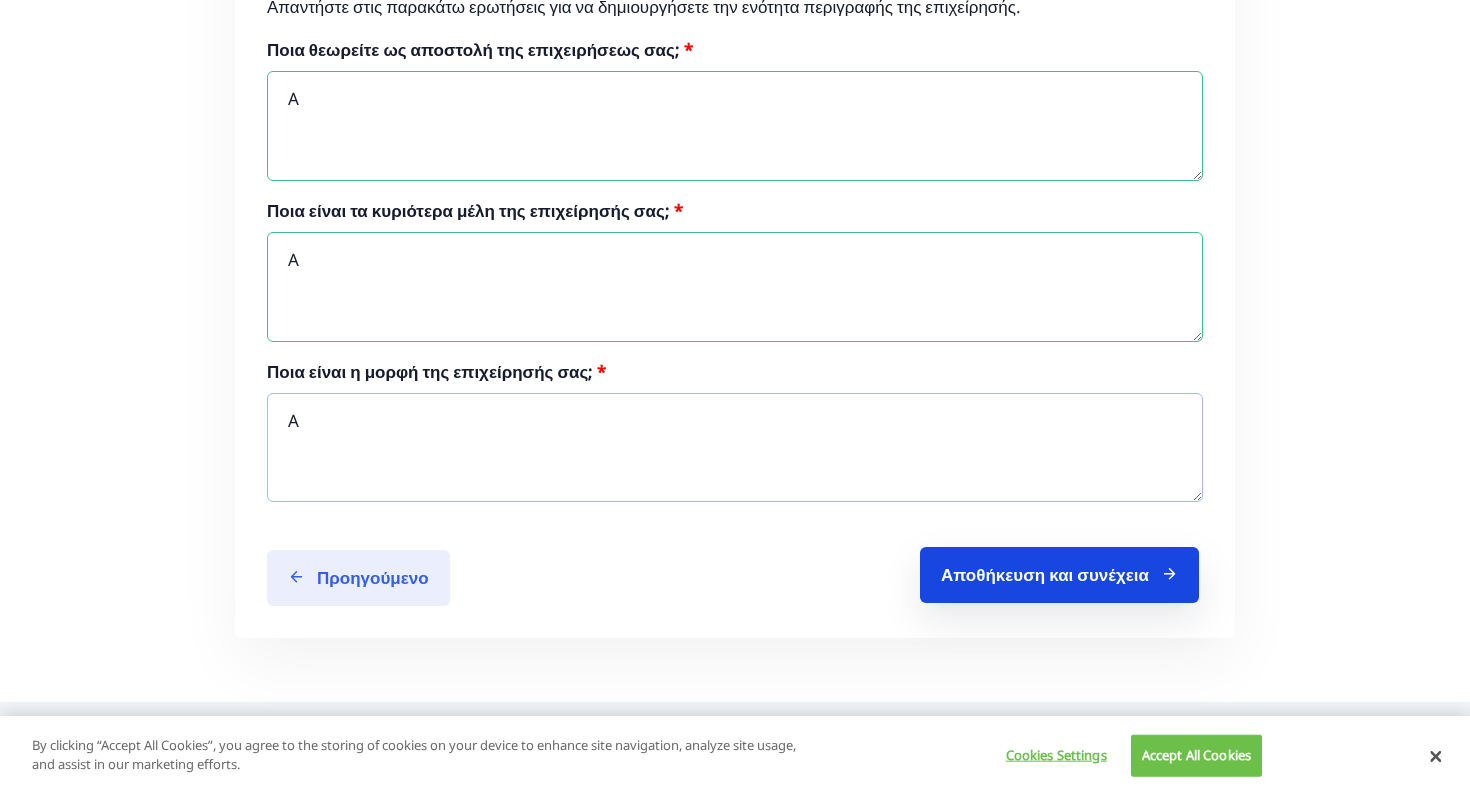 type on "[GRADE]" 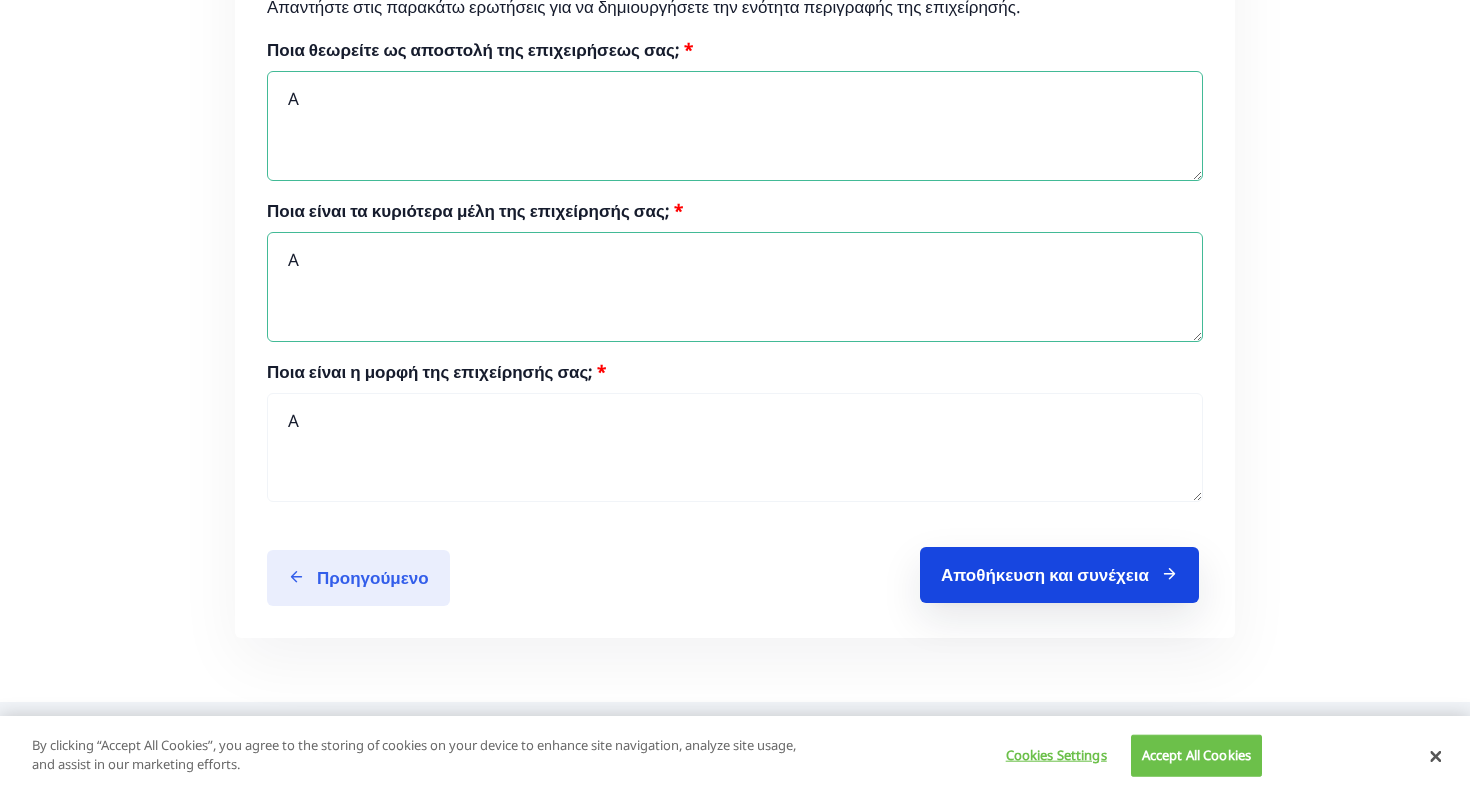 click on "[ACTION]" at bounding box center [1059, 574] 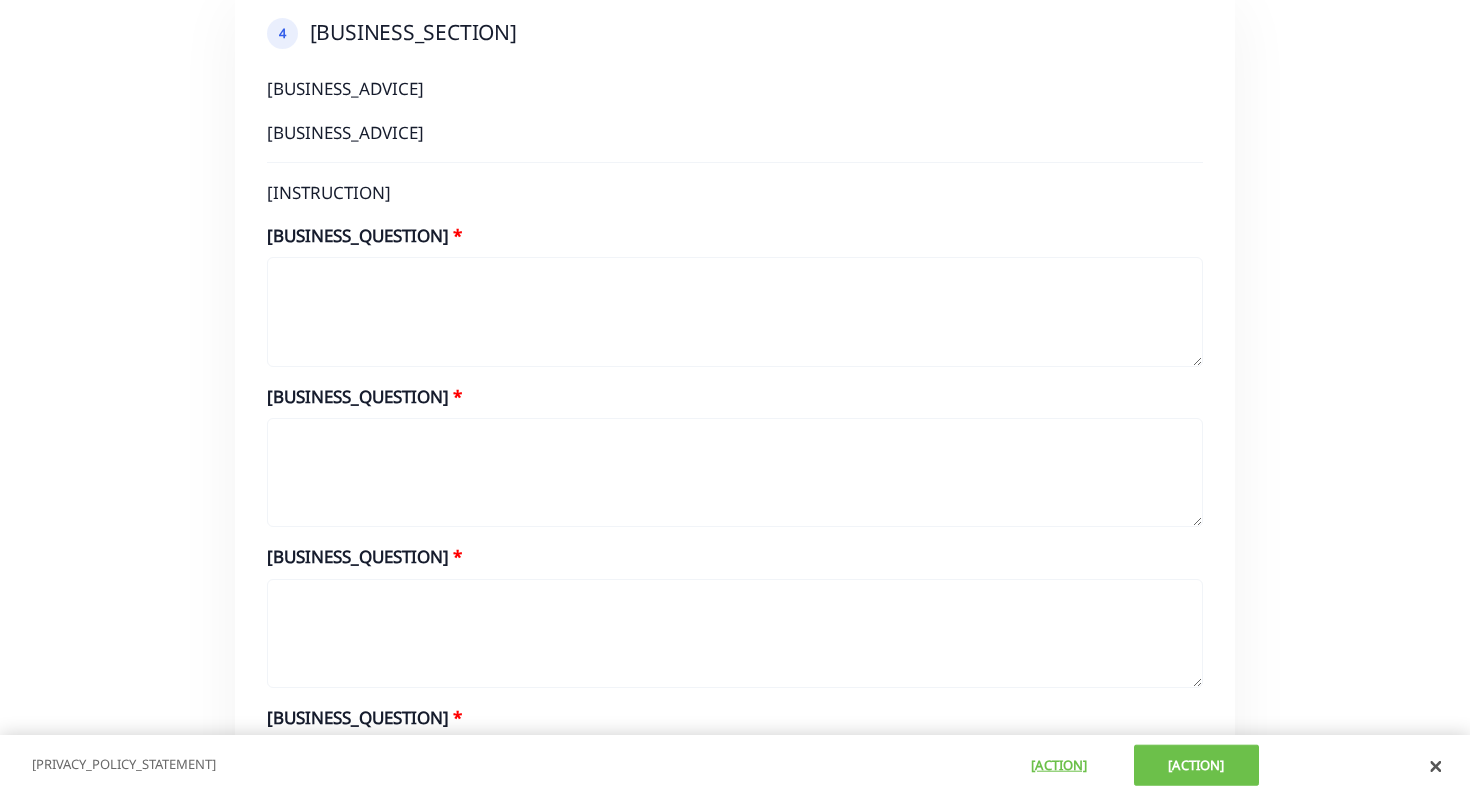 scroll, scrollTop: 418, scrollLeft: 0, axis: vertical 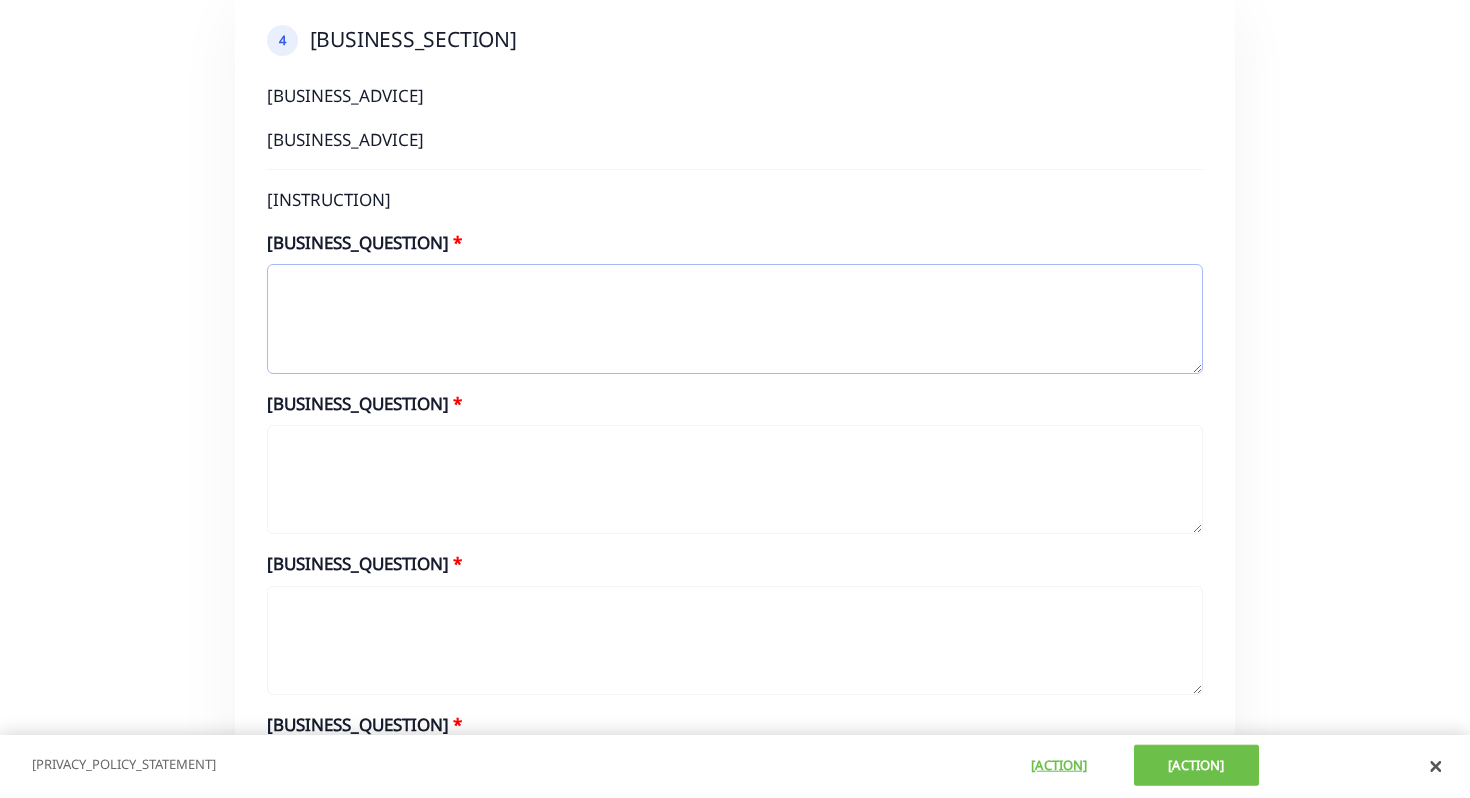 click on "[BUSINESS_QUESTION]" at bounding box center (735, 319) 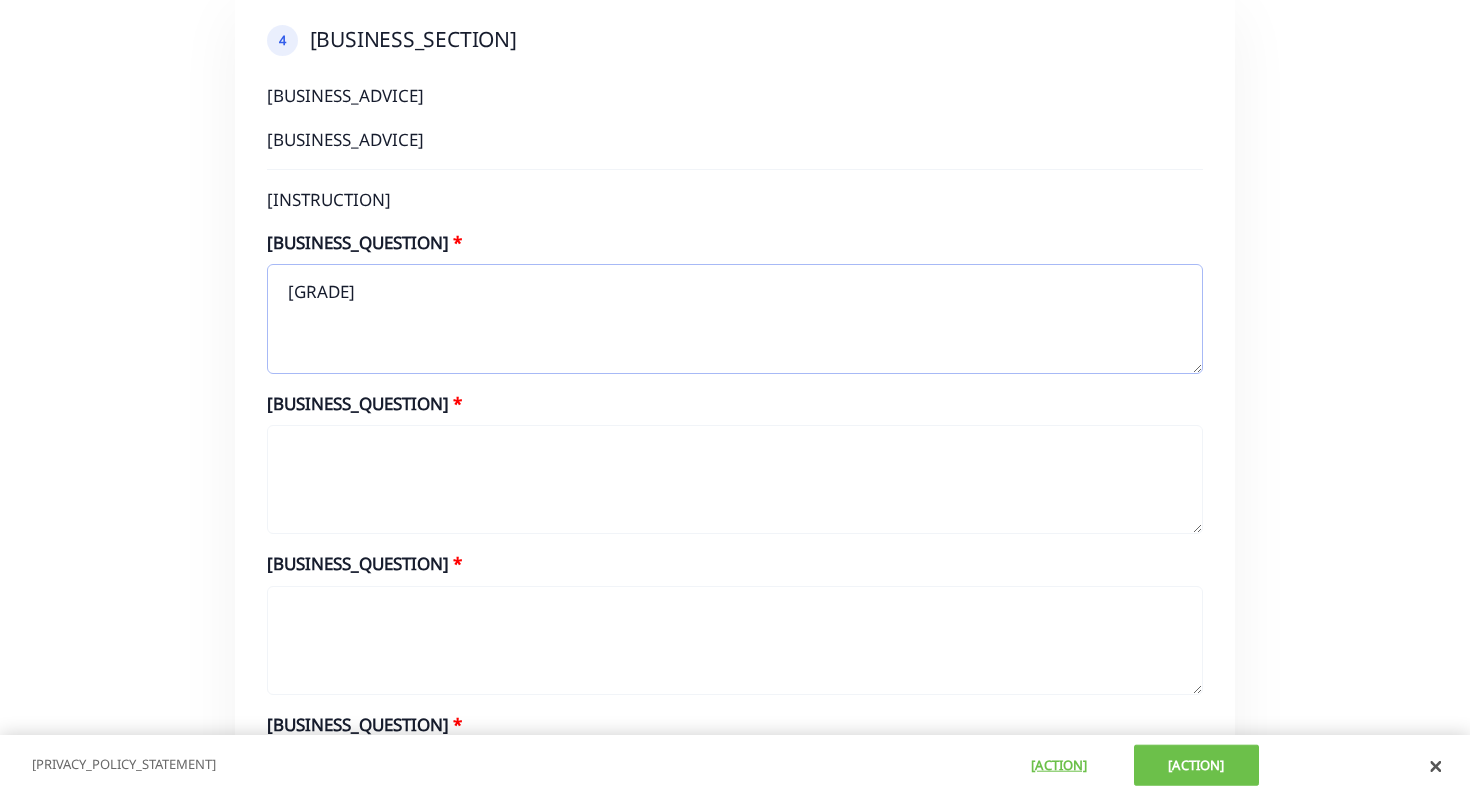 type on "[GRADE]" 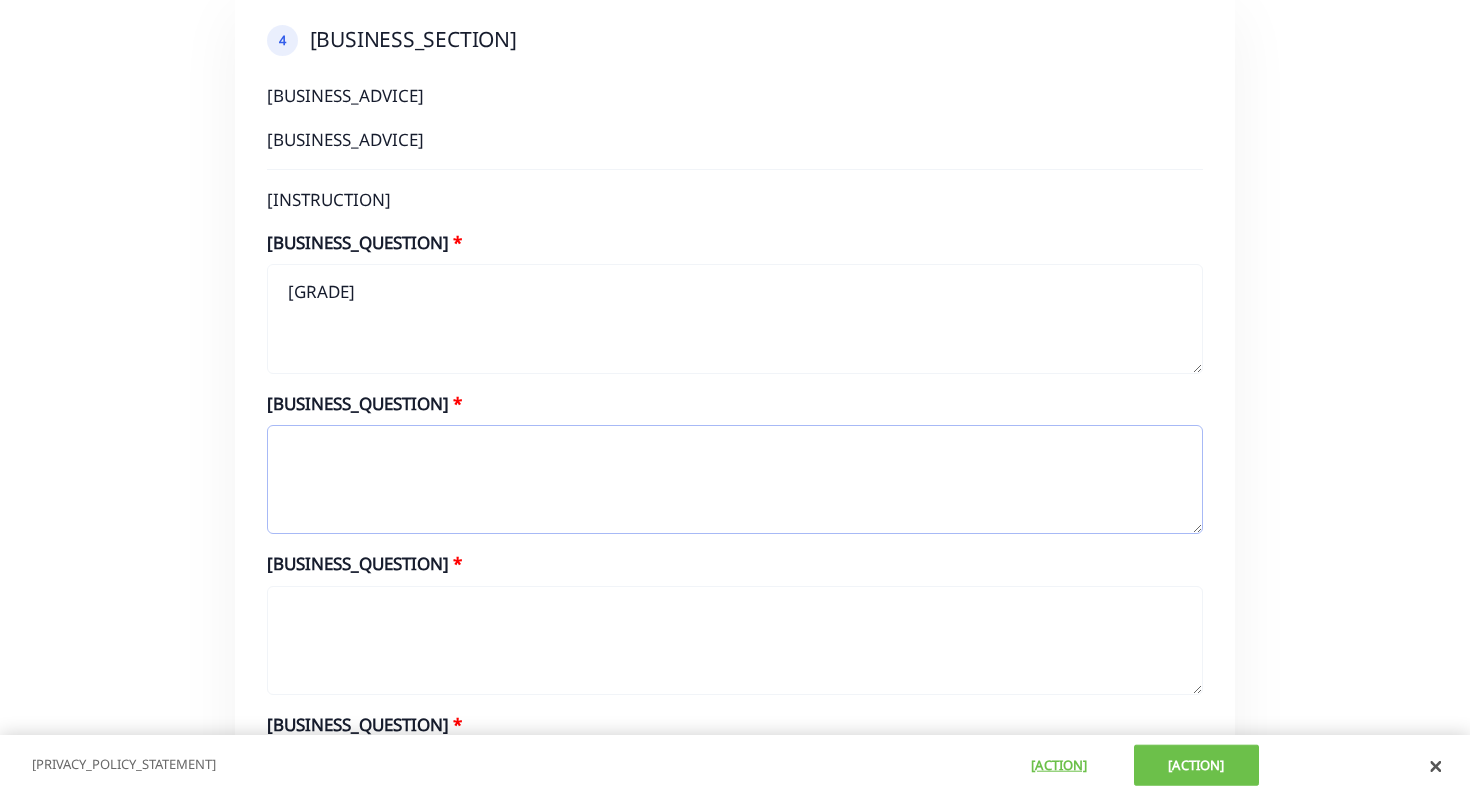click on "[BUSINESS_QUESTION]" at bounding box center (735, 480) 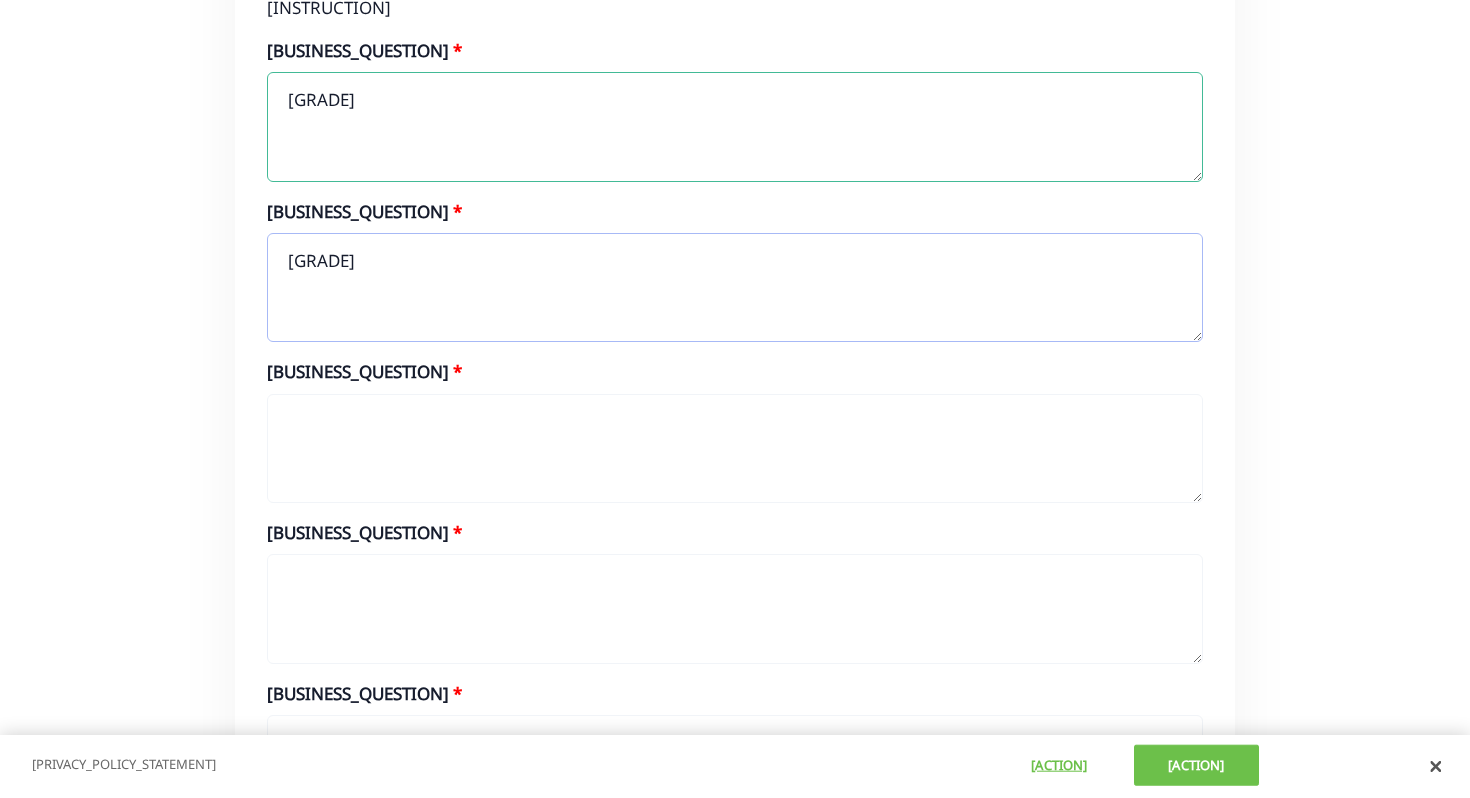 scroll, scrollTop: 652, scrollLeft: 0, axis: vertical 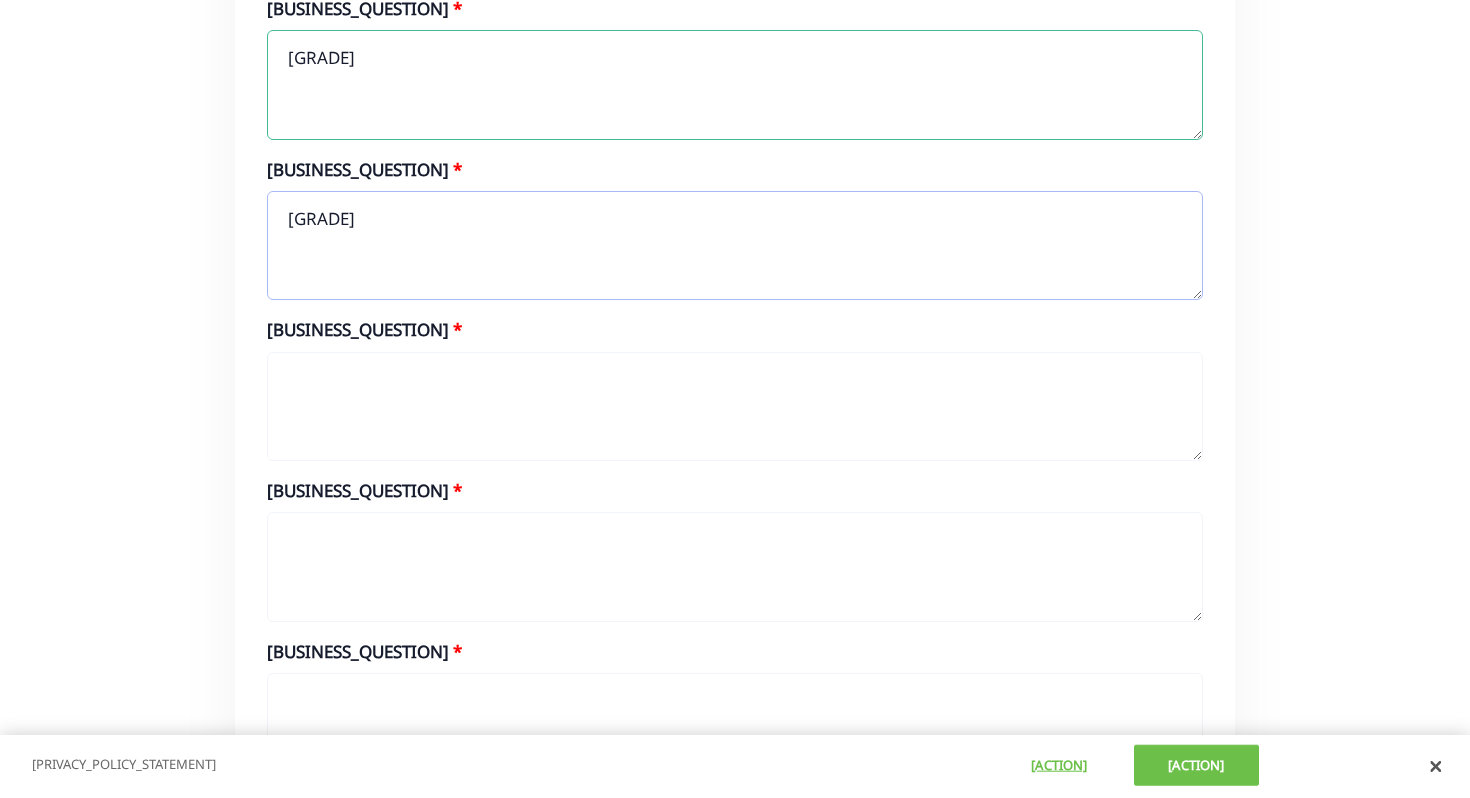 type on "[GRADE]" 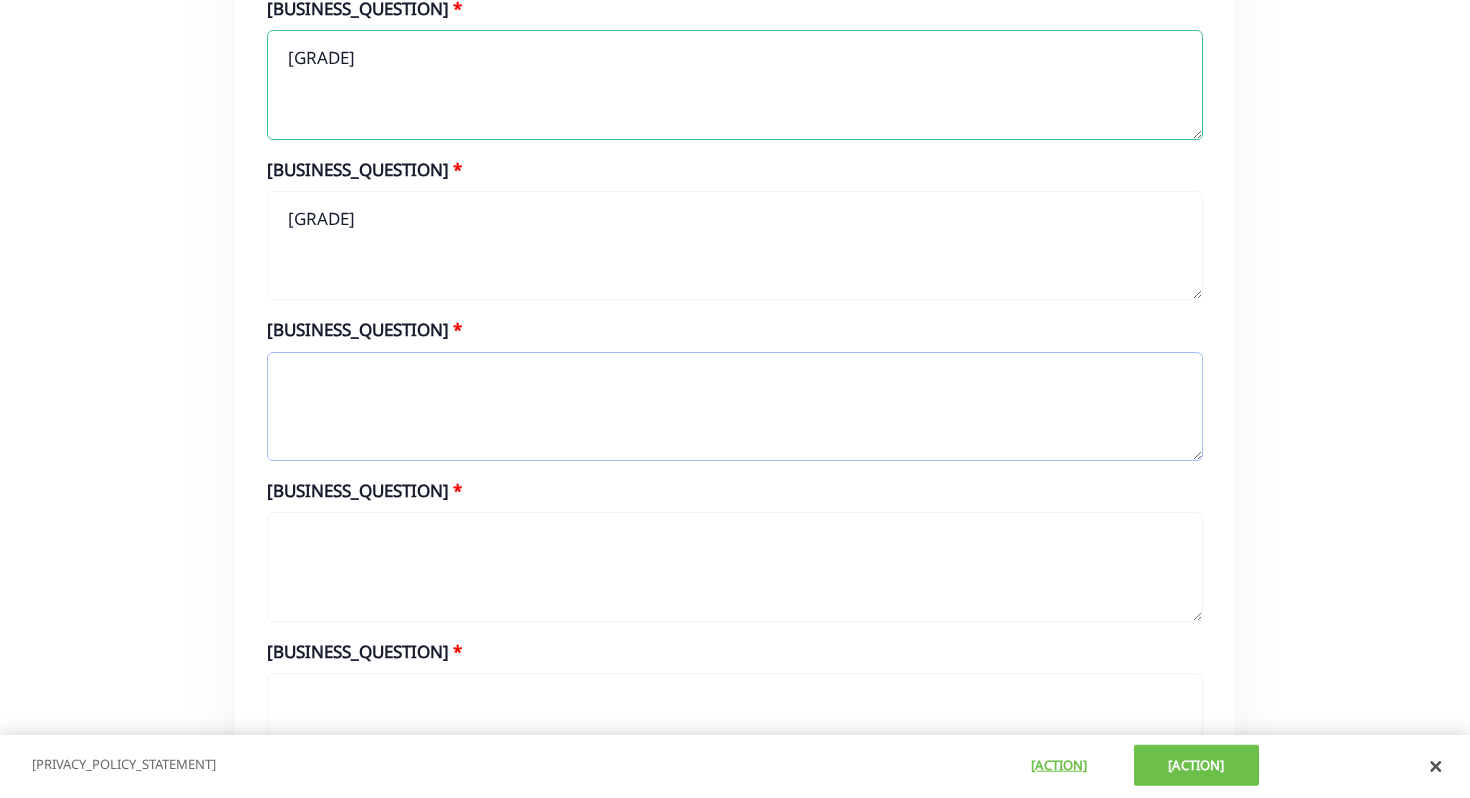 click on "[BUSINESS_QUESTION]" at bounding box center [735, 407] 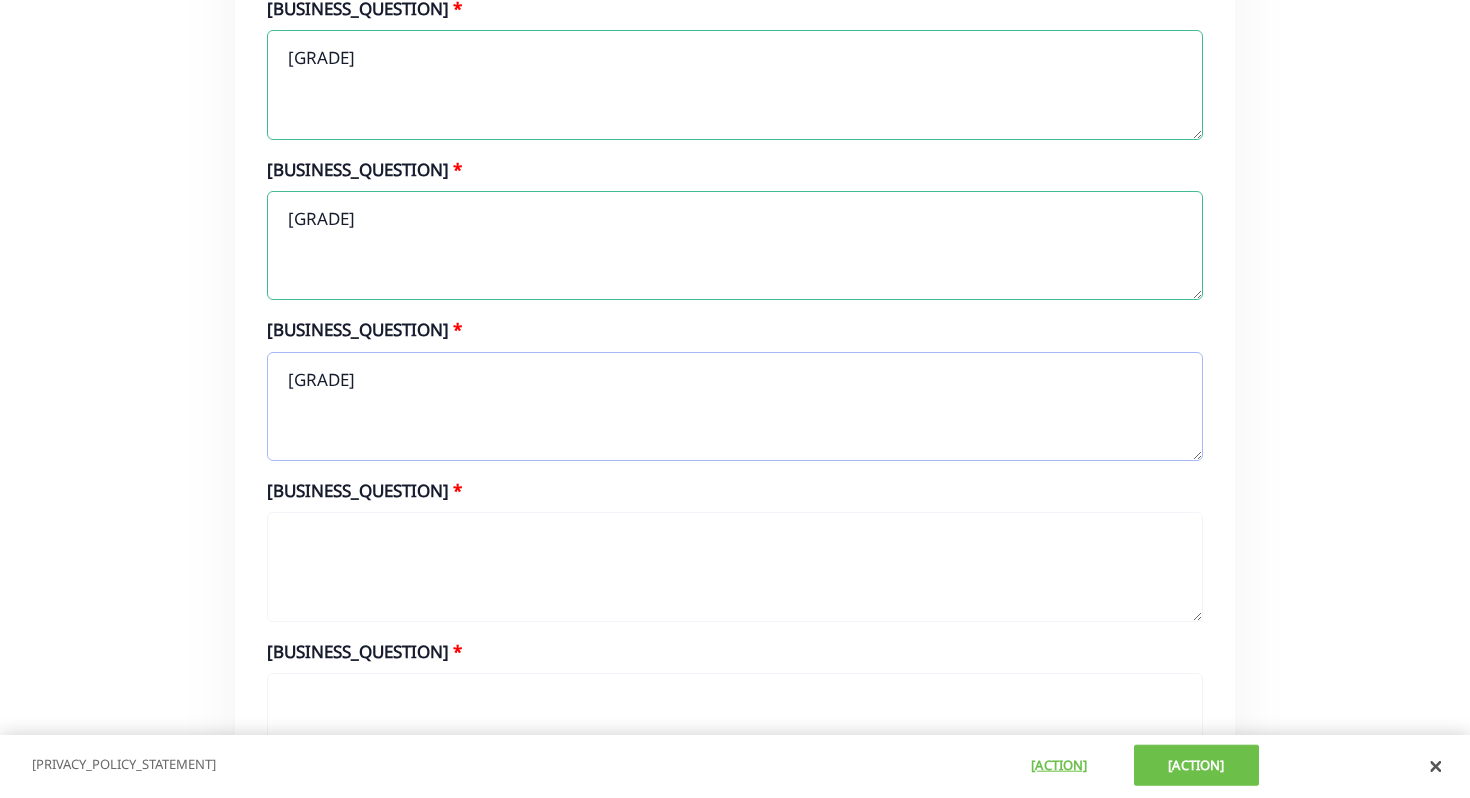 type on "[GRADE]" 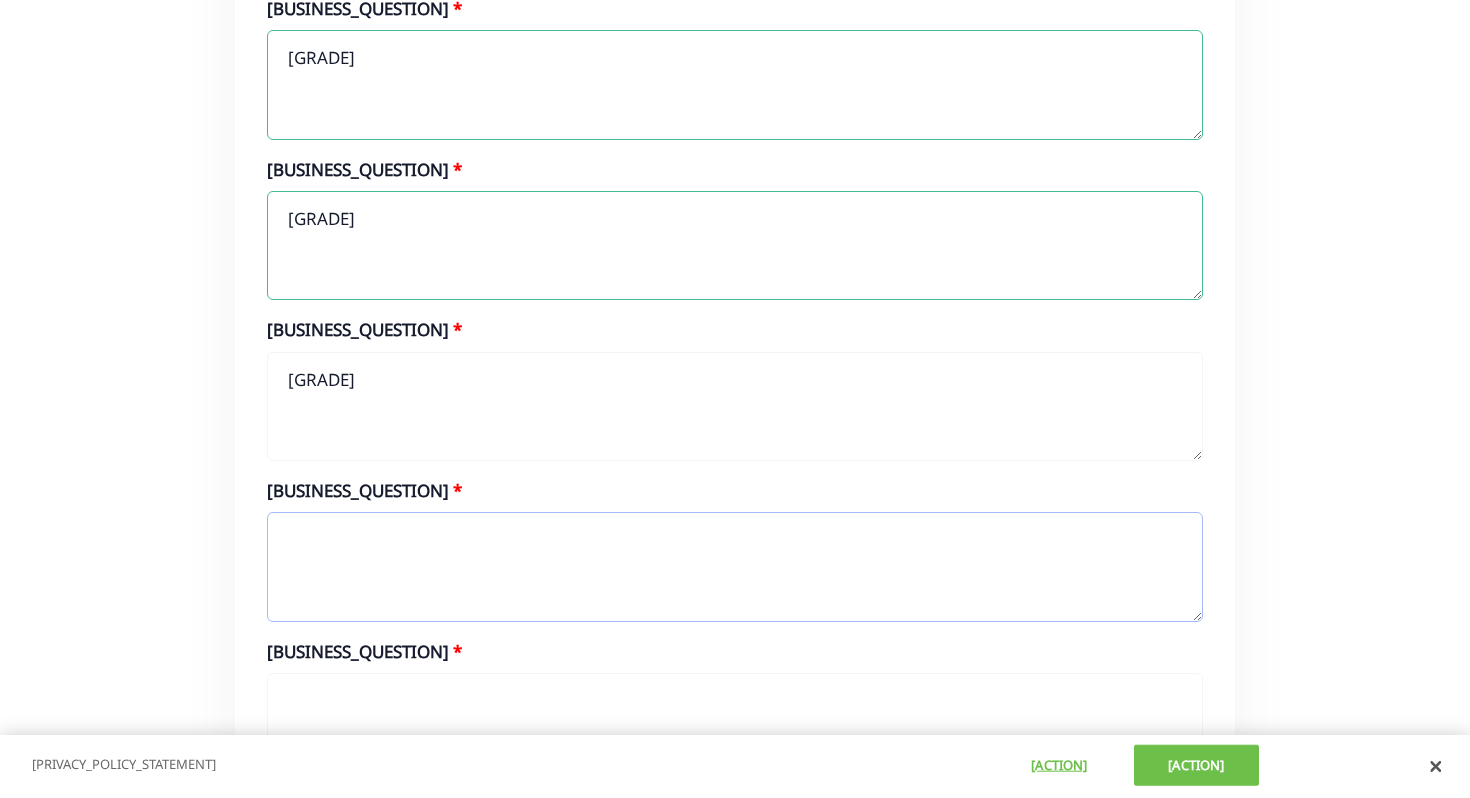 click on "[BUSINESS_QUESTION]" at bounding box center (735, 567) 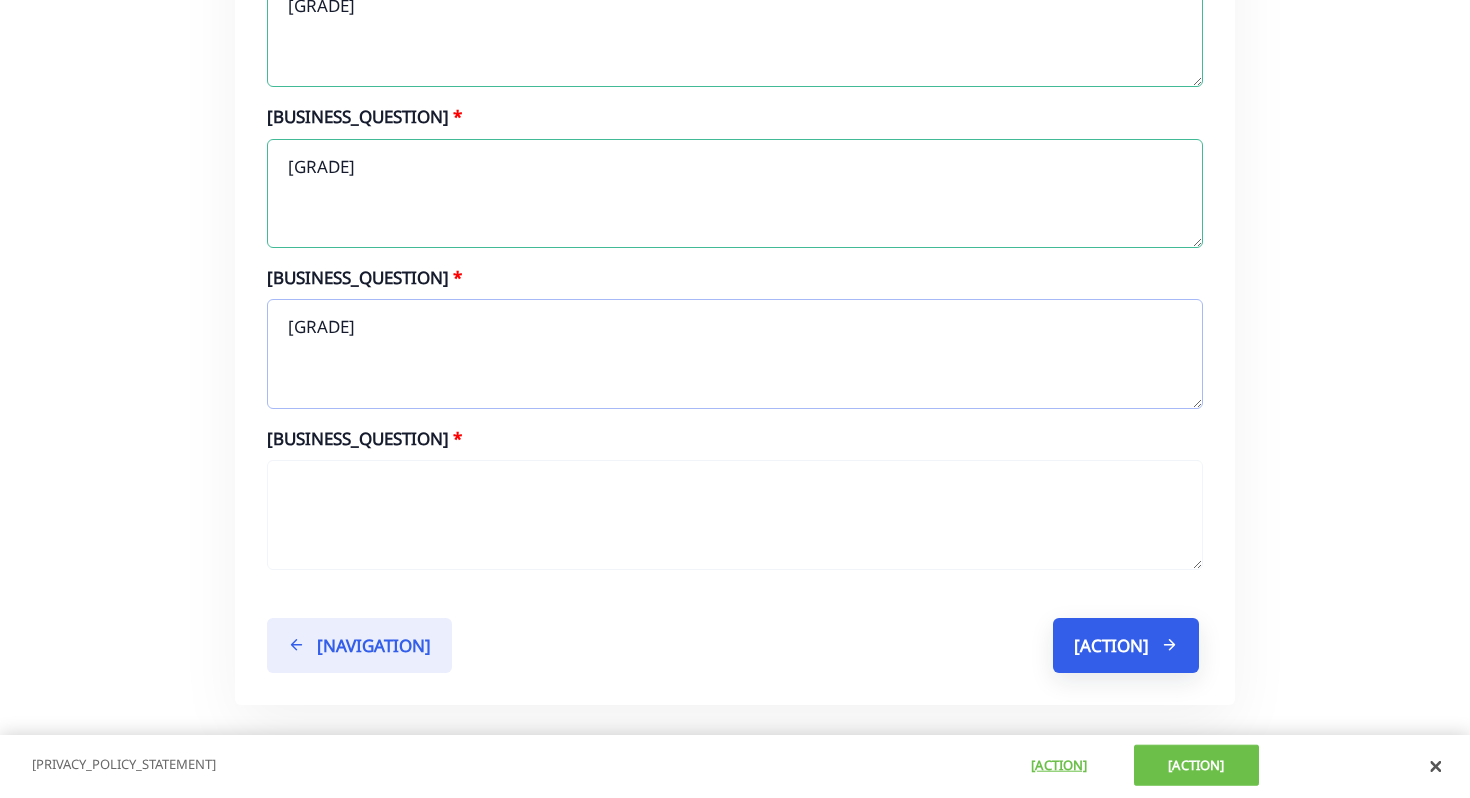 scroll, scrollTop: 886, scrollLeft: 0, axis: vertical 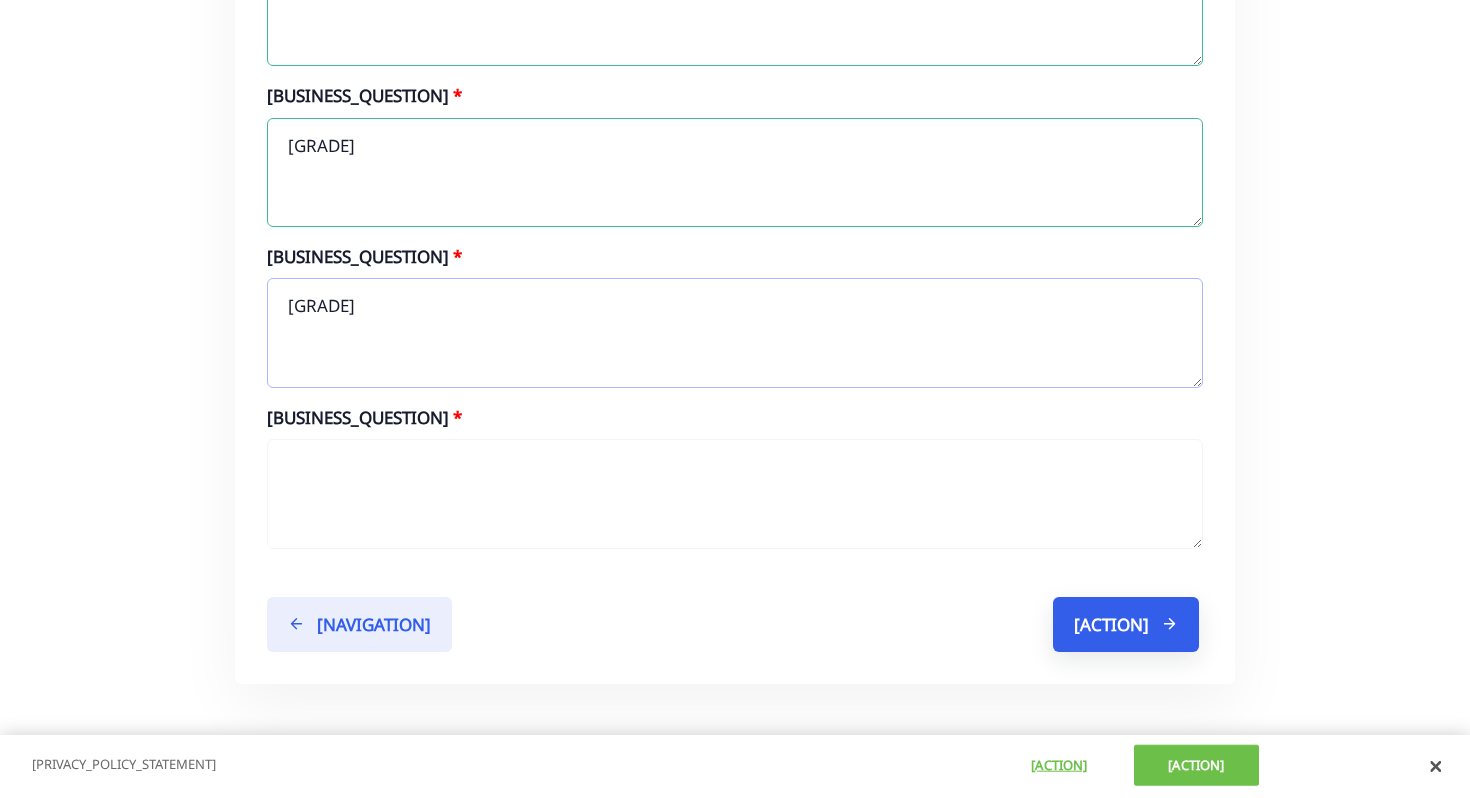 type on "[GRADE]" 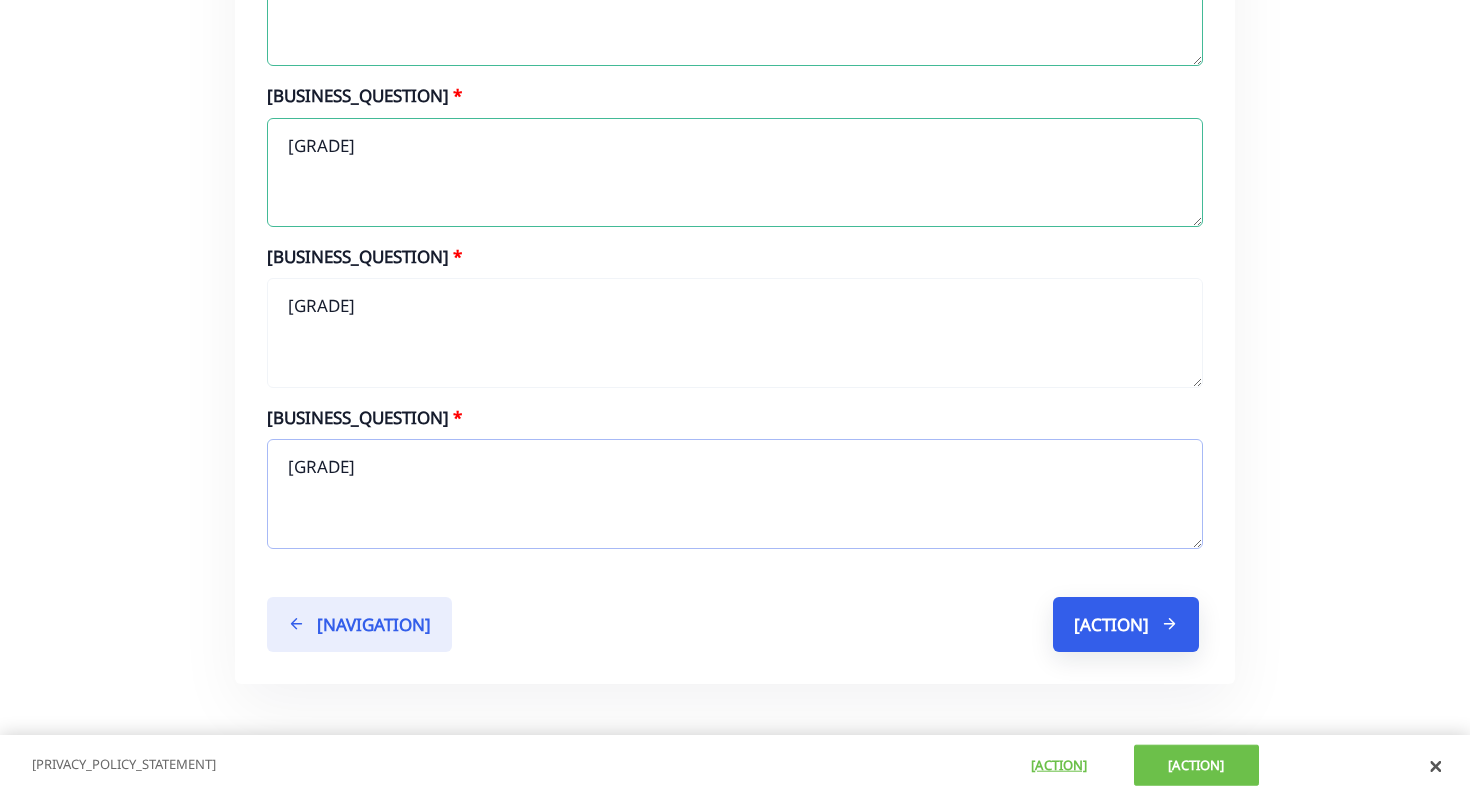 click on "[GRADE]" at bounding box center (735, 494) 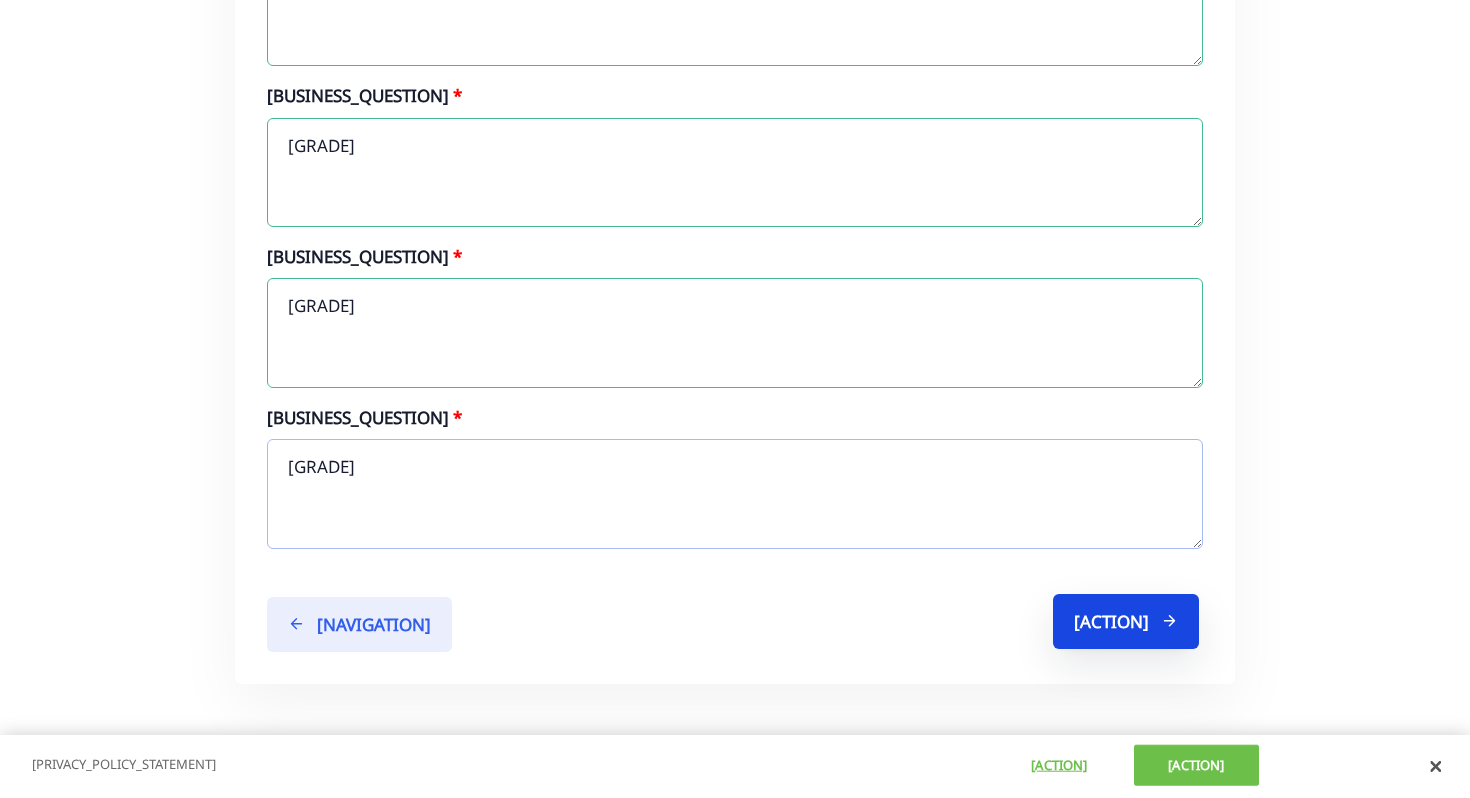 type on "[GRADE]" 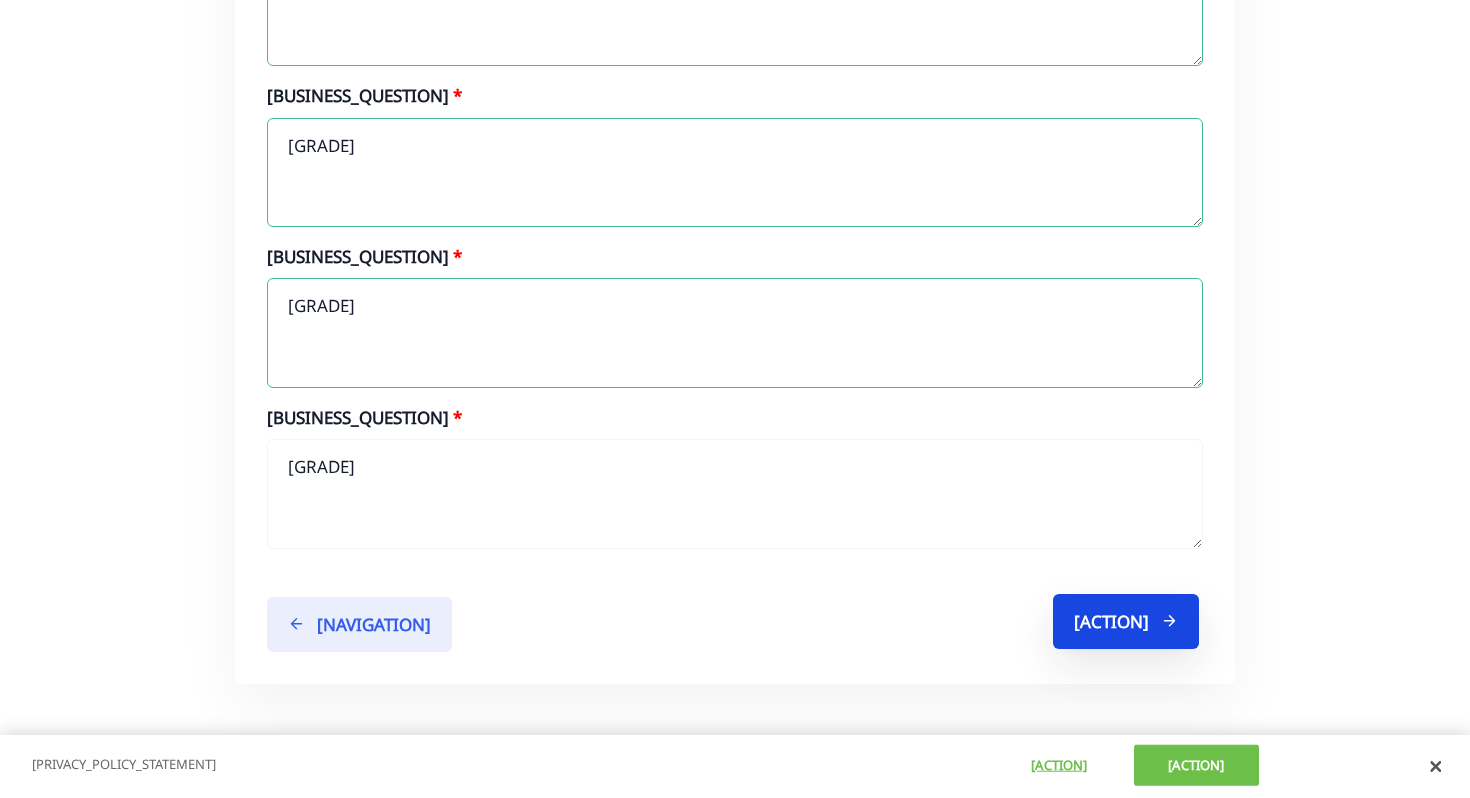 click on "[ACTION]" at bounding box center (1126, 621) 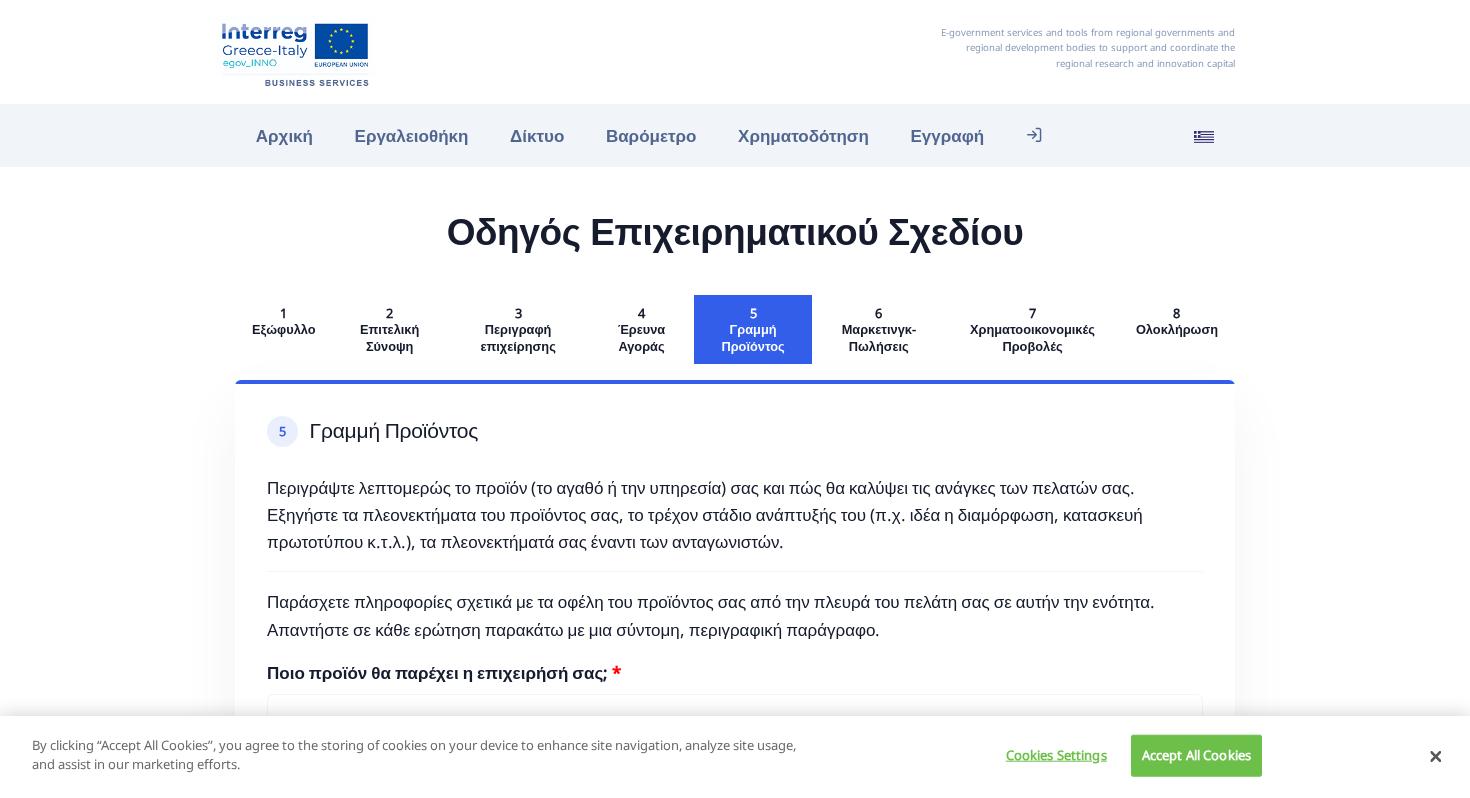 scroll, scrollTop: 368, scrollLeft: 0, axis: vertical 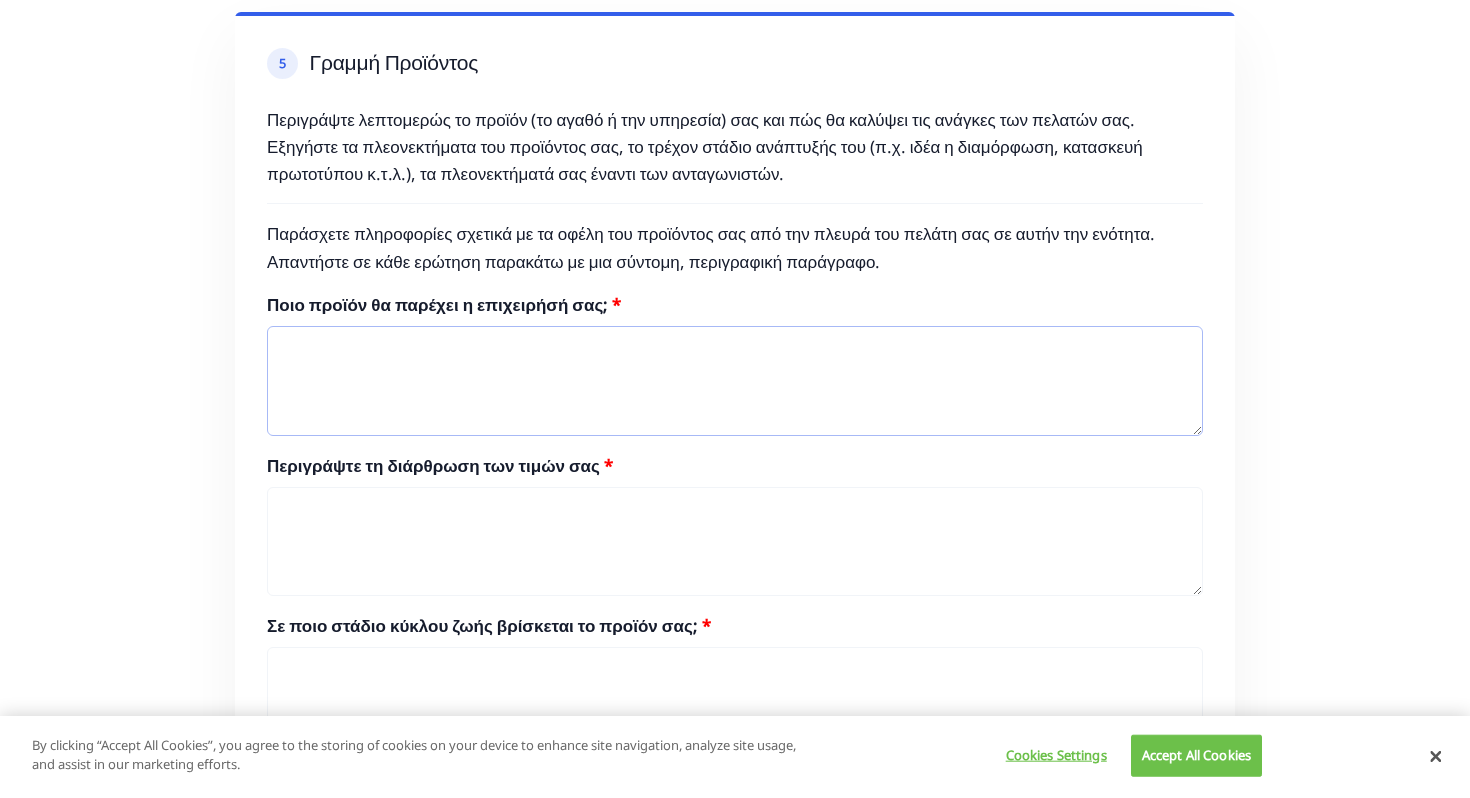 click on "Ποιο προϊόν θα παρέχει η επιχειρήσή σας;" at bounding box center (735, 381) 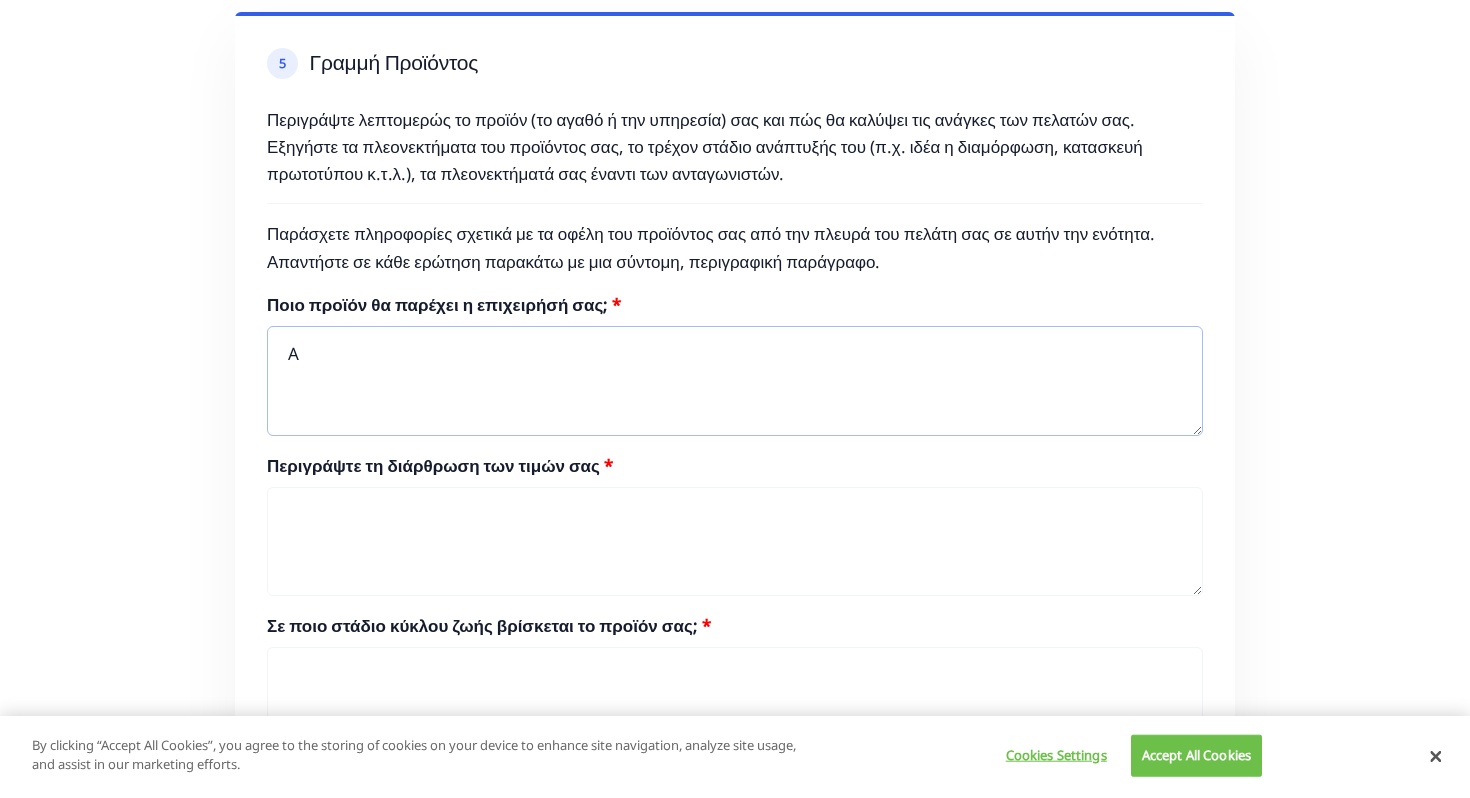 type on "A" 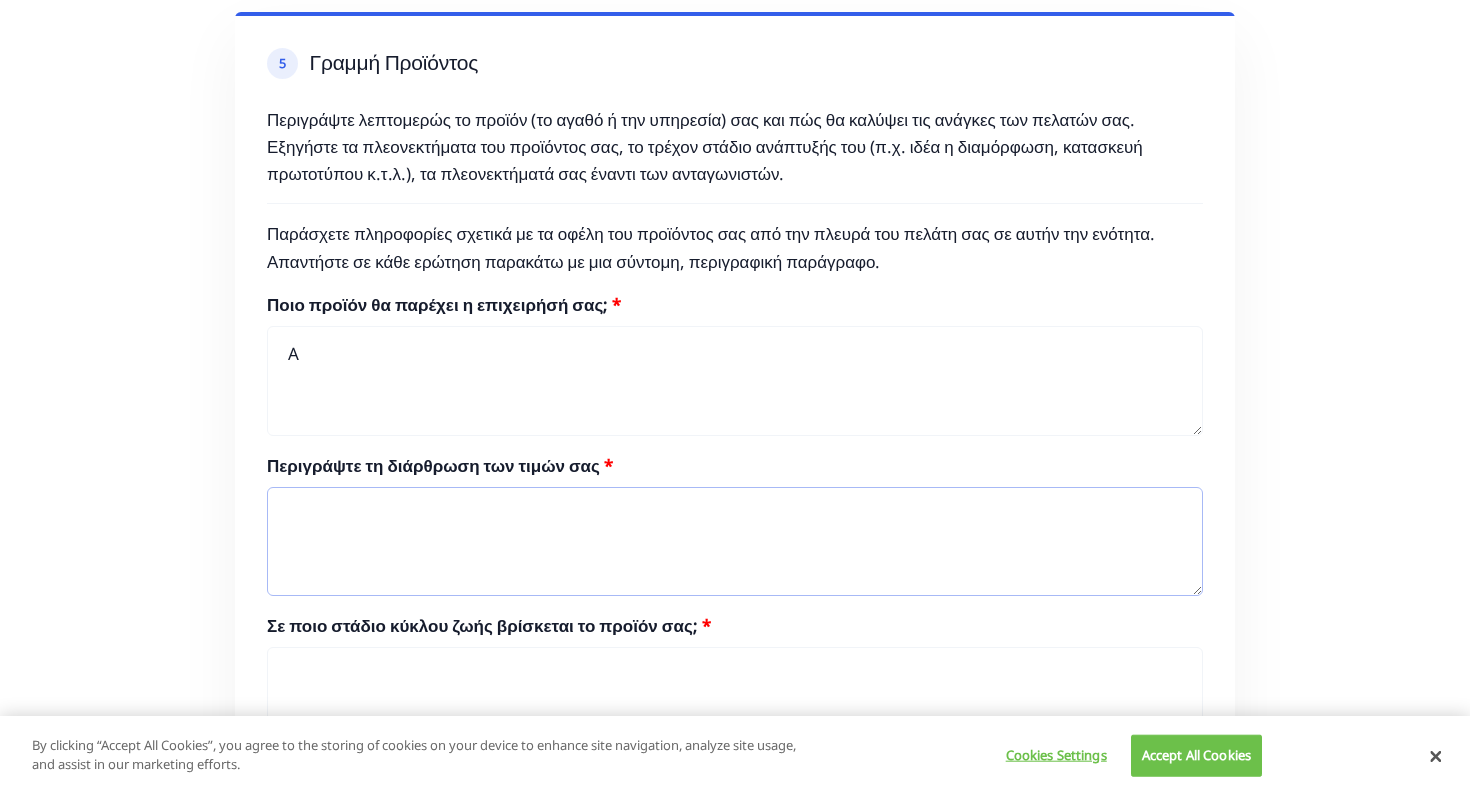 click on "Περιγράψτε τη διάρθρωση των τιμών σας" at bounding box center [735, 542] 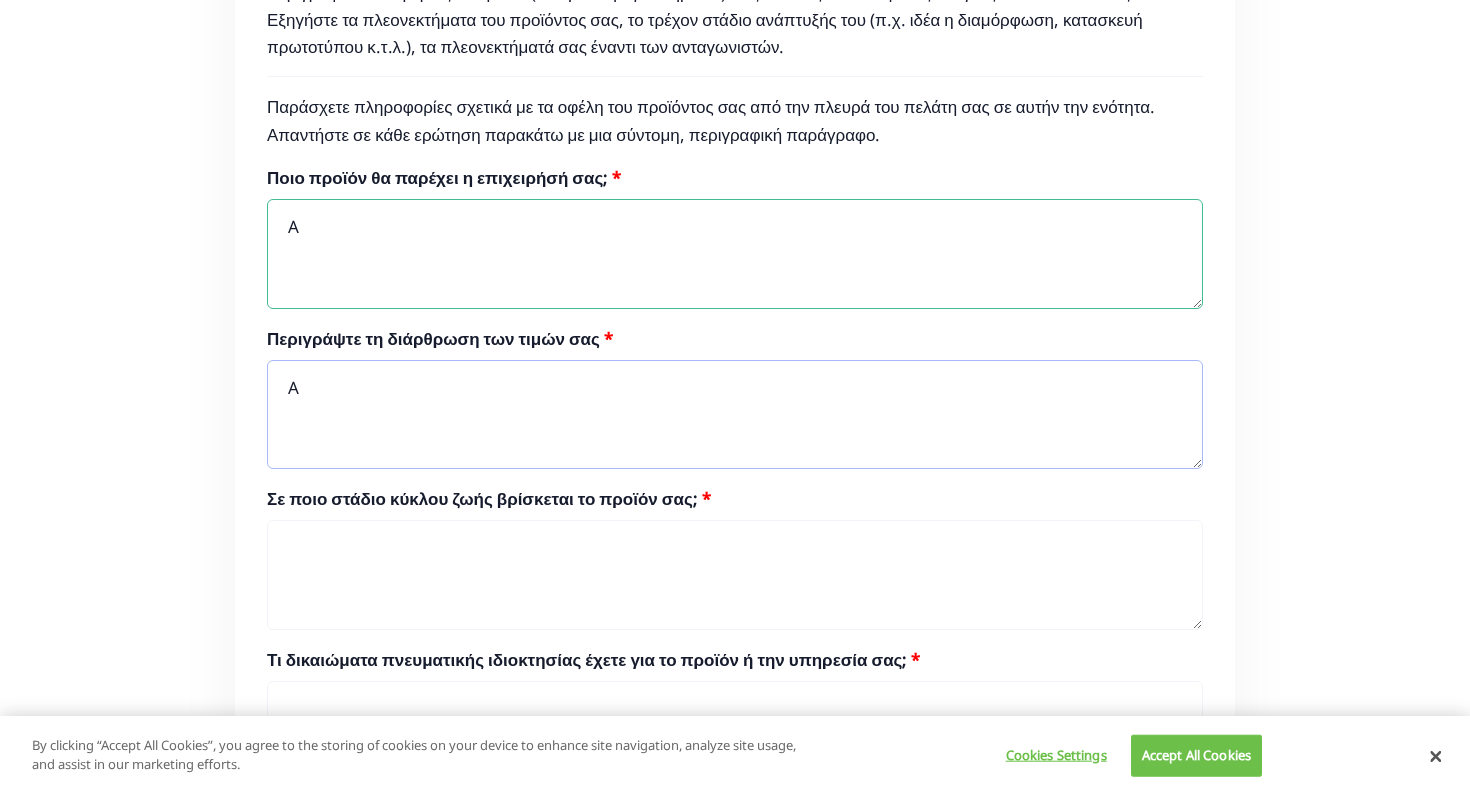 type on "A" 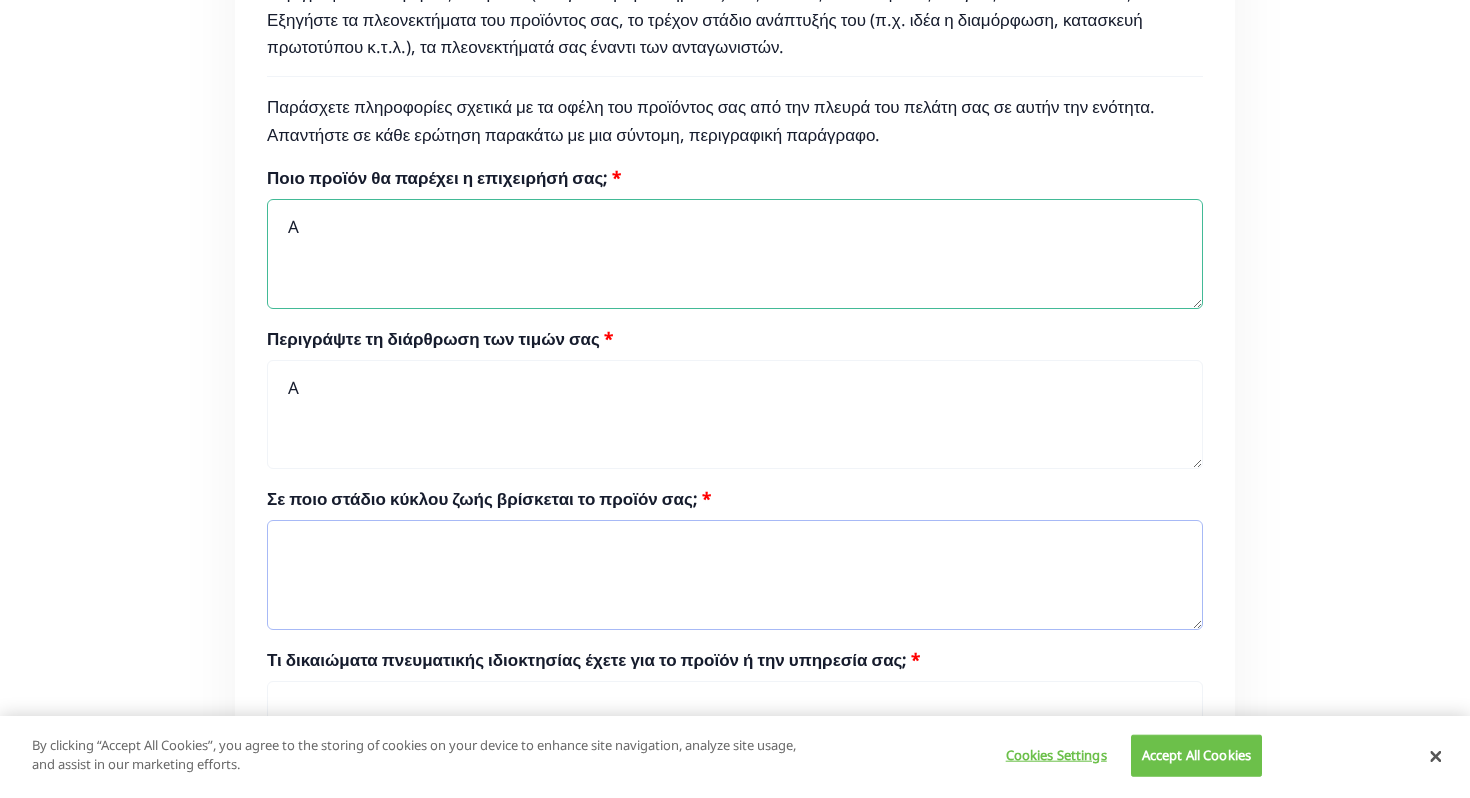 click on "Σε ποιο στάδιο κύκλου ζωής βρίσκεται το προϊόν σας;" at bounding box center [735, 575] 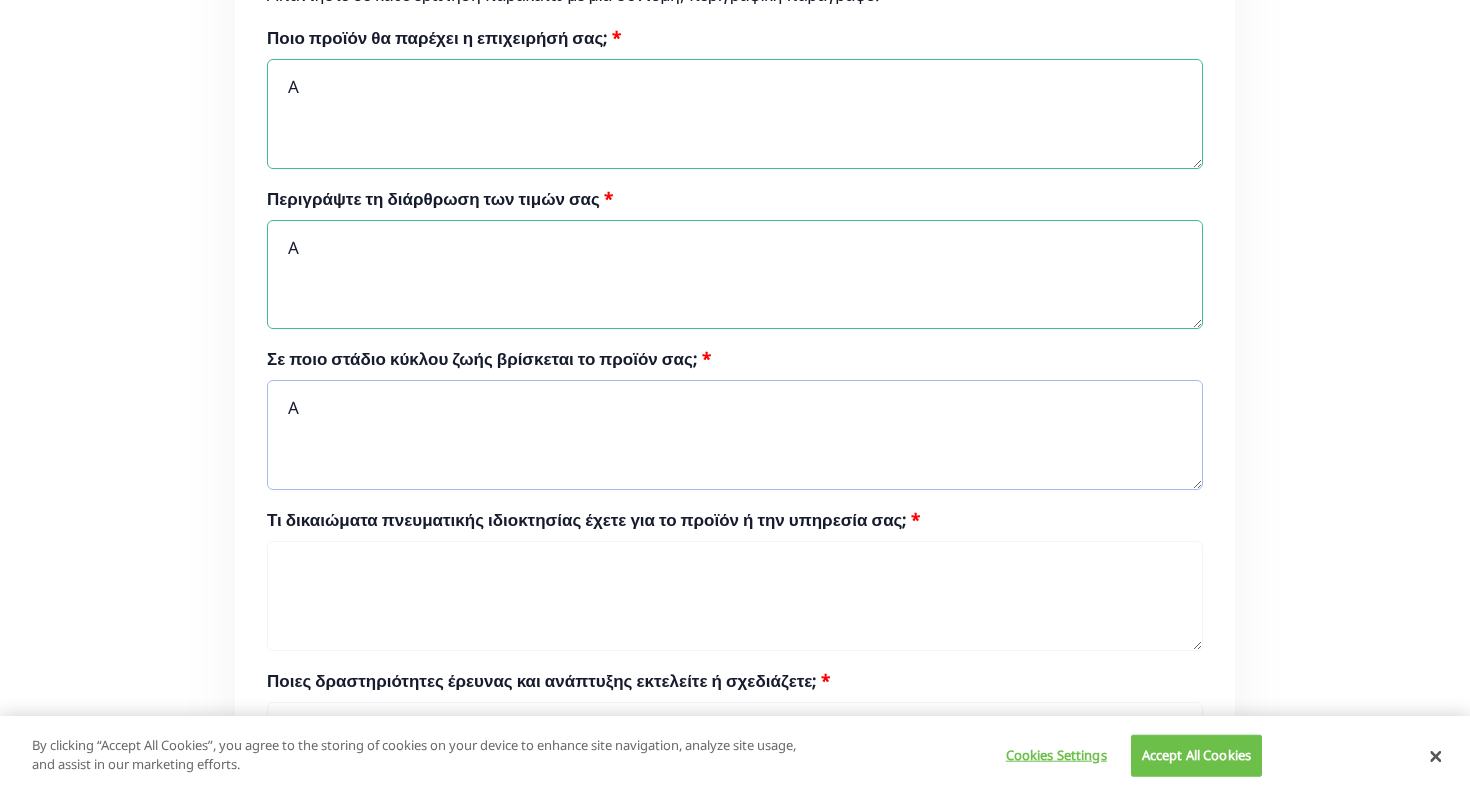 scroll, scrollTop: 705, scrollLeft: 0, axis: vertical 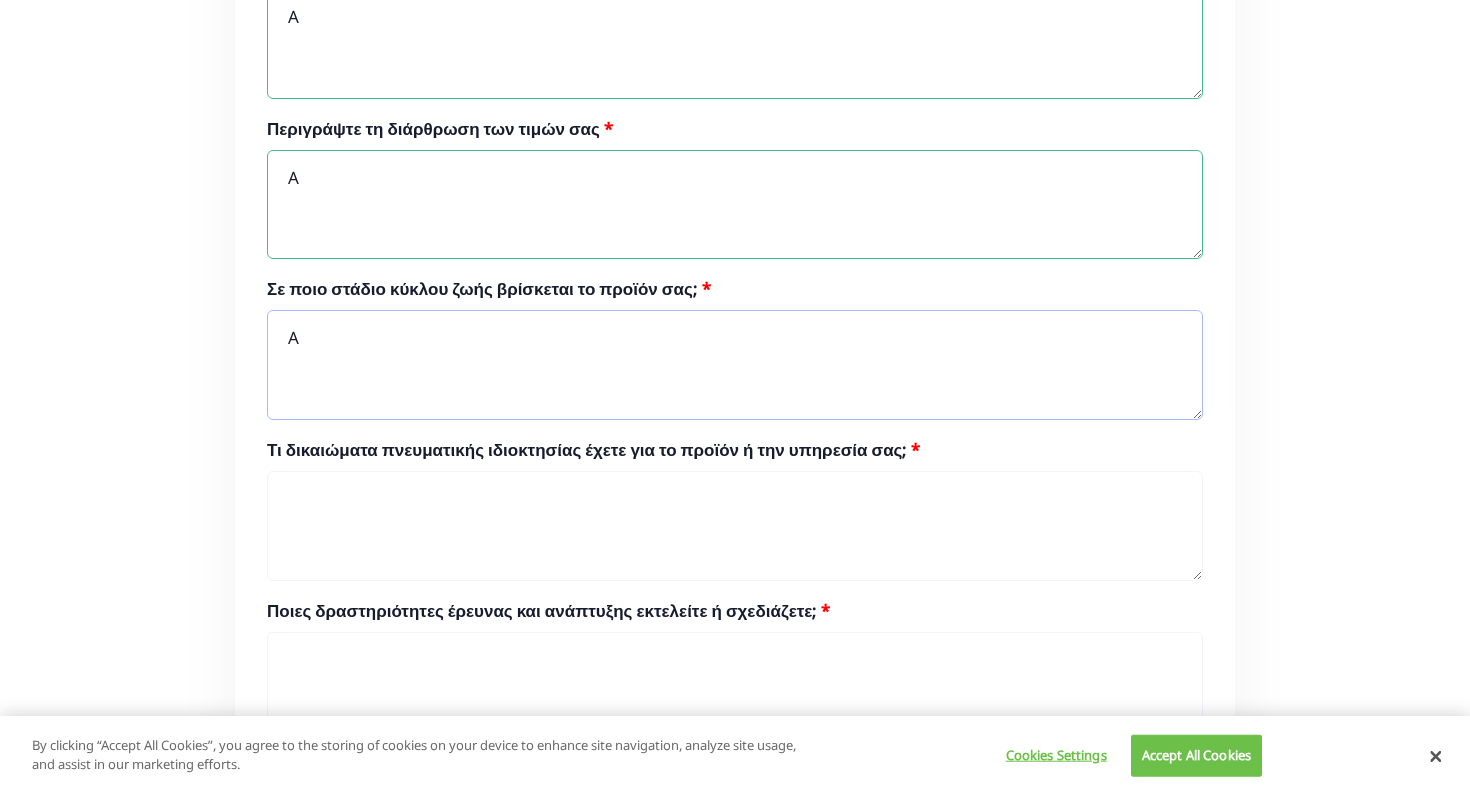 type on "A" 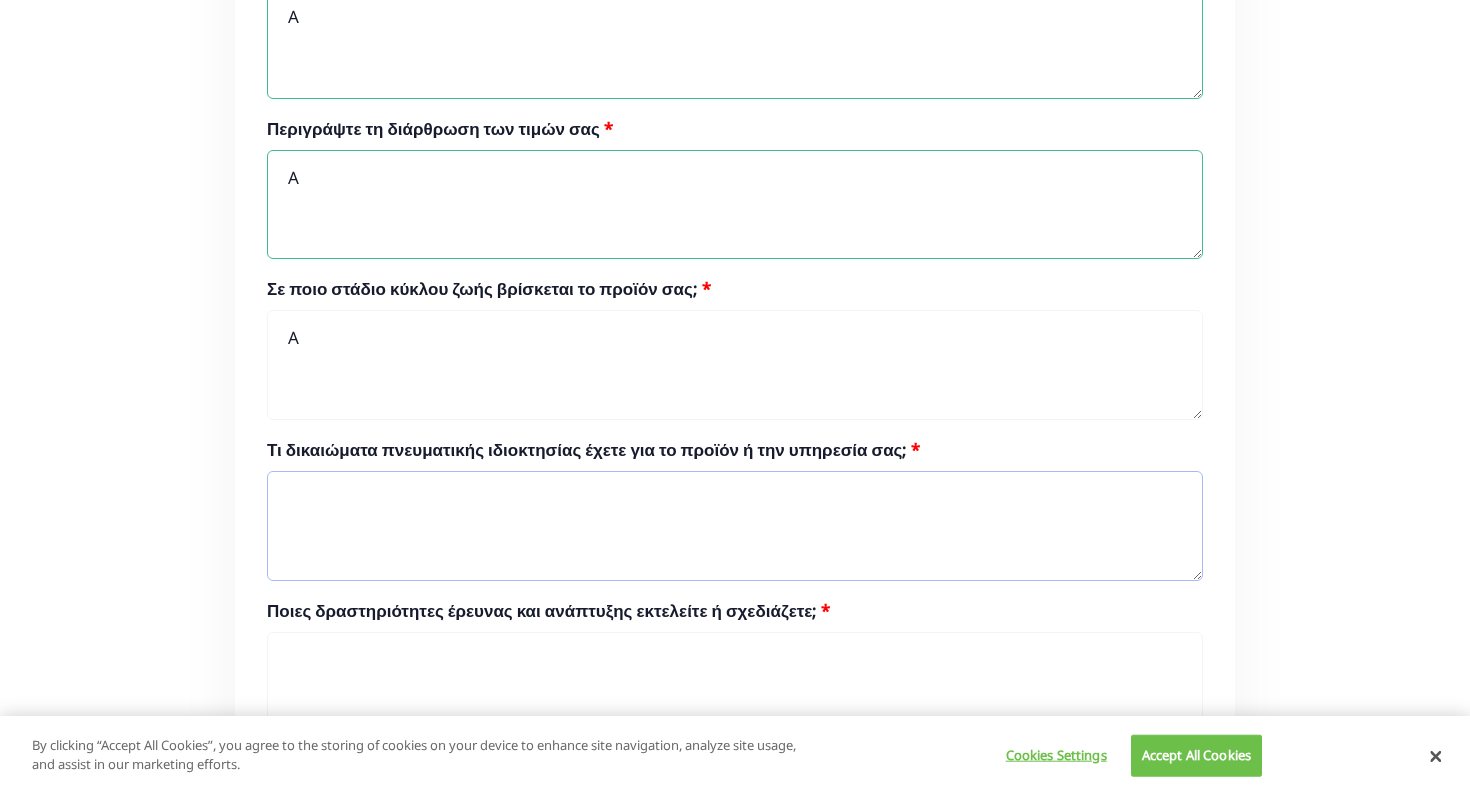 click on "Τι δικαιώματα πνευματικής ιδιοκτησίας έχετε για το προϊόν ή την υπηρεσία σας;" at bounding box center [735, 526] 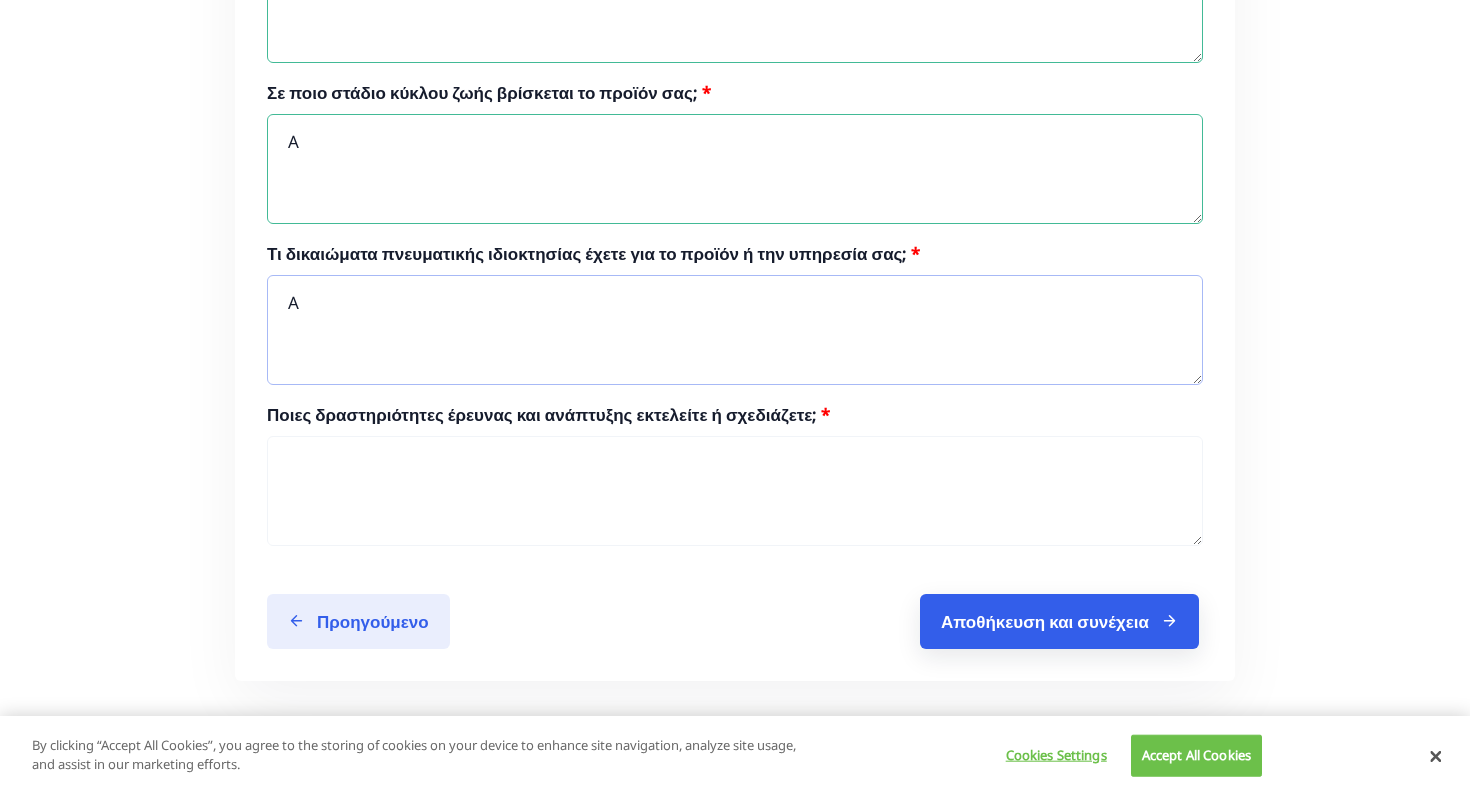 scroll, scrollTop: 900, scrollLeft: 0, axis: vertical 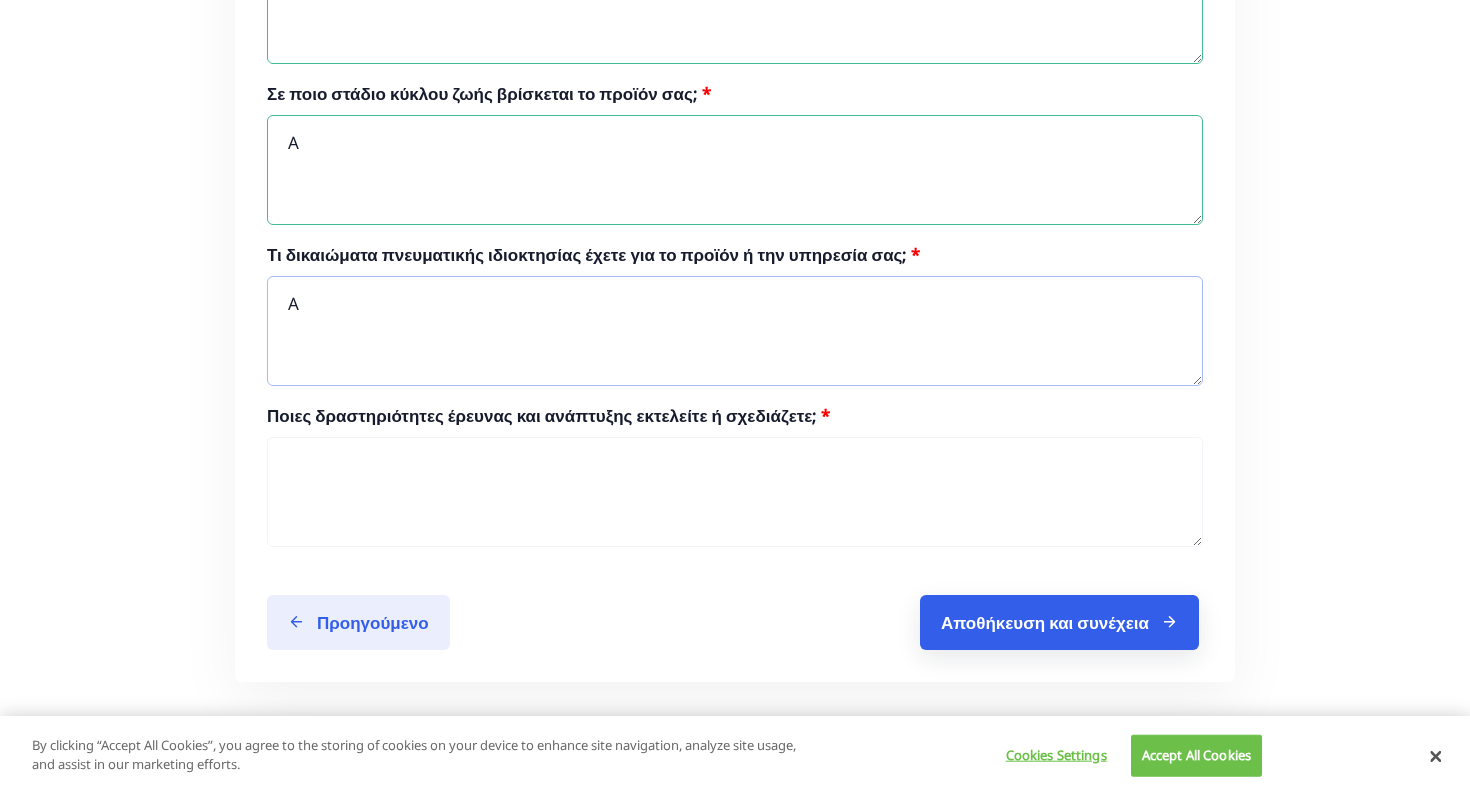 type on "A" 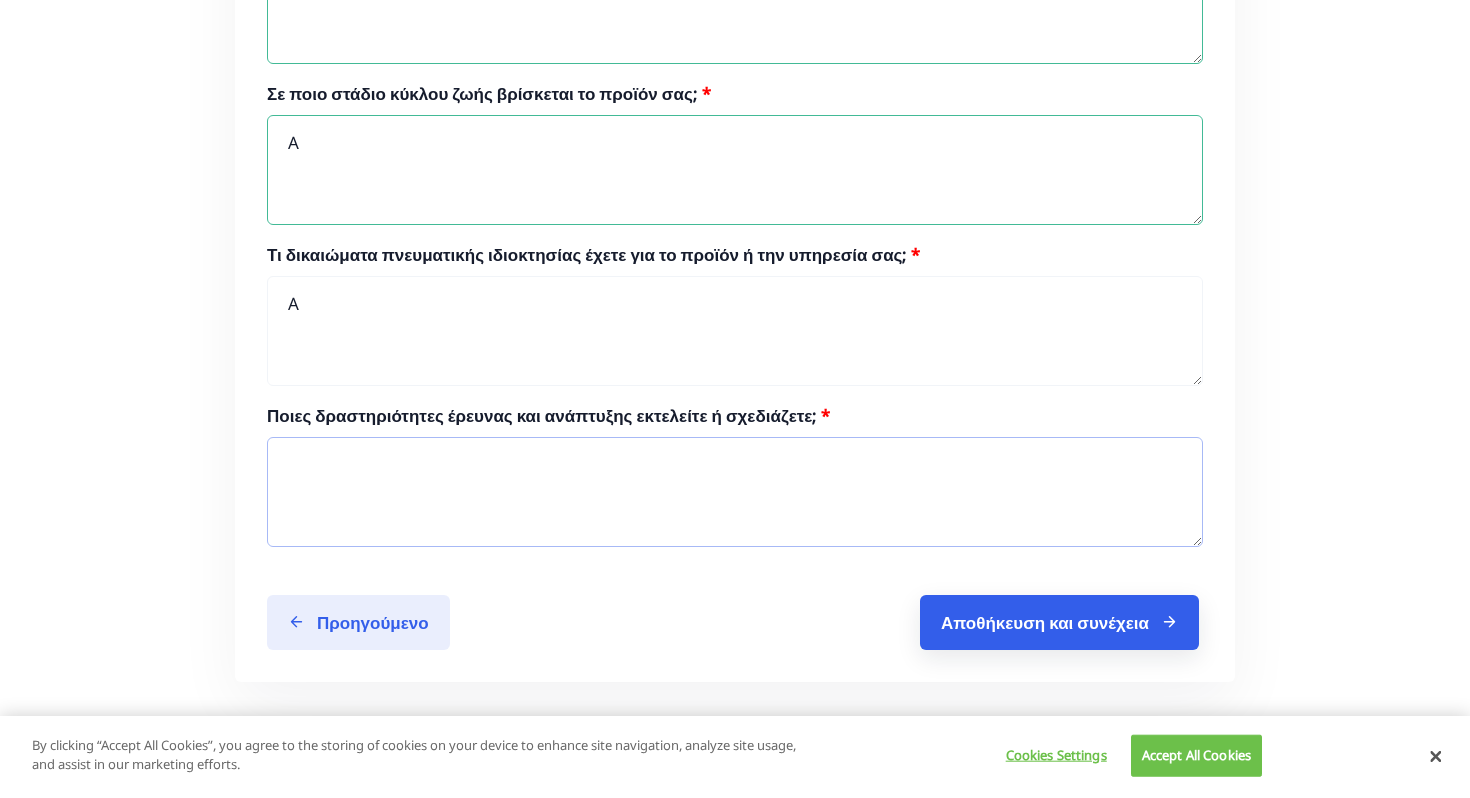 click on "Ποιες δραστηριότητες έρευνας και ανάπτυξης εκτελείτε ή σχεδιάζετε;" at bounding box center (735, 492) 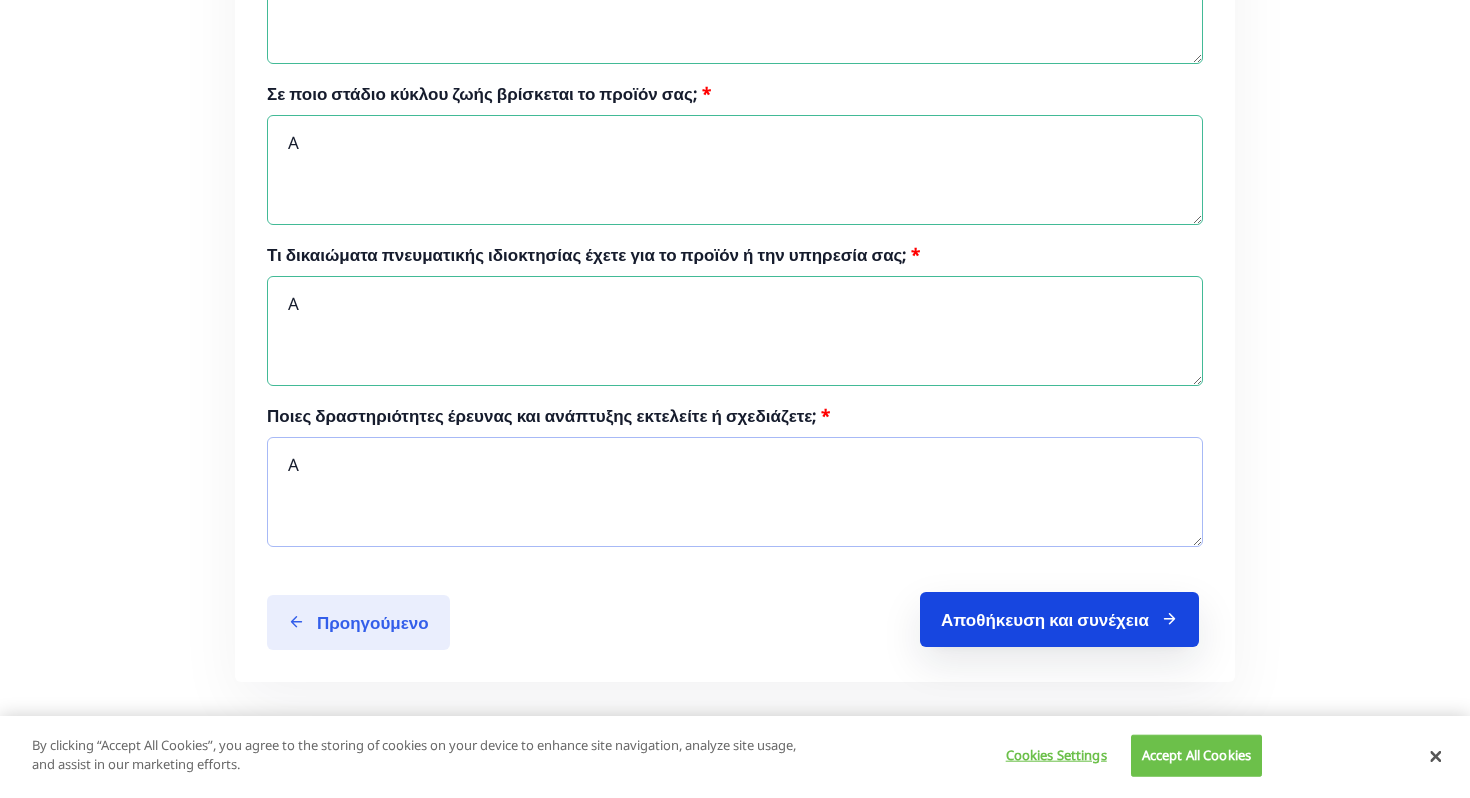 type on "A" 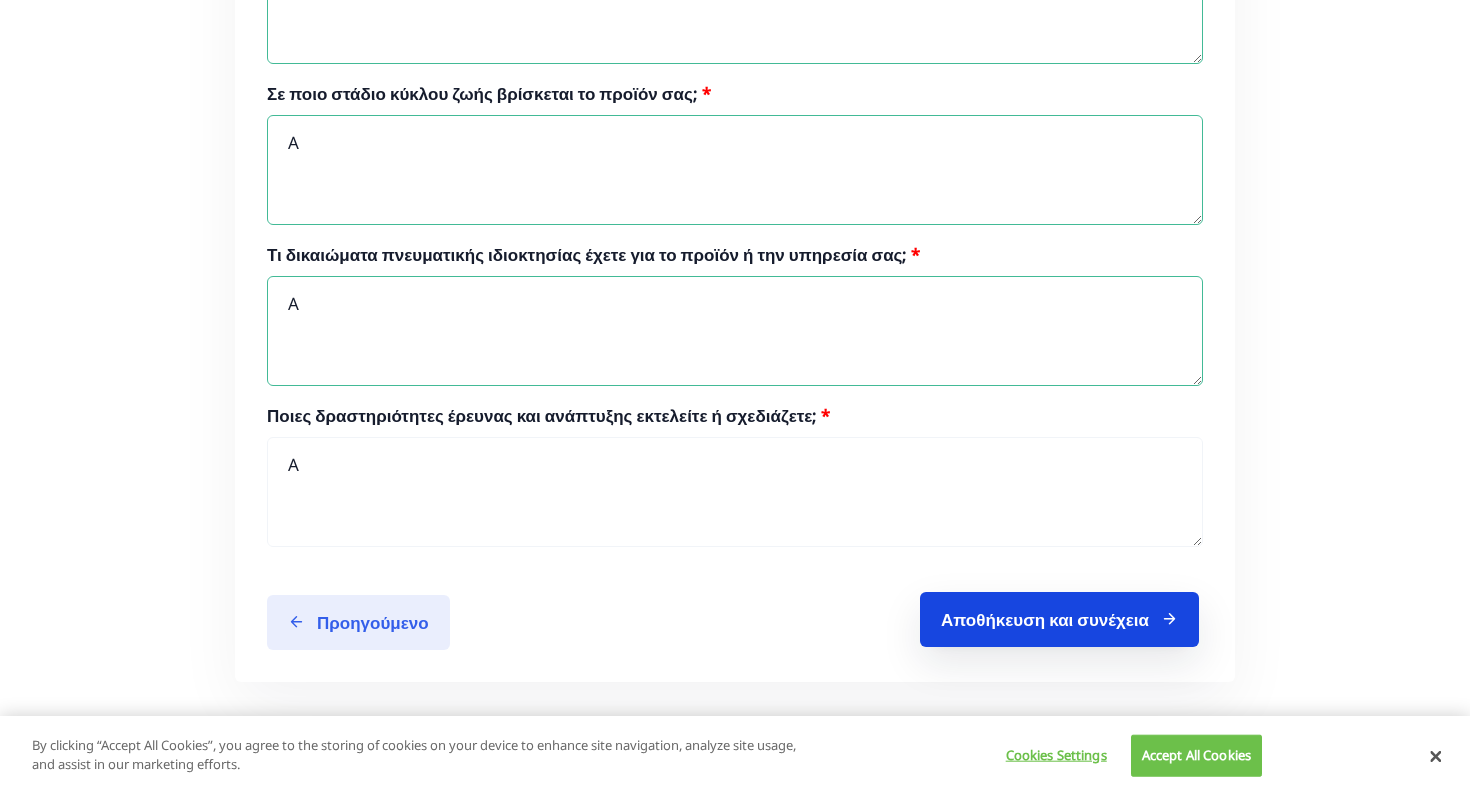 click on "Αποθήκευση και συνέχεια" at bounding box center (1059, 619) 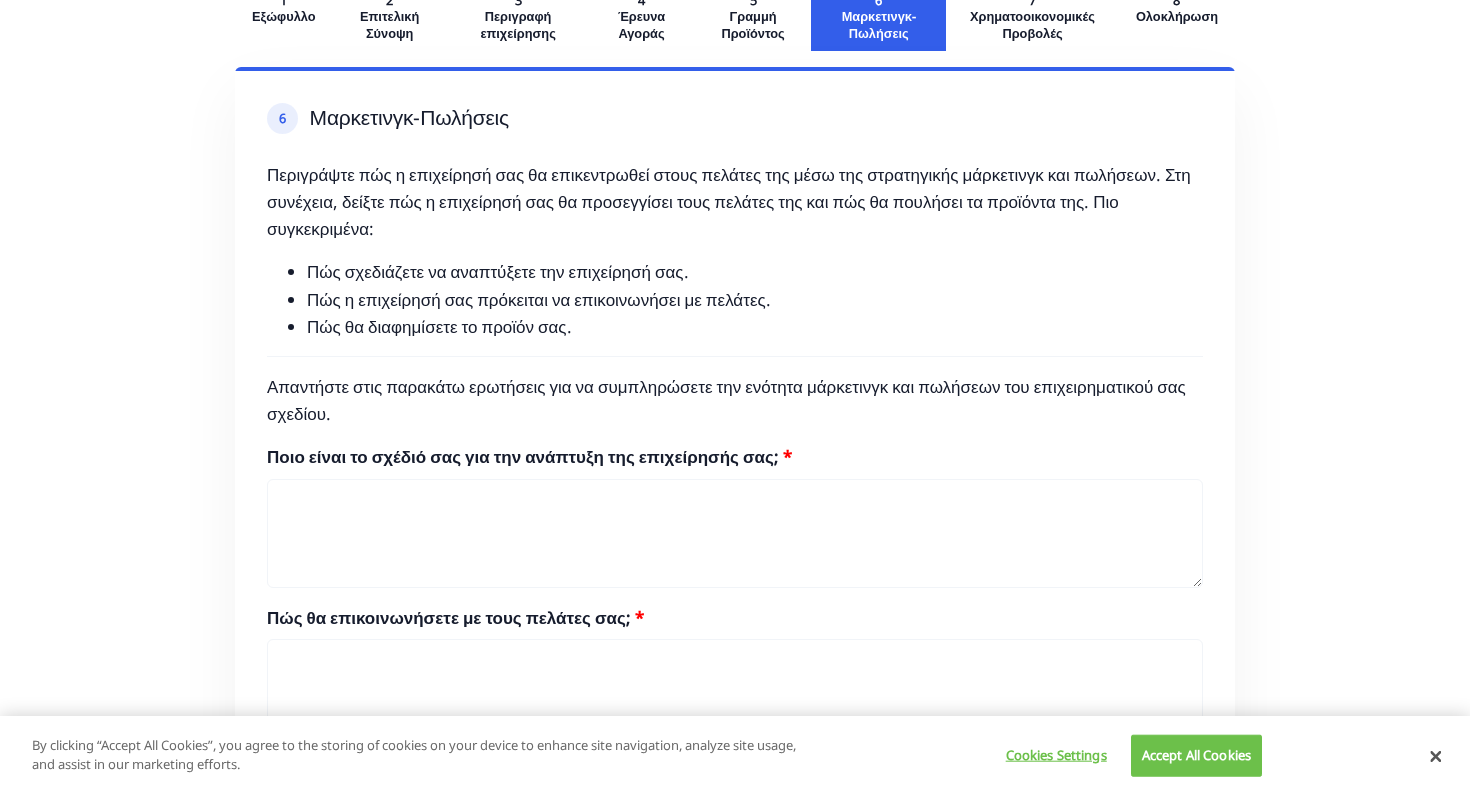 scroll, scrollTop: 366, scrollLeft: 0, axis: vertical 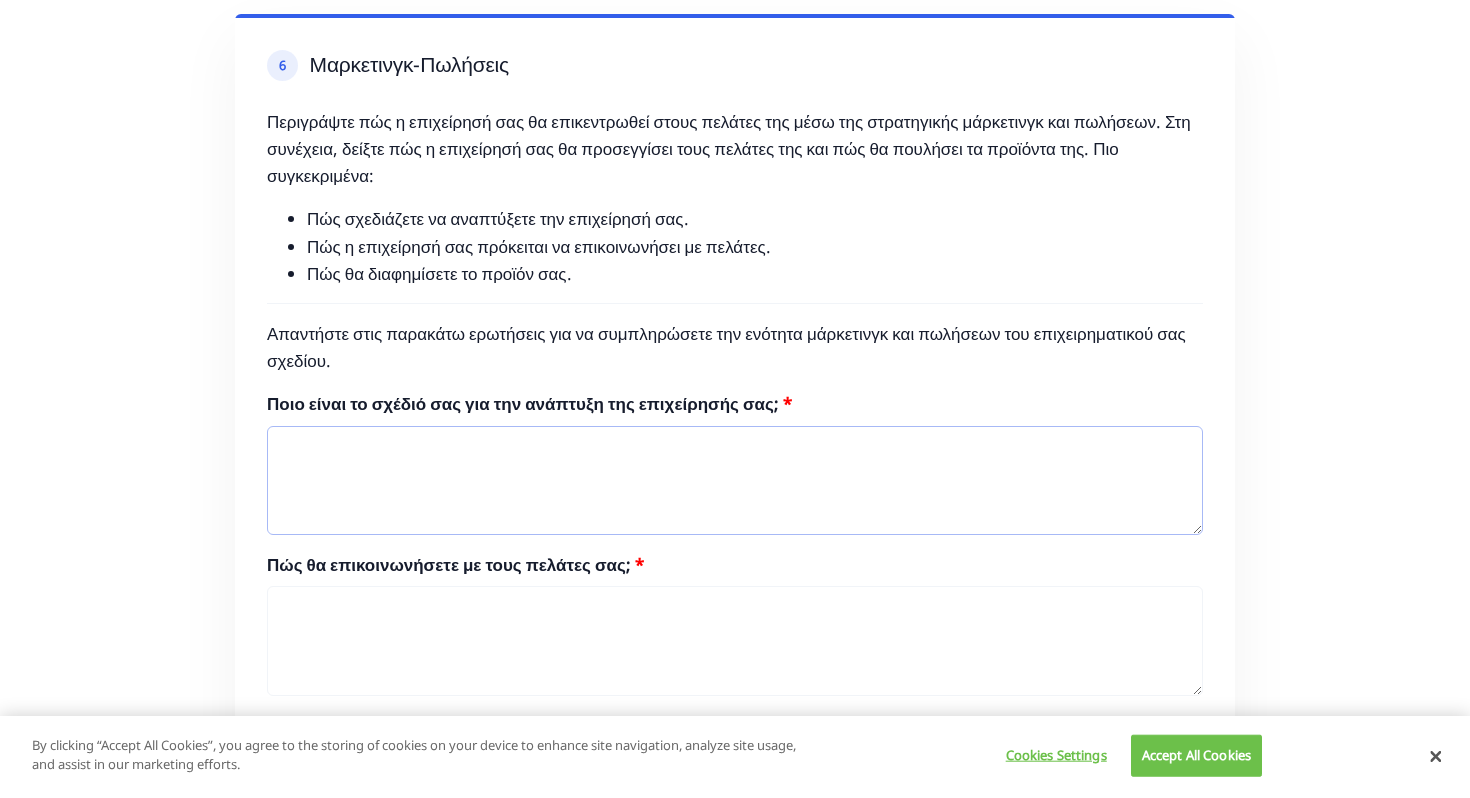 click on "Ποιο είναι το σχέδιό σας για την ανάπτυξη της επιχείρησής σας;" at bounding box center (735, 481) 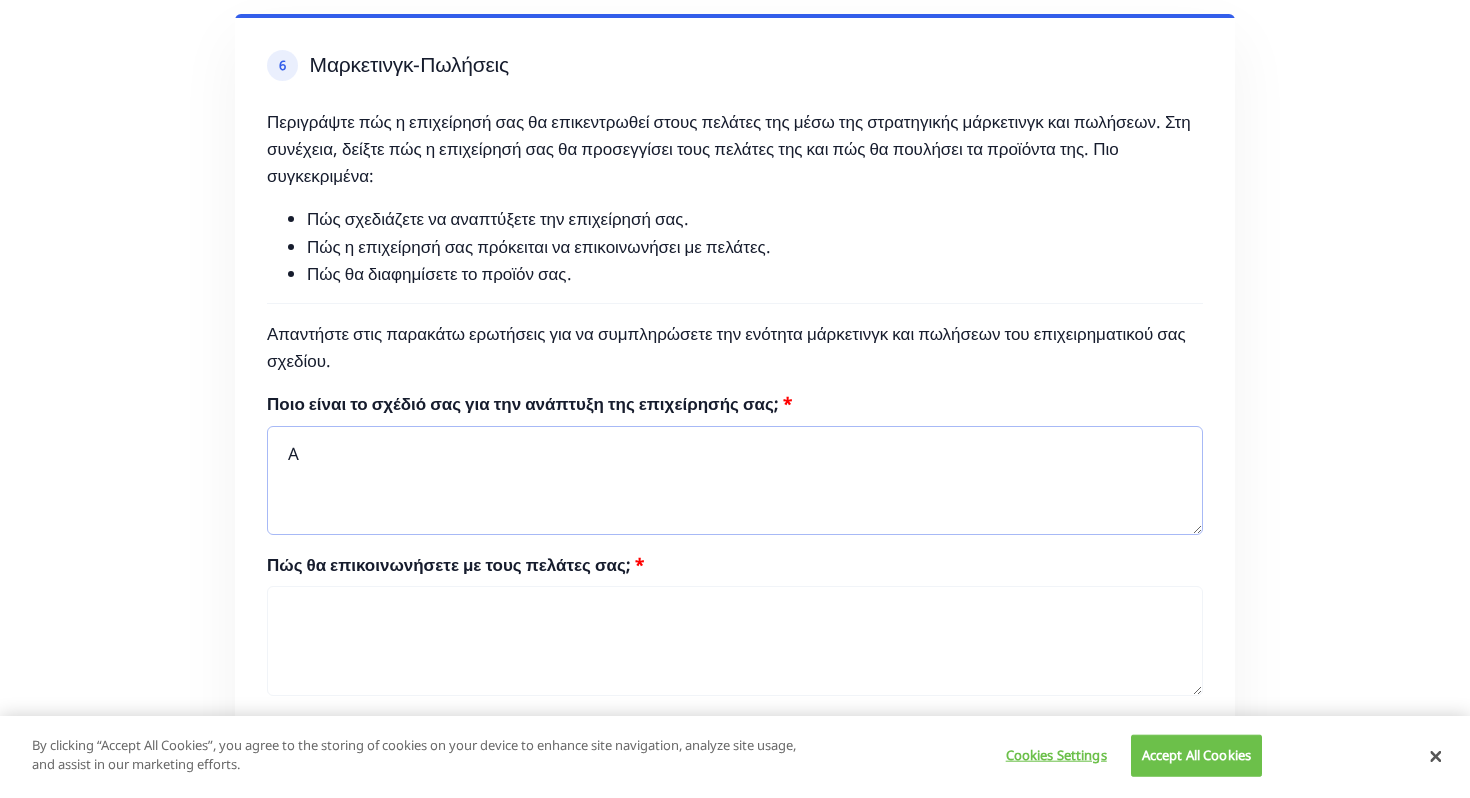 type on "[GRADE]" 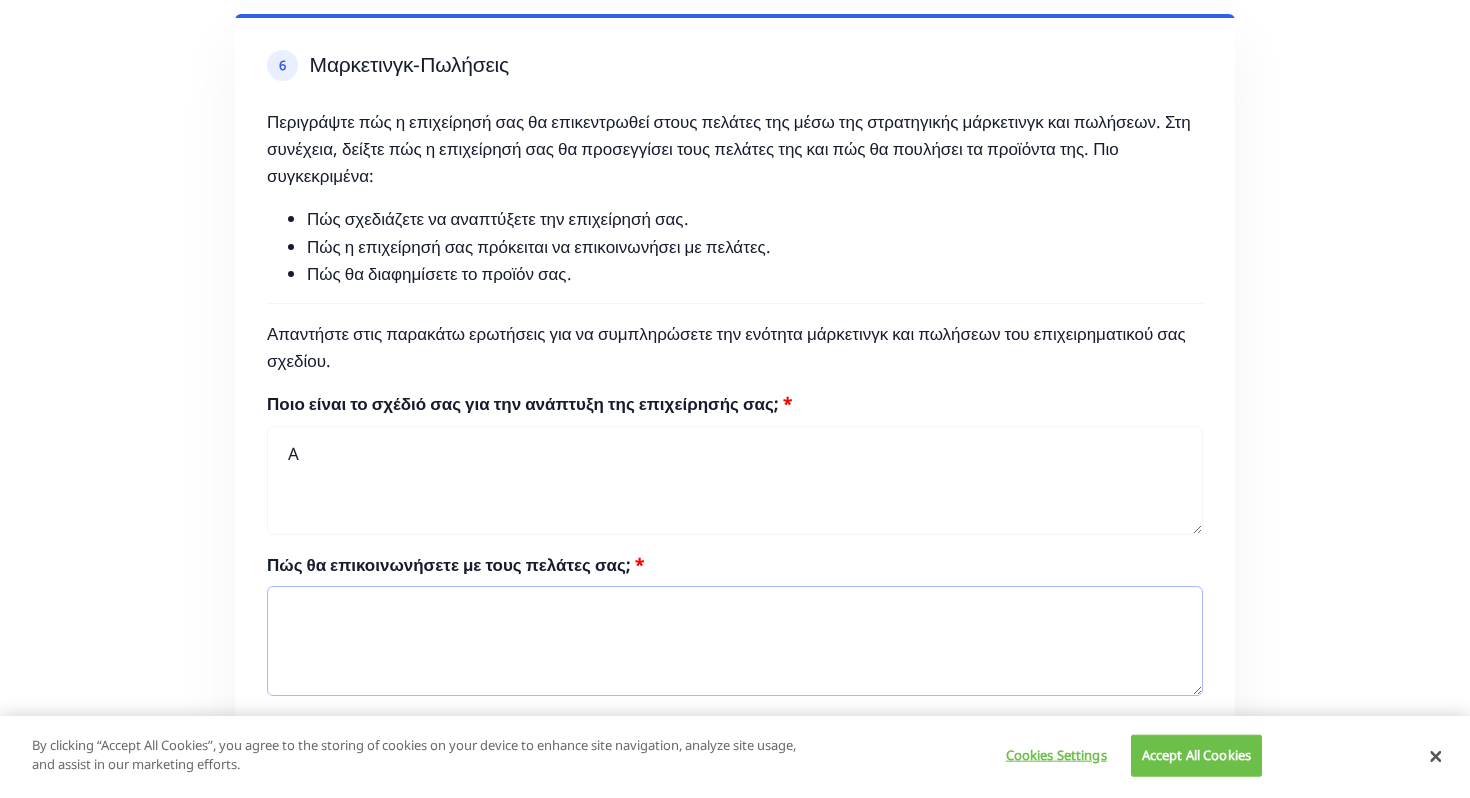 click on "Πώς θα επικοινωνήσετε με τους πελάτες σας;" at bounding box center (735, 641) 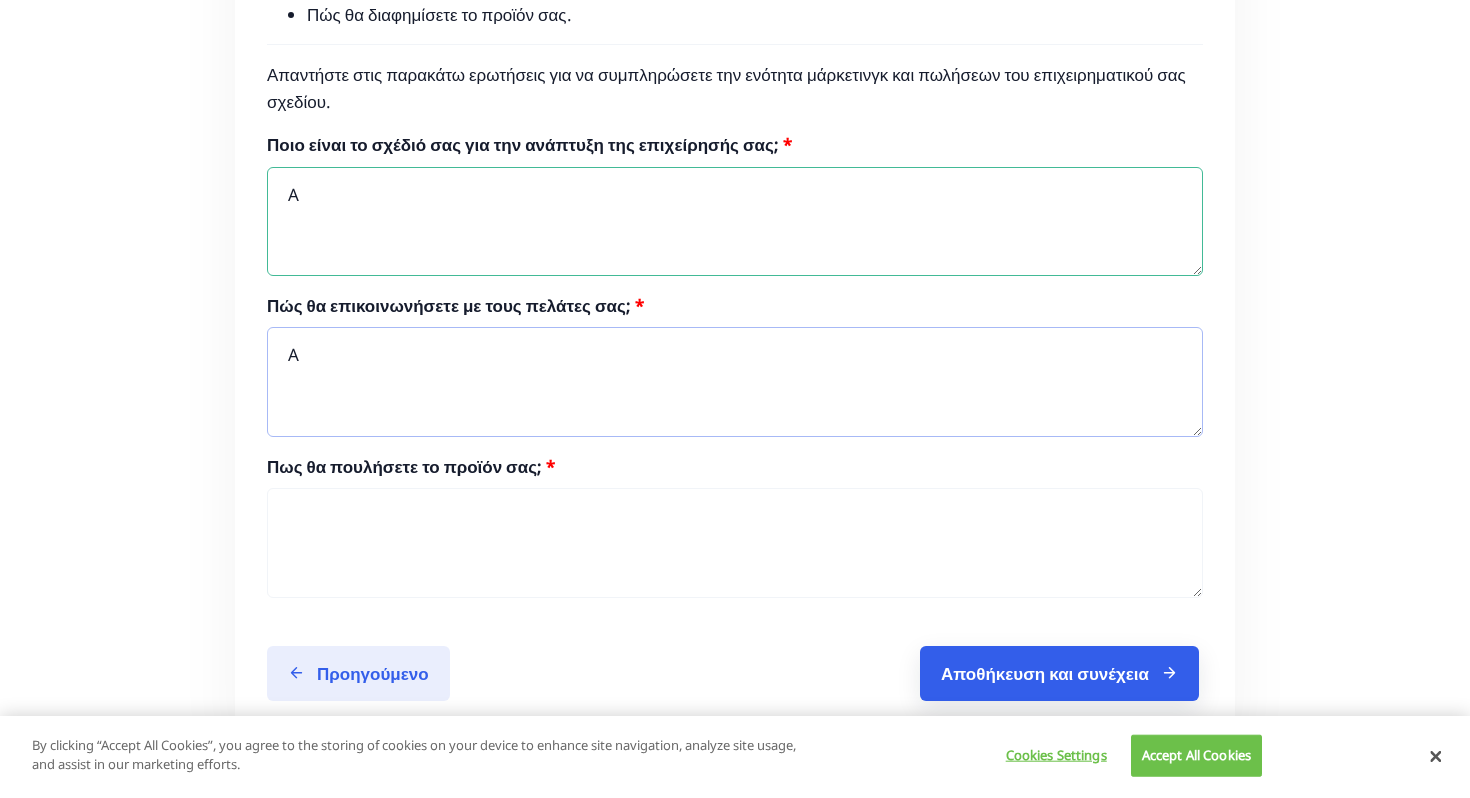 type on "[GRADE]" 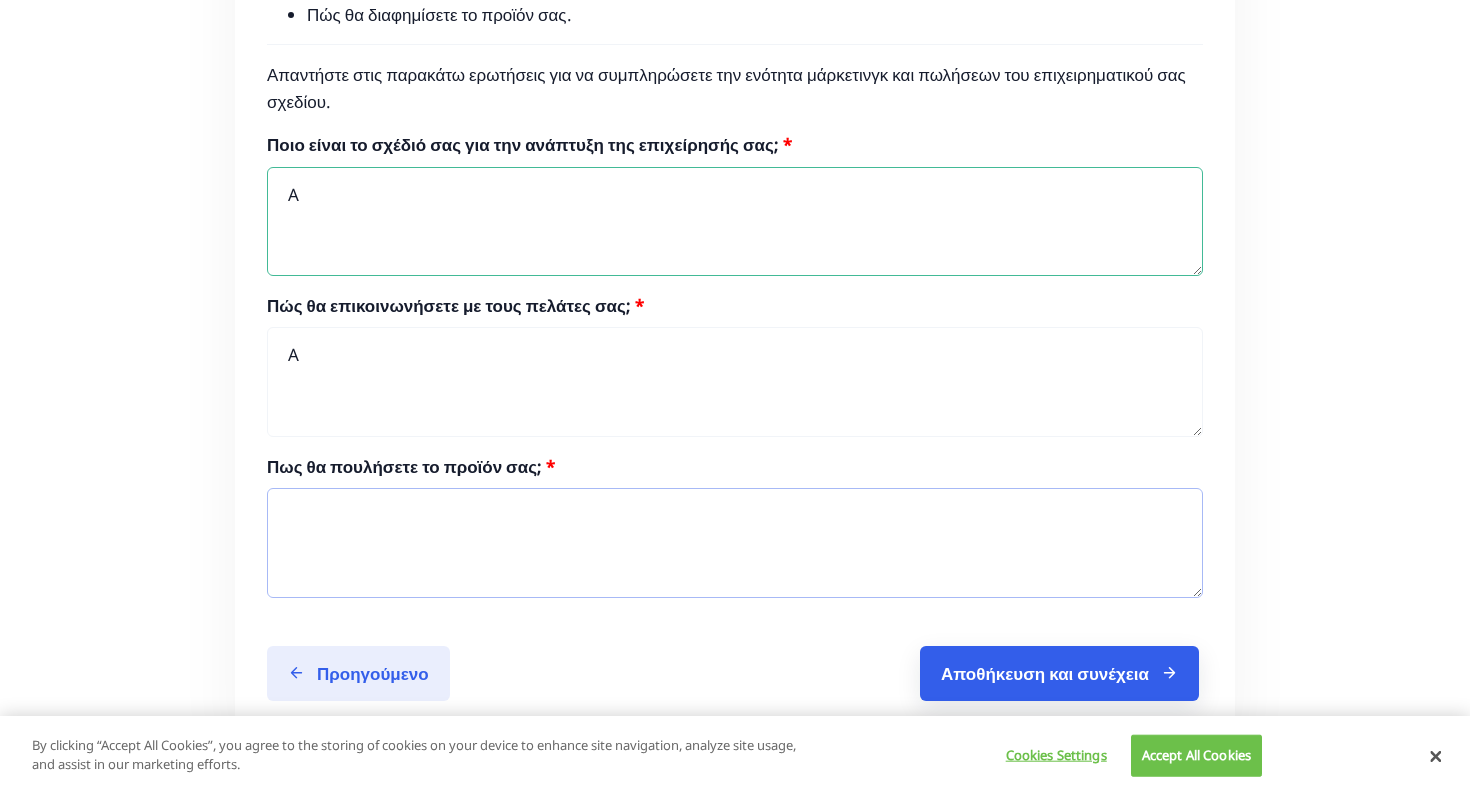 click on "Πως θα πουλήσετε το προϊόν σας;" at bounding box center (735, 543) 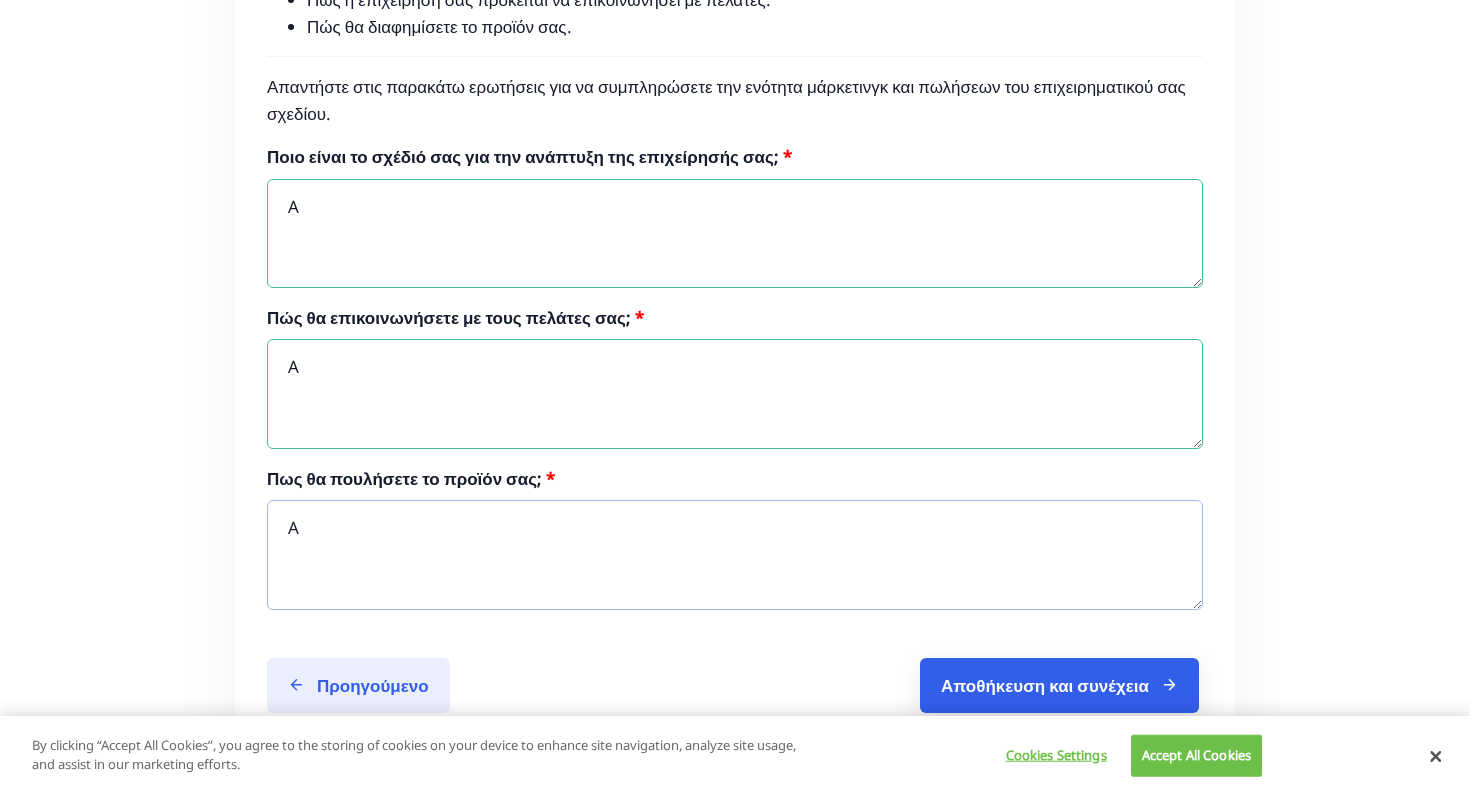 scroll, scrollTop: 775, scrollLeft: 0, axis: vertical 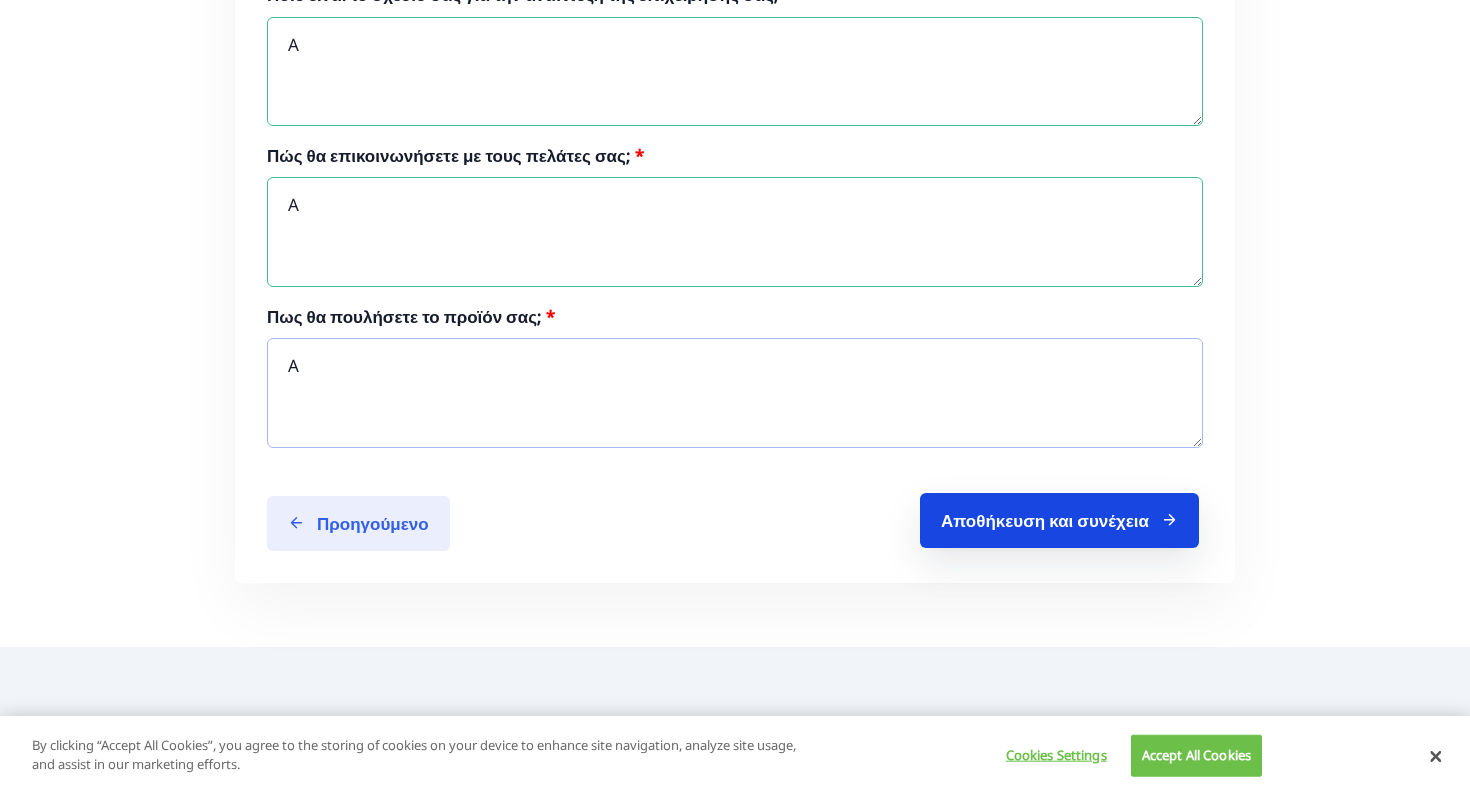 type on "[GRADE]" 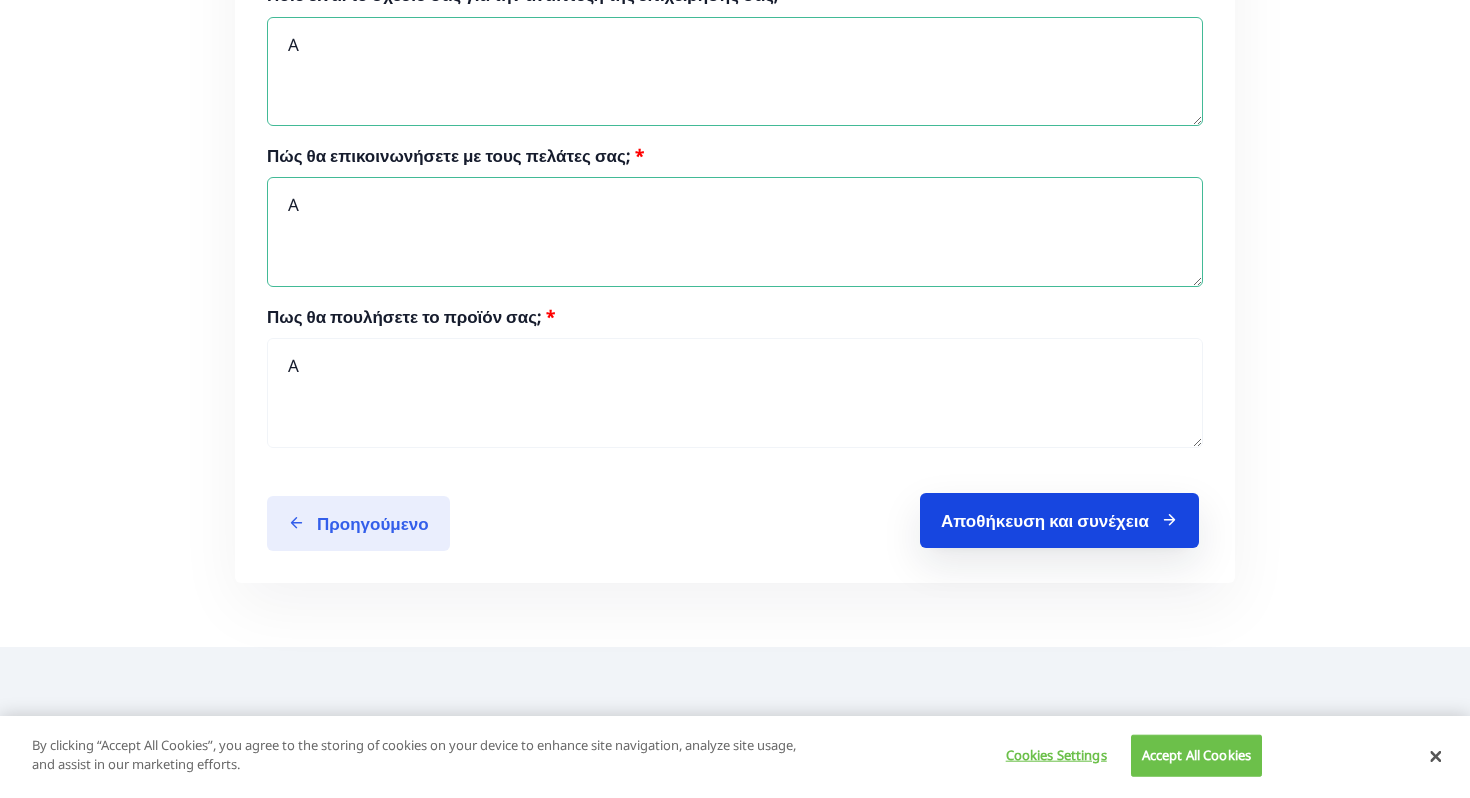 click on "[ACTION]" at bounding box center (1059, 520) 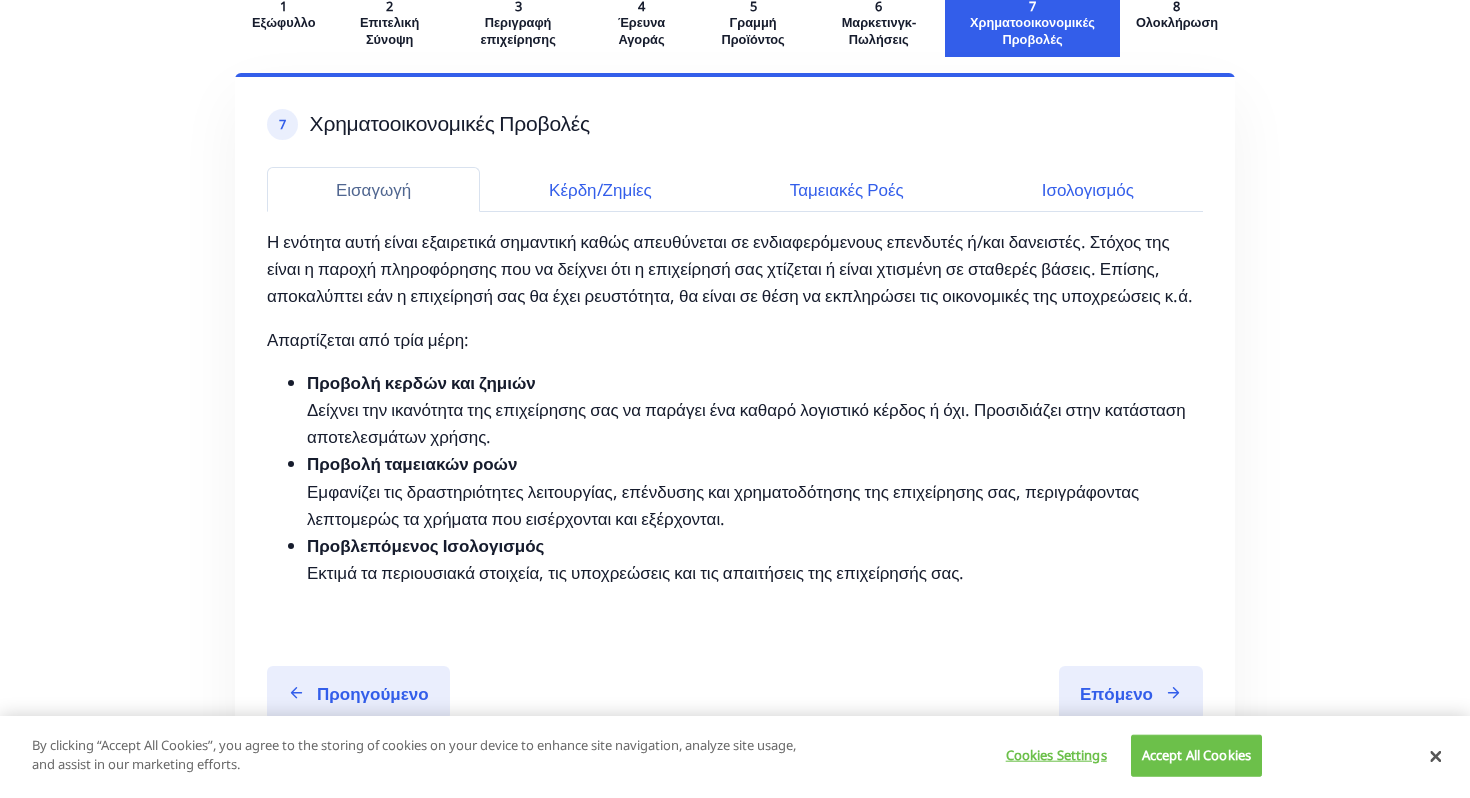 scroll, scrollTop: 289, scrollLeft: 0, axis: vertical 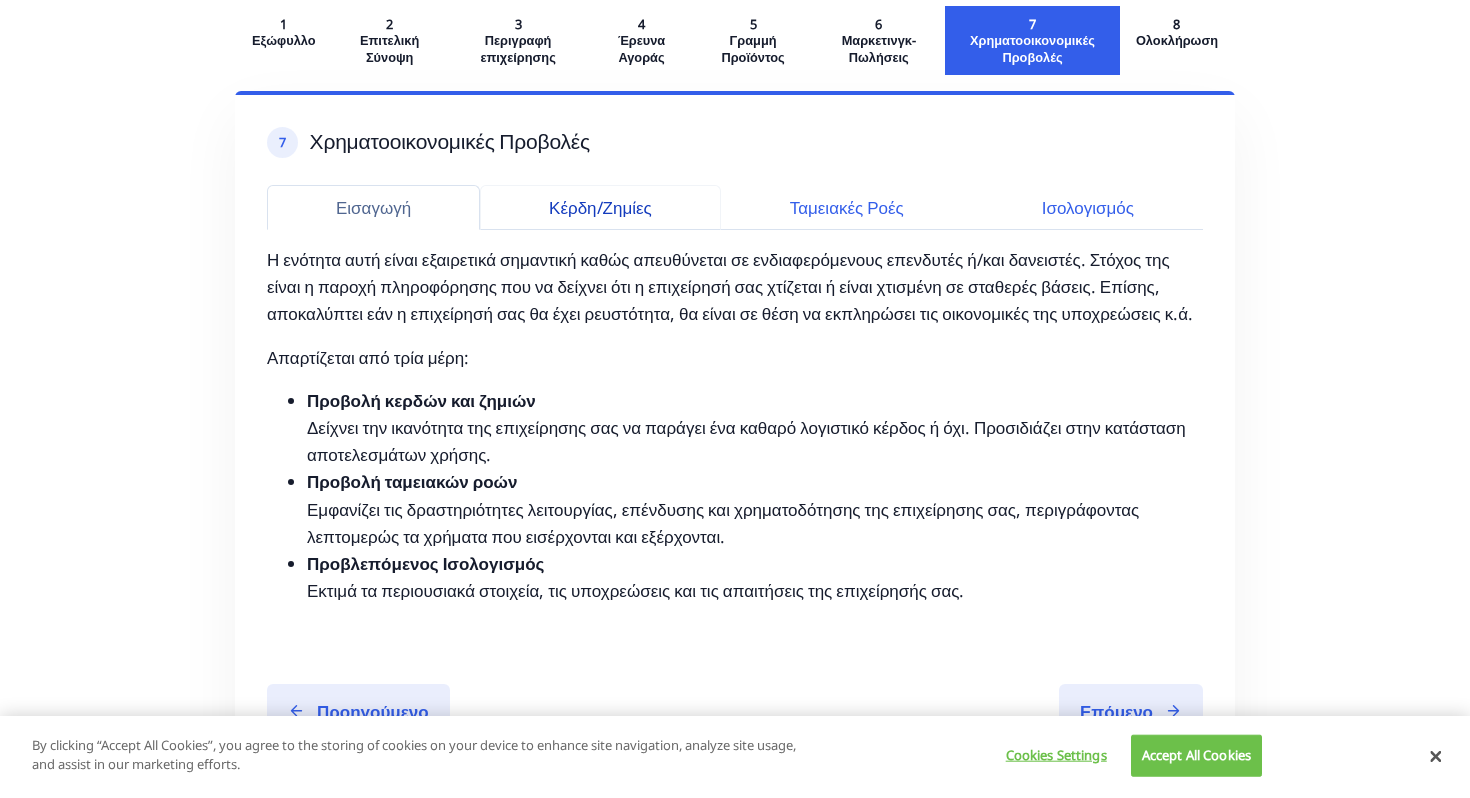 click on "Κέρδη/Ζημίες" at bounding box center [600, 207] 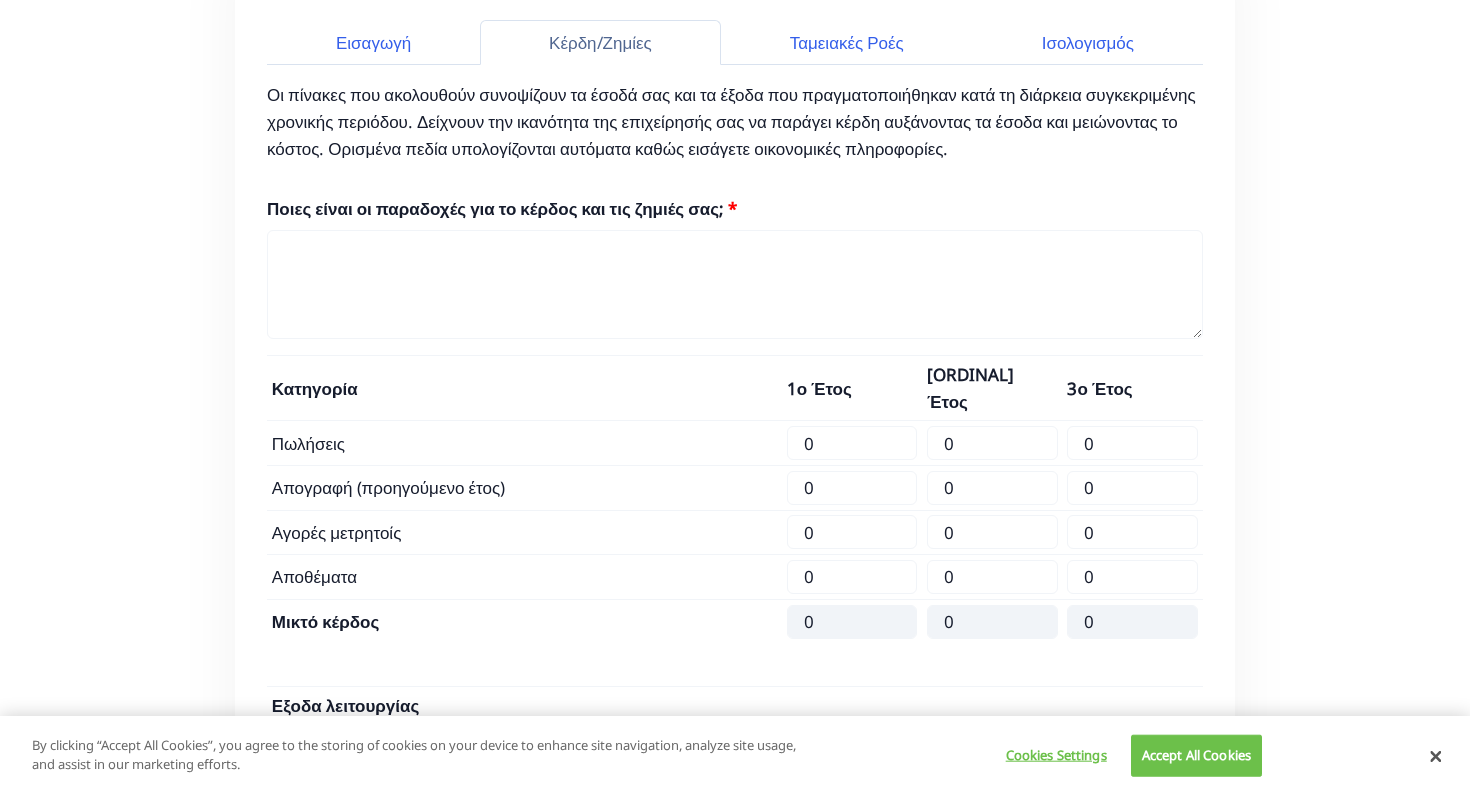 scroll, scrollTop: 474, scrollLeft: 0, axis: vertical 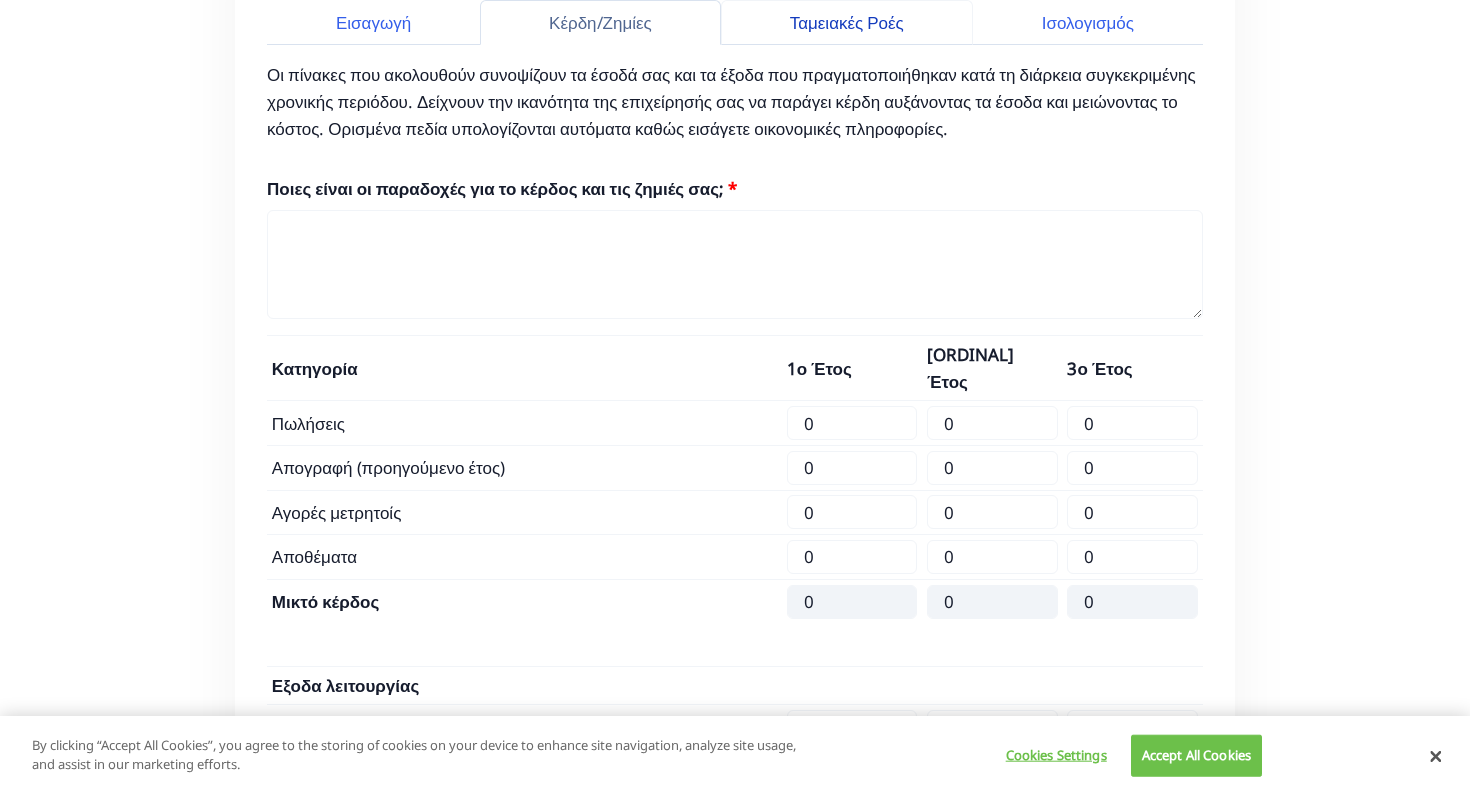 click on "Ταμειακές Ροές" at bounding box center [847, 22] 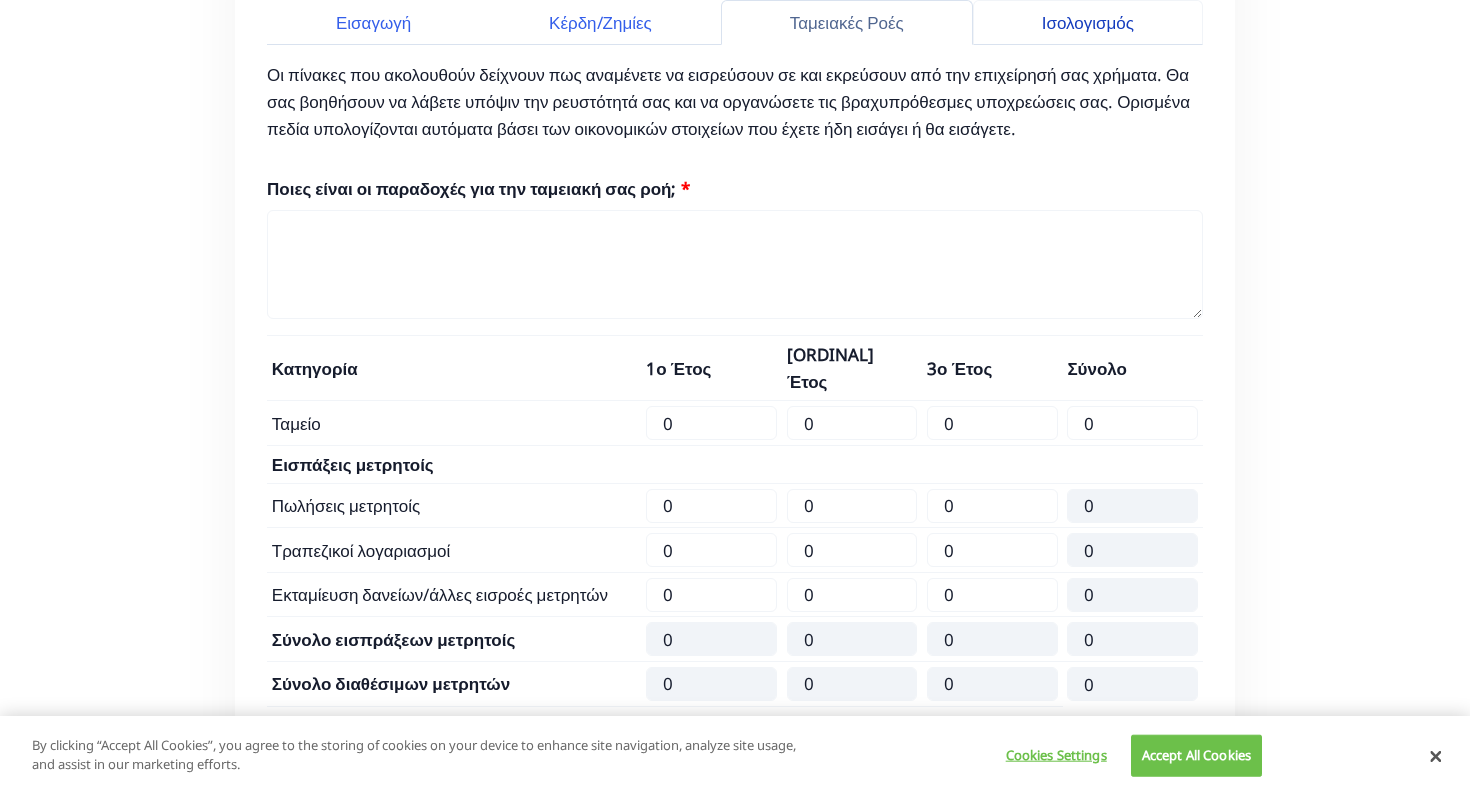 click on "Ισολογισμός" at bounding box center [1088, 22] 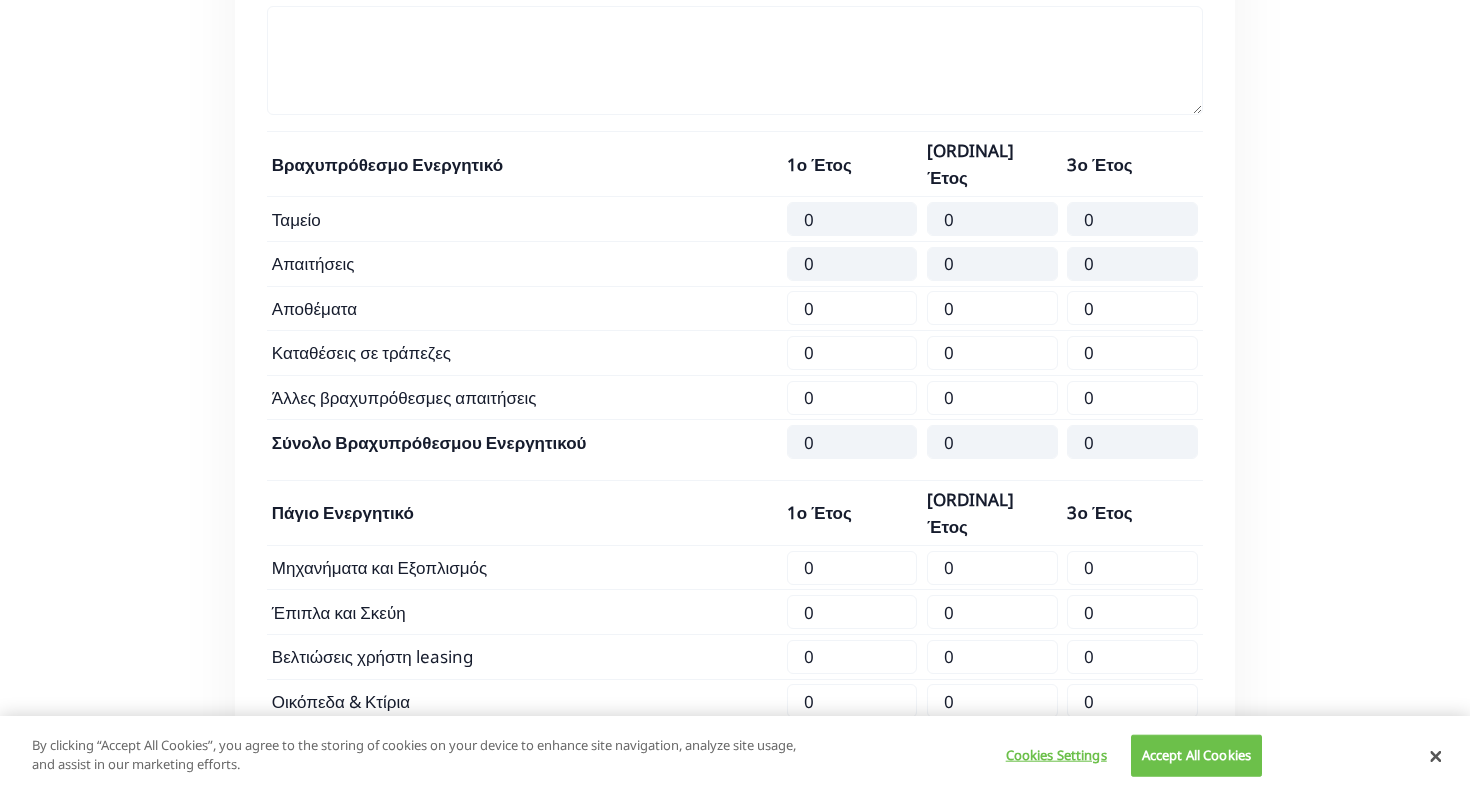 scroll, scrollTop: 809, scrollLeft: 0, axis: vertical 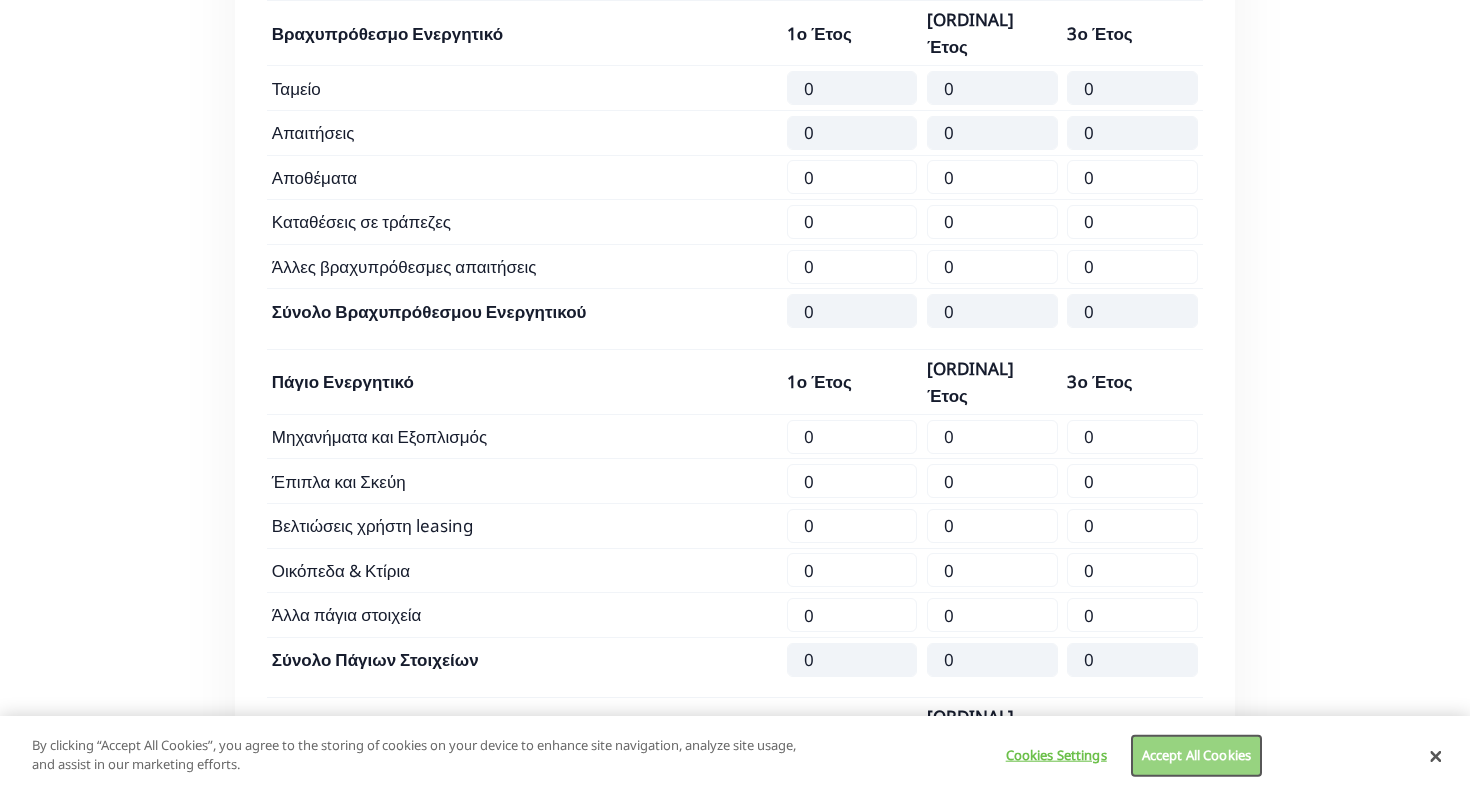 click on "[ACTION]" at bounding box center (1196, 756) 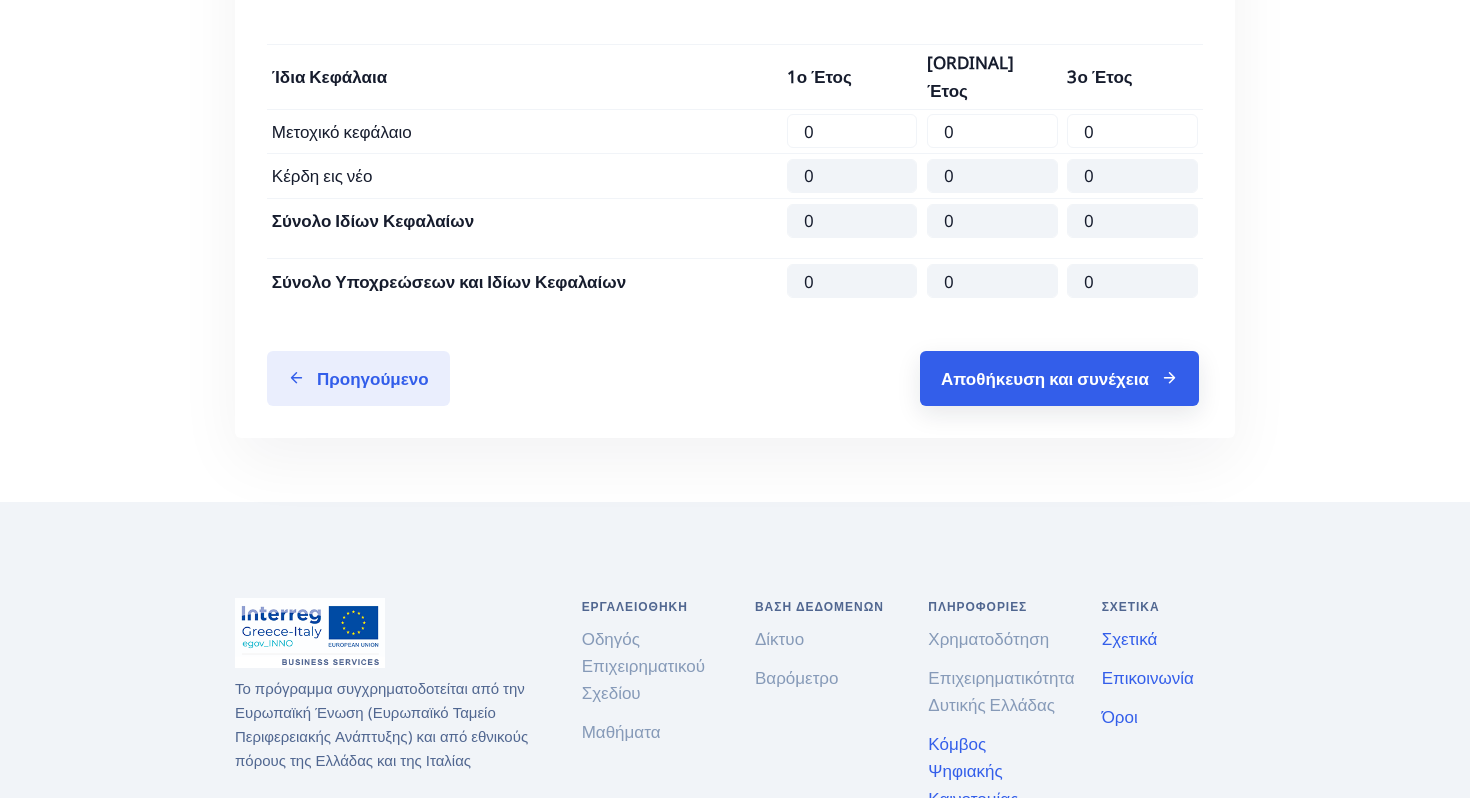 scroll, scrollTop: 2429, scrollLeft: 0, axis: vertical 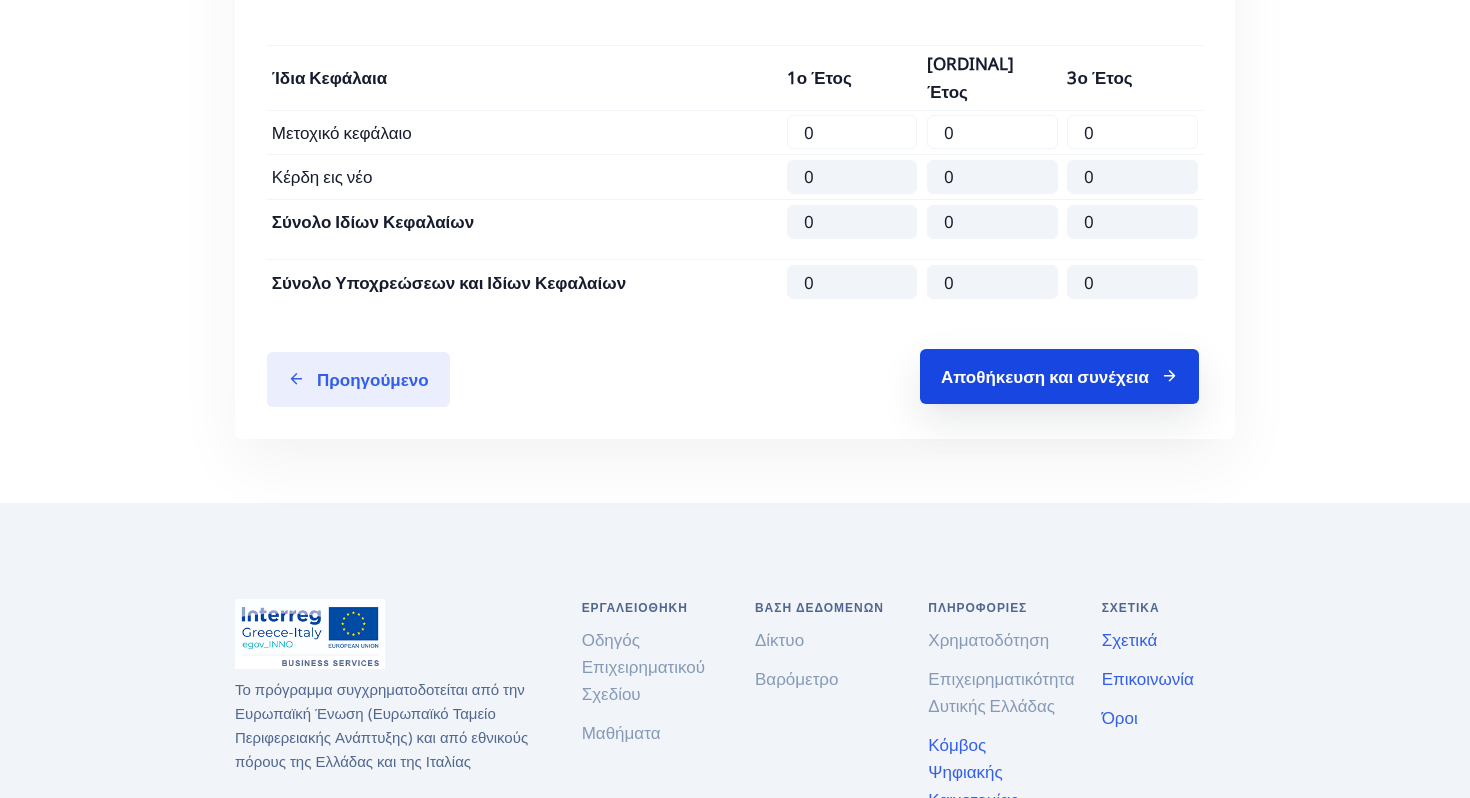 click on "Επόμενο
Αποθήκευση και συνέχεια" at bounding box center (979, 379) 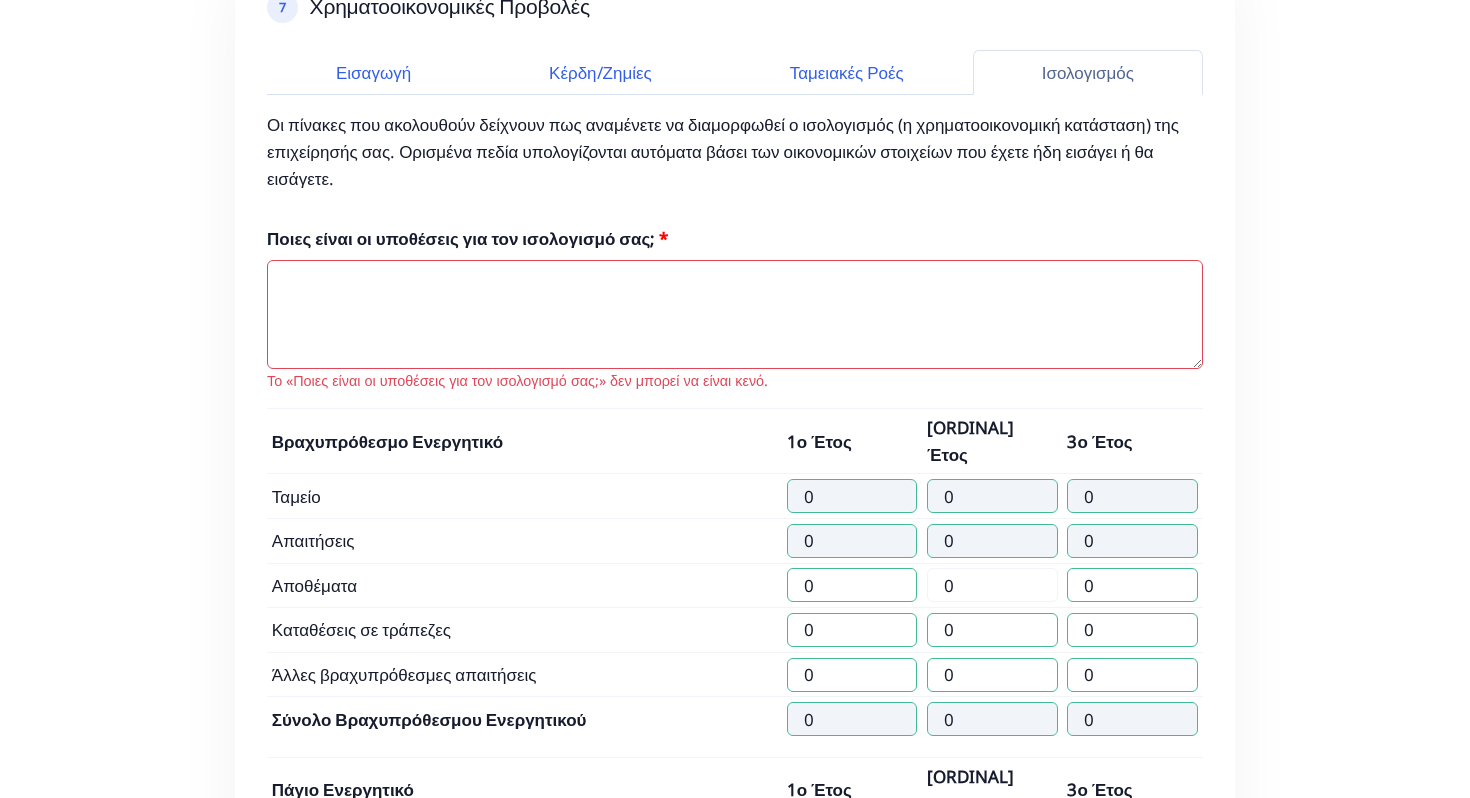 scroll, scrollTop: 467, scrollLeft: 0, axis: vertical 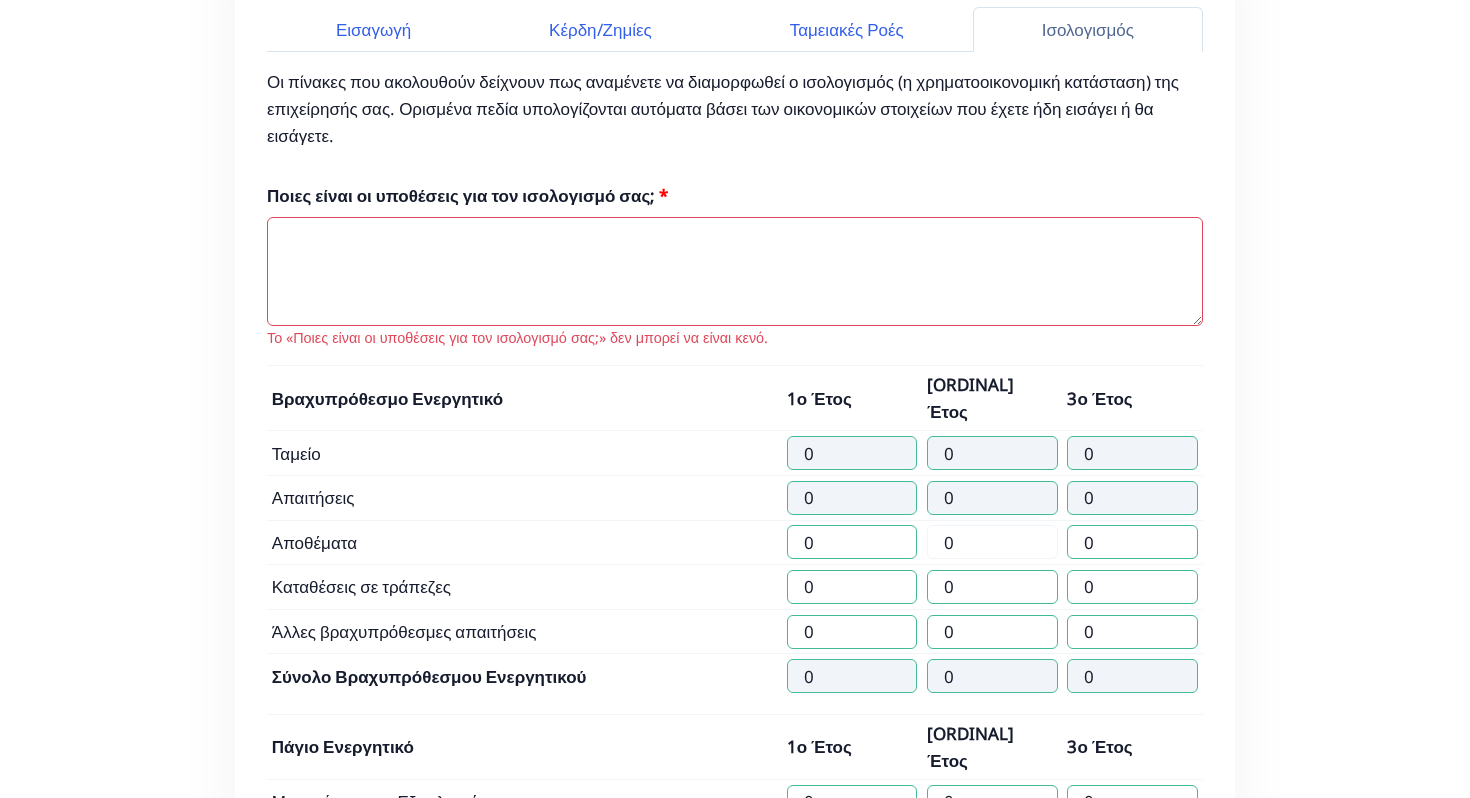 click on "Ποιες είναι οι υποθέσεις για τον ισολογισμό σας;" at bounding box center (735, 272) 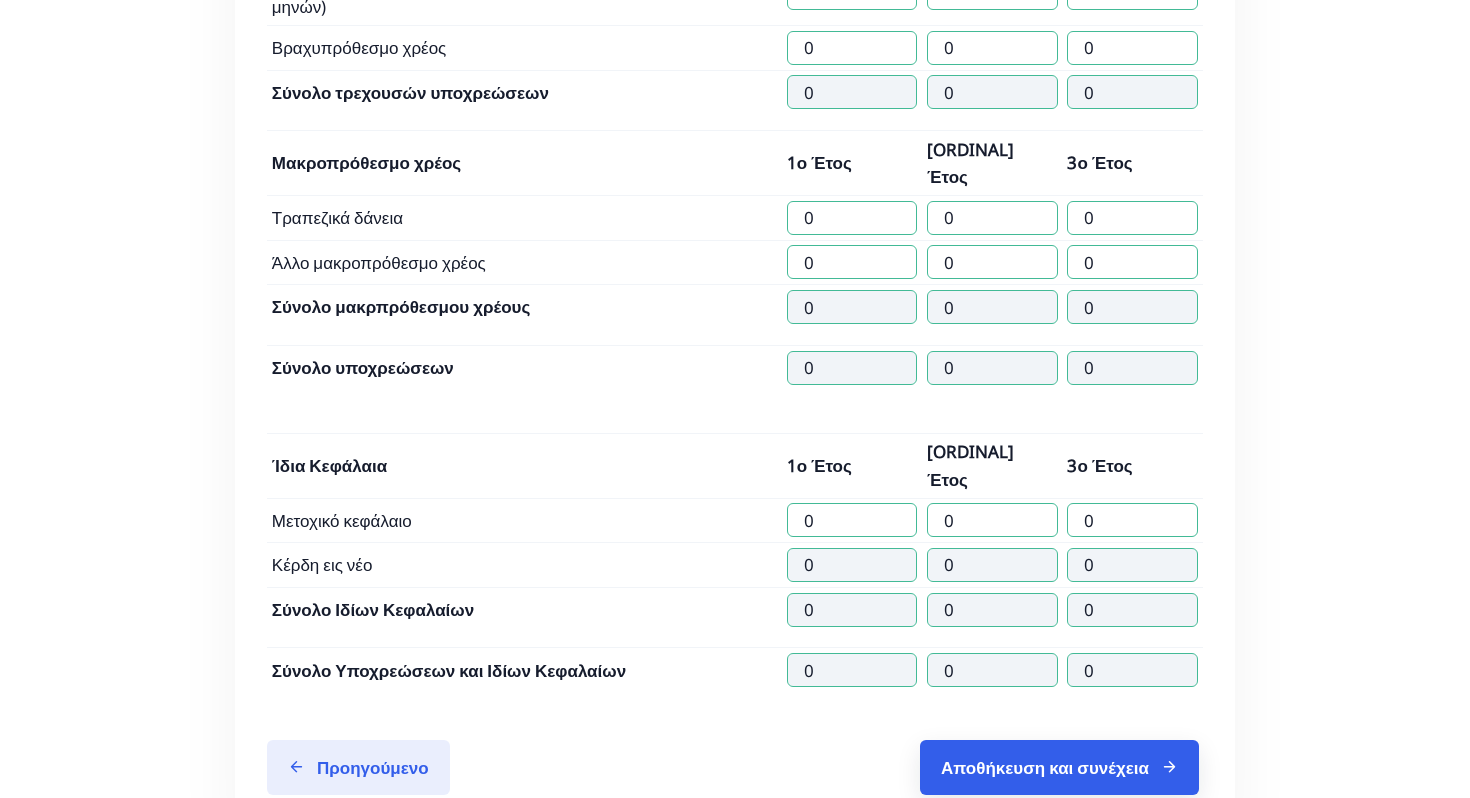 scroll, scrollTop: 2191, scrollLeft: 0, axis: vertical 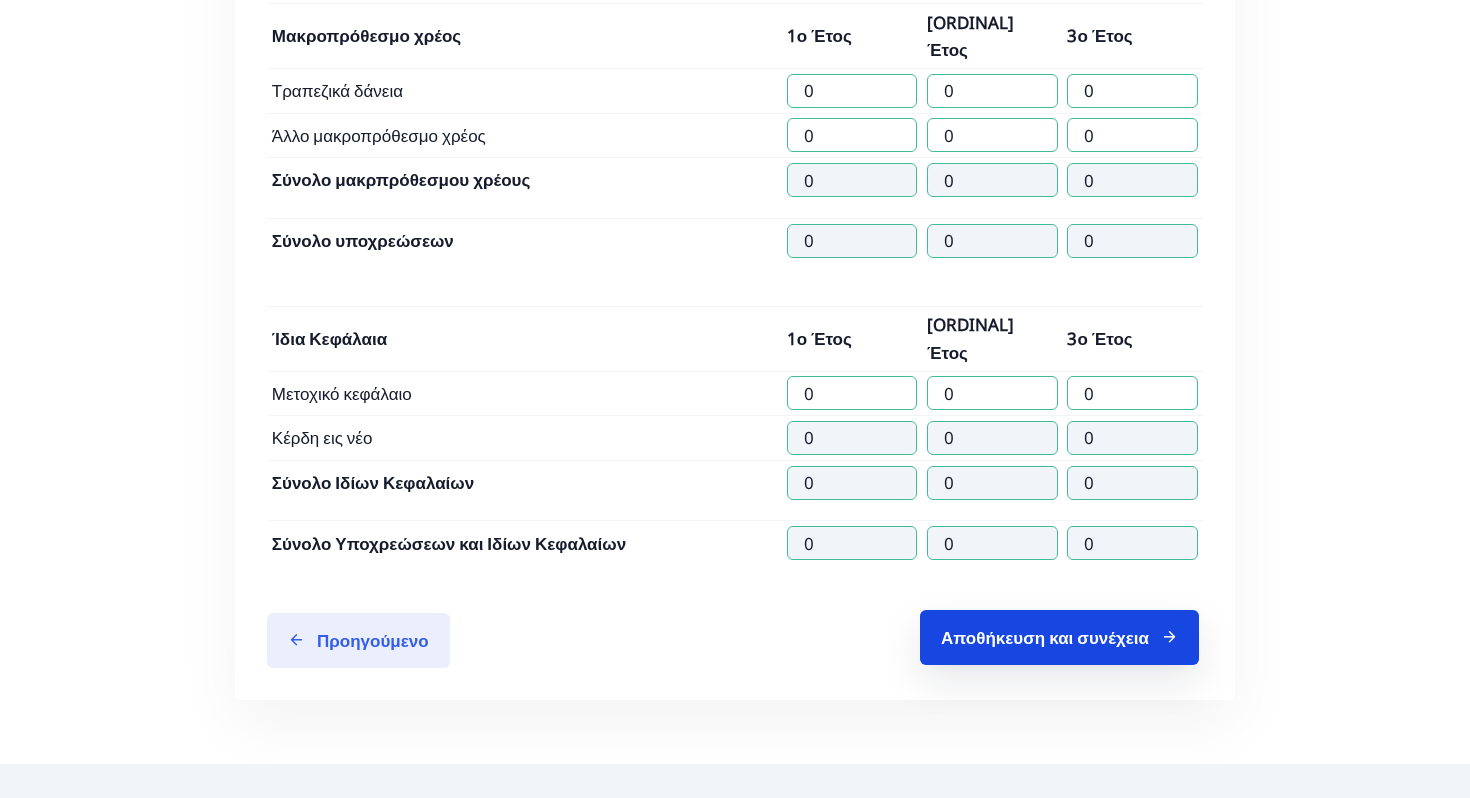type on "[GRADE]" 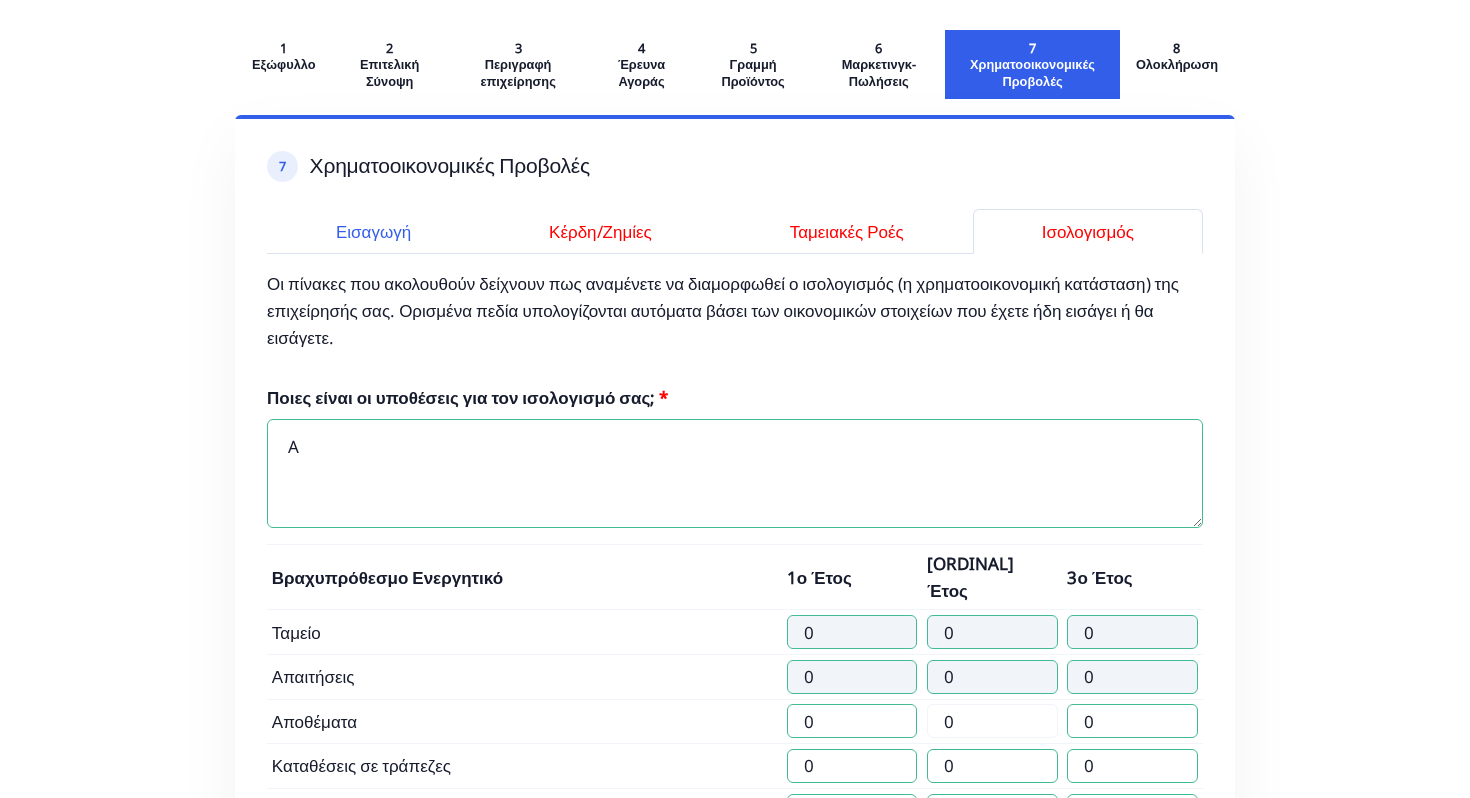 scroll, scrollTop: 113, scrollLeft: 0, axis: vertical 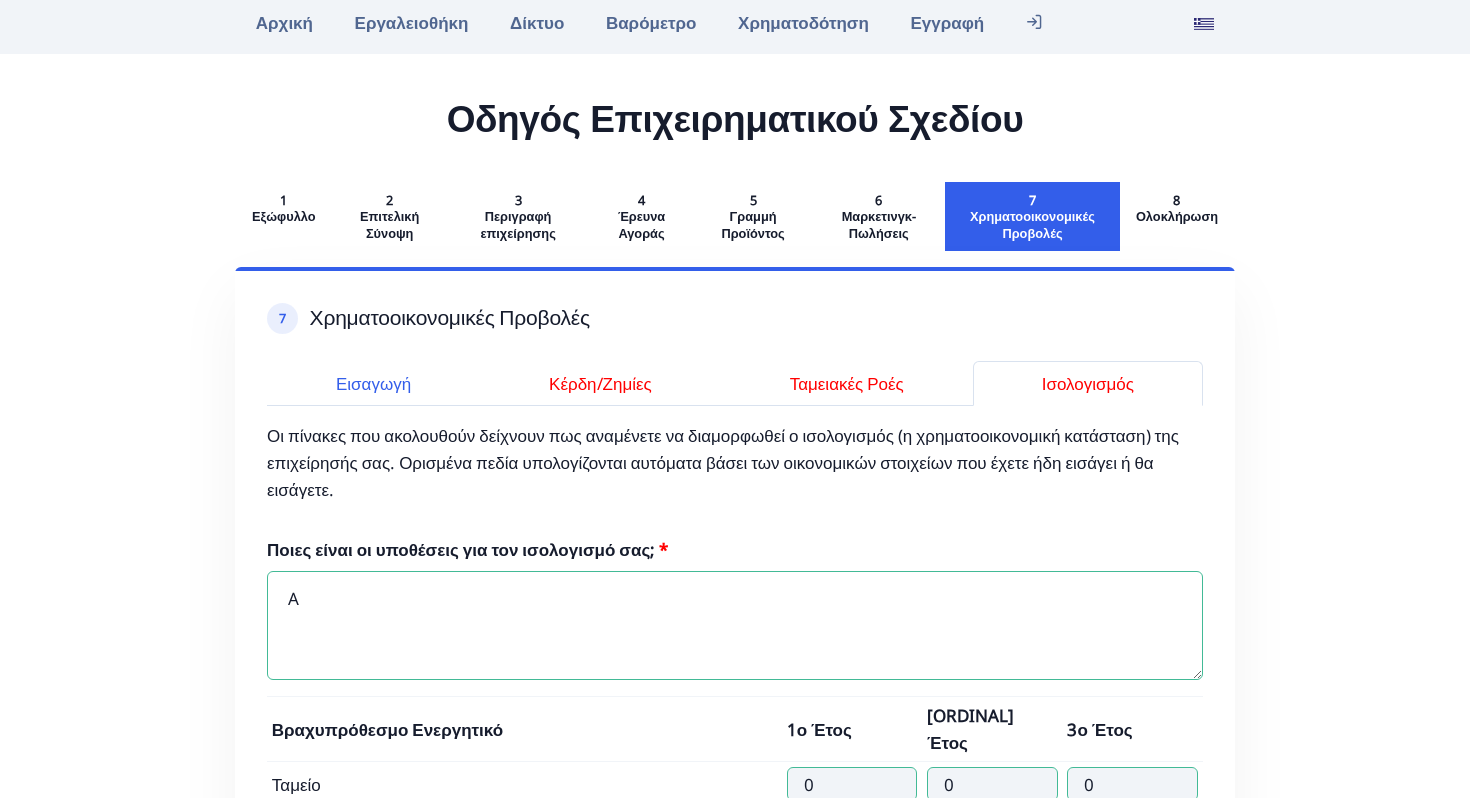 click on "Οι πίνακες που ακολουθούν  δείχνουν πως αναμένετε να διαμορφωθεί ο ισολογισμός (η χρηματοοικονομική κατάσταση) της επιχείρησής σας. Ορισμένα πεδία υπολογίζονται αυτόματα βάσει των οικονομικών στοιχείων που έχετε ήδη εισάγει ή θα εισάγετε." at bounding box center (735, 471) 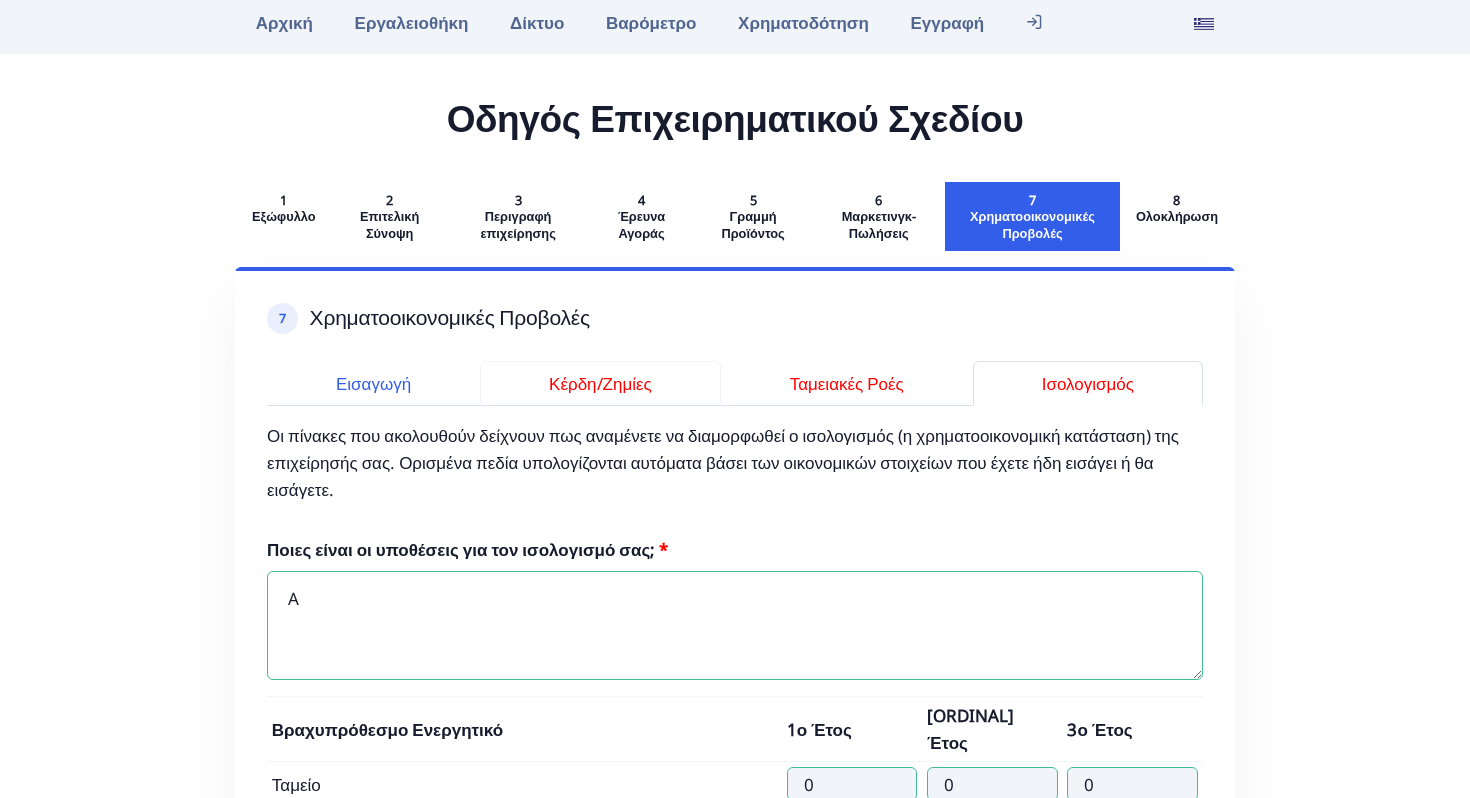 click on "Κέρδη/Ζημίες" at bounding box center [600, 383] 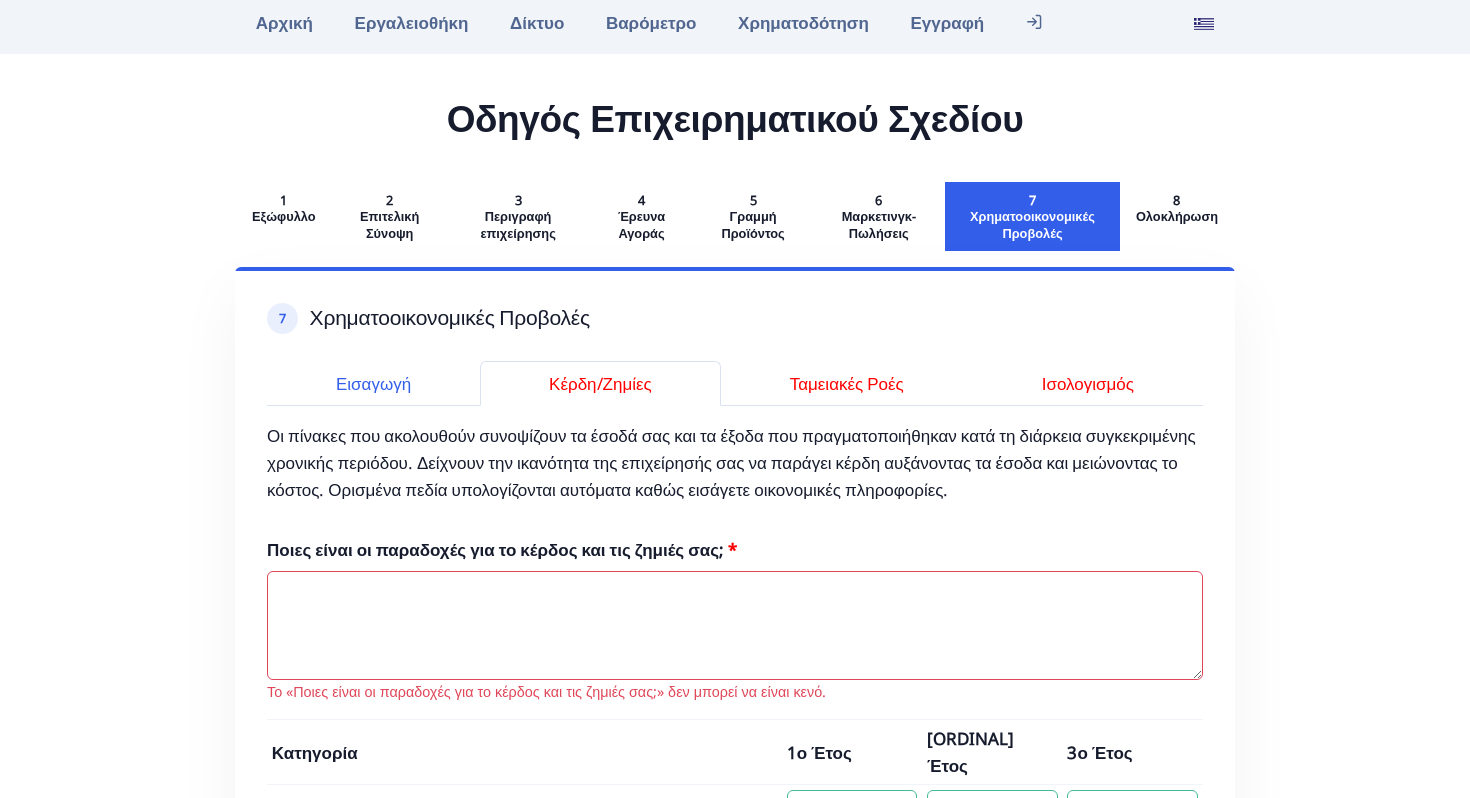 click on "Ποιες είναι οι παραδοχές για το κέρδος και τις ζημιές σας;" at bounding box center [735, 626] 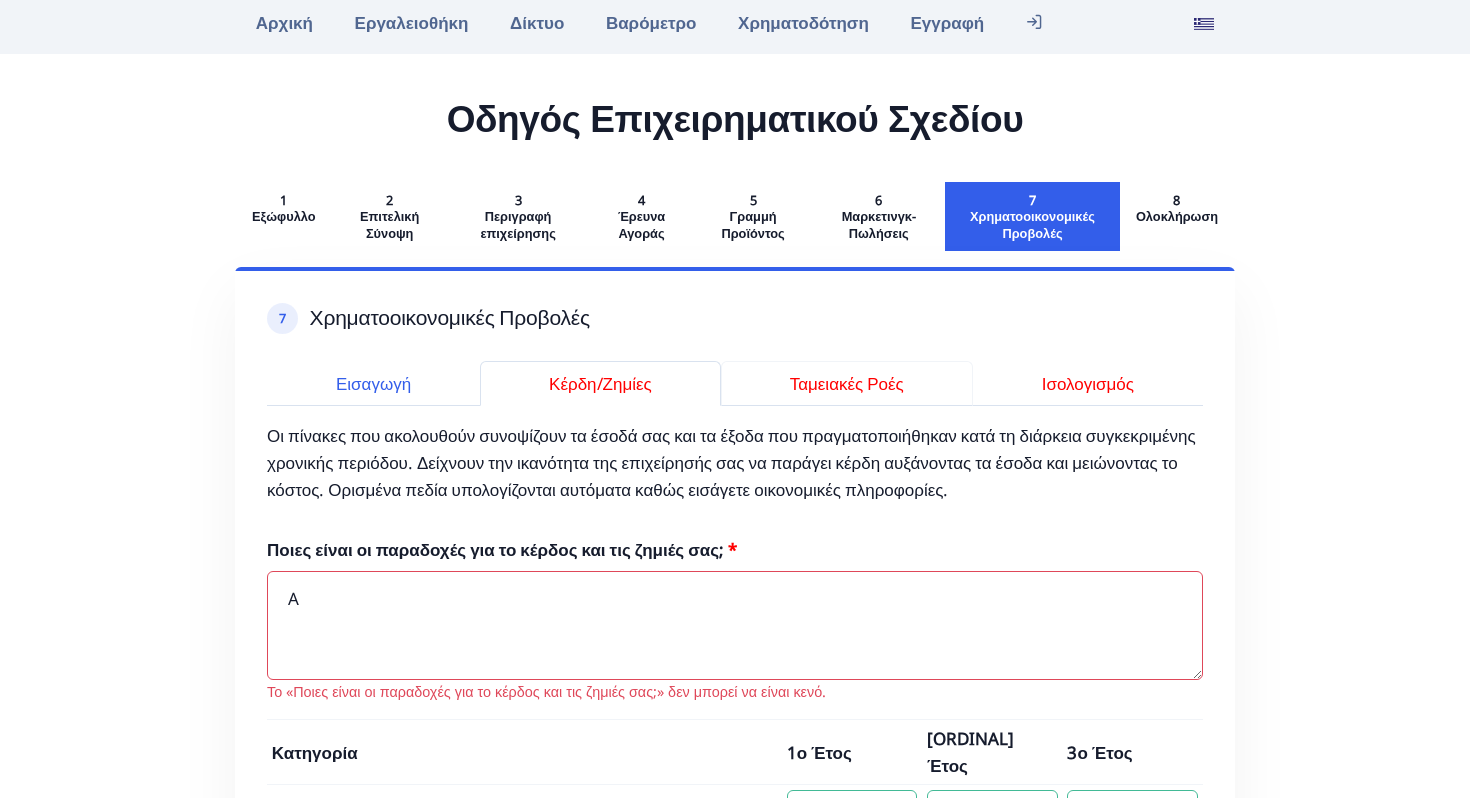 type on "A" 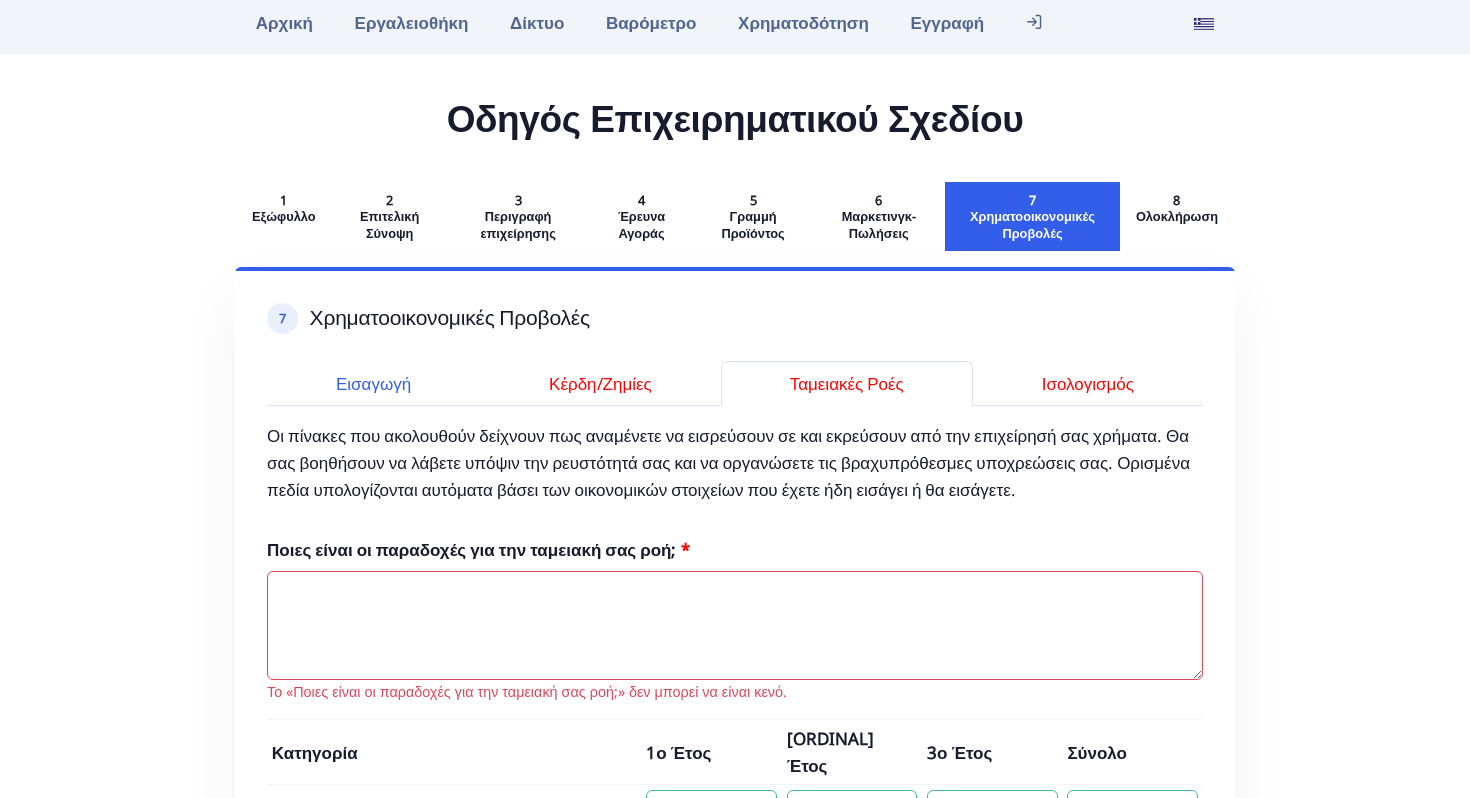 click on "Ποιες είναι οι παραδοχές για την ταμειακή σας ροή;" at bounding box center [735, 626] 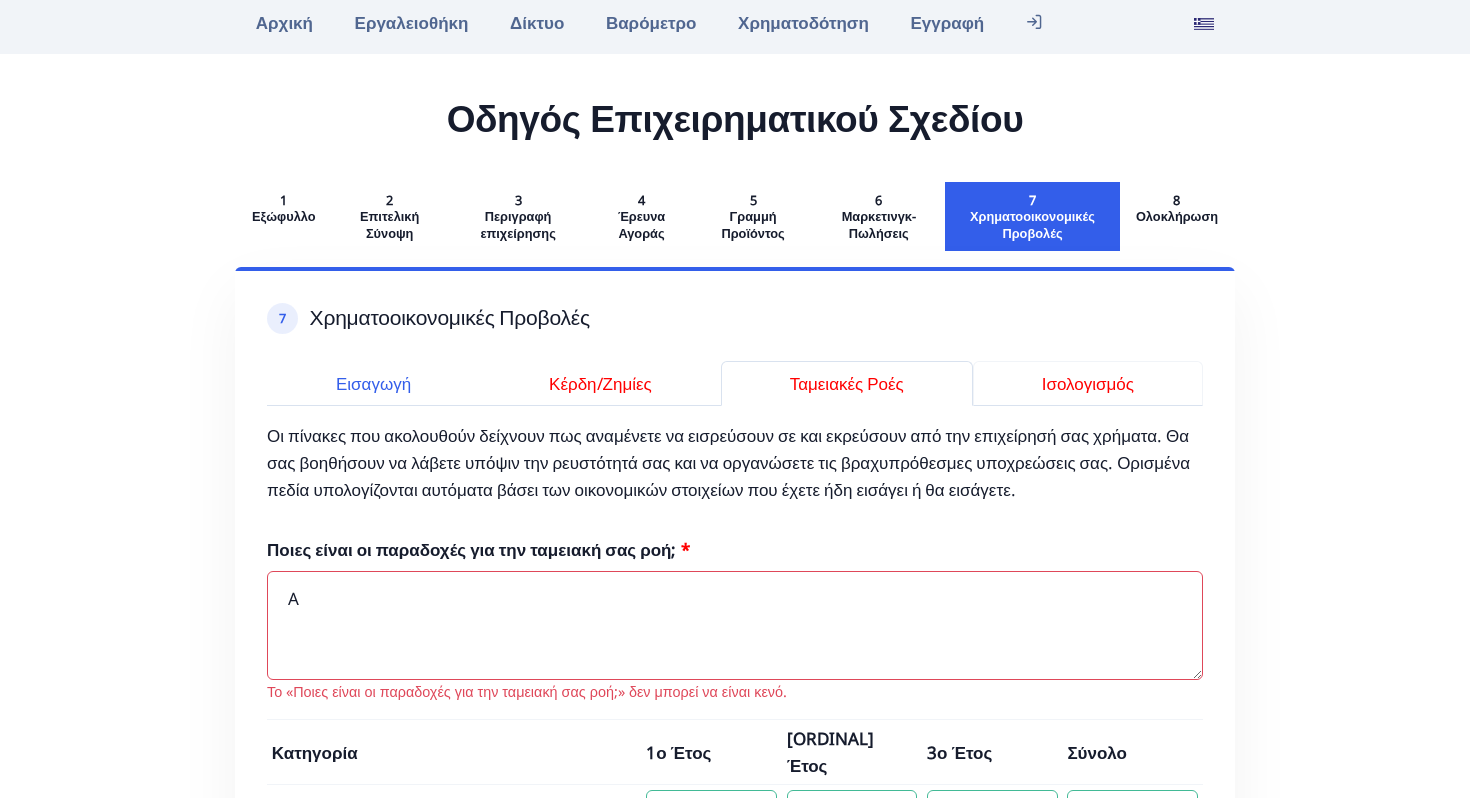 type on "A" 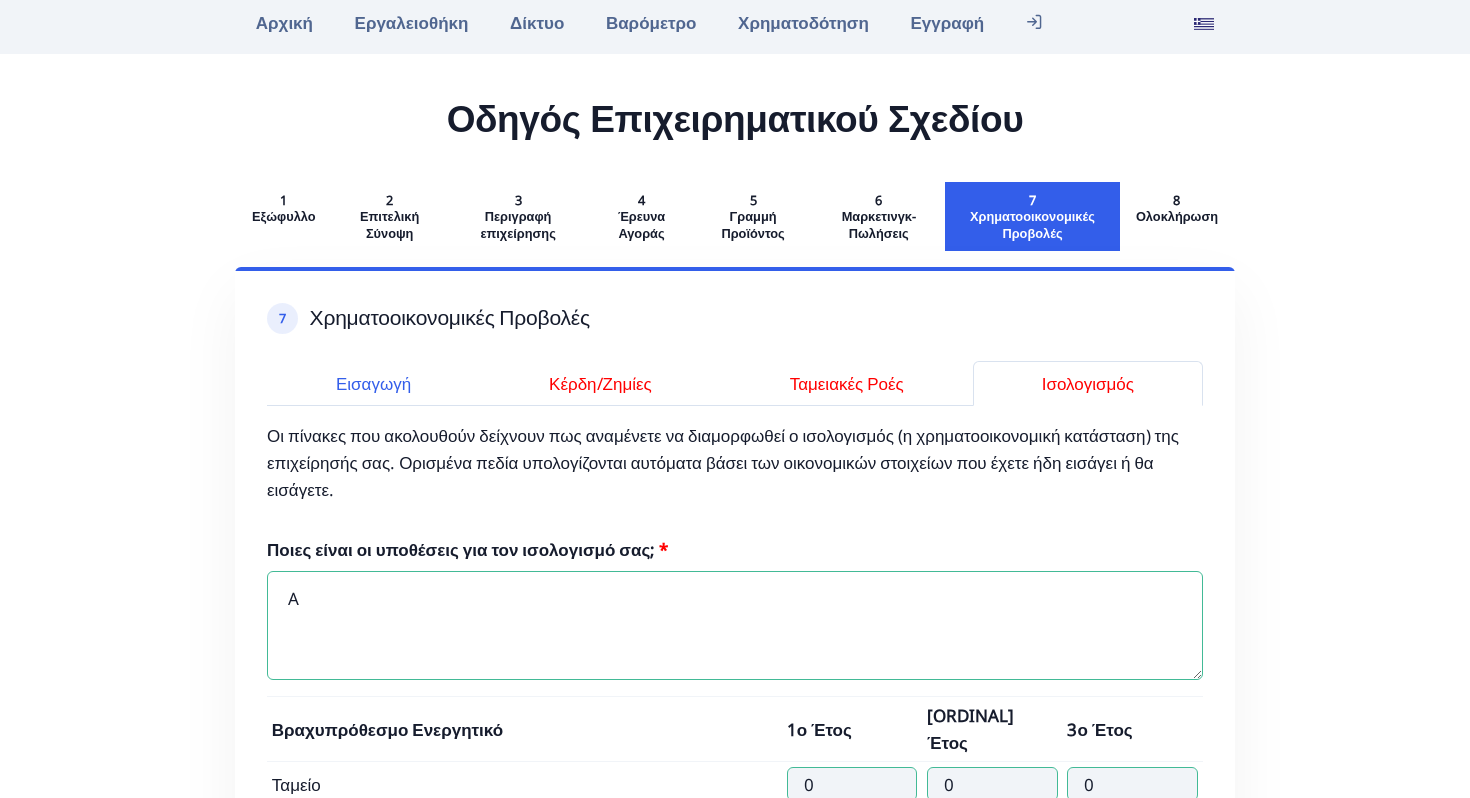 click on "A" at bounding box center (735, 626) 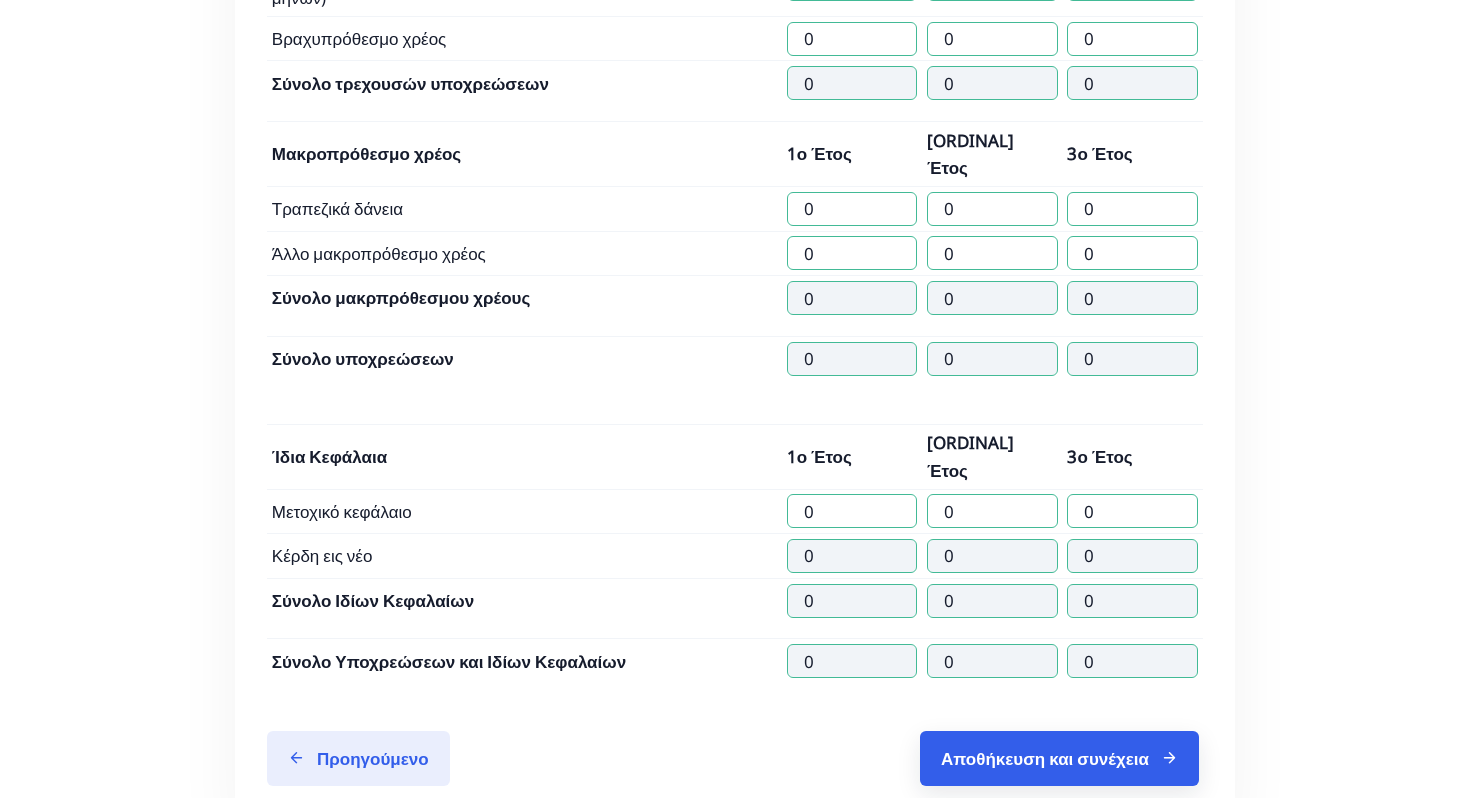 scroll, scrollTop: 2370, scrollLeft: 0, axis: vertical 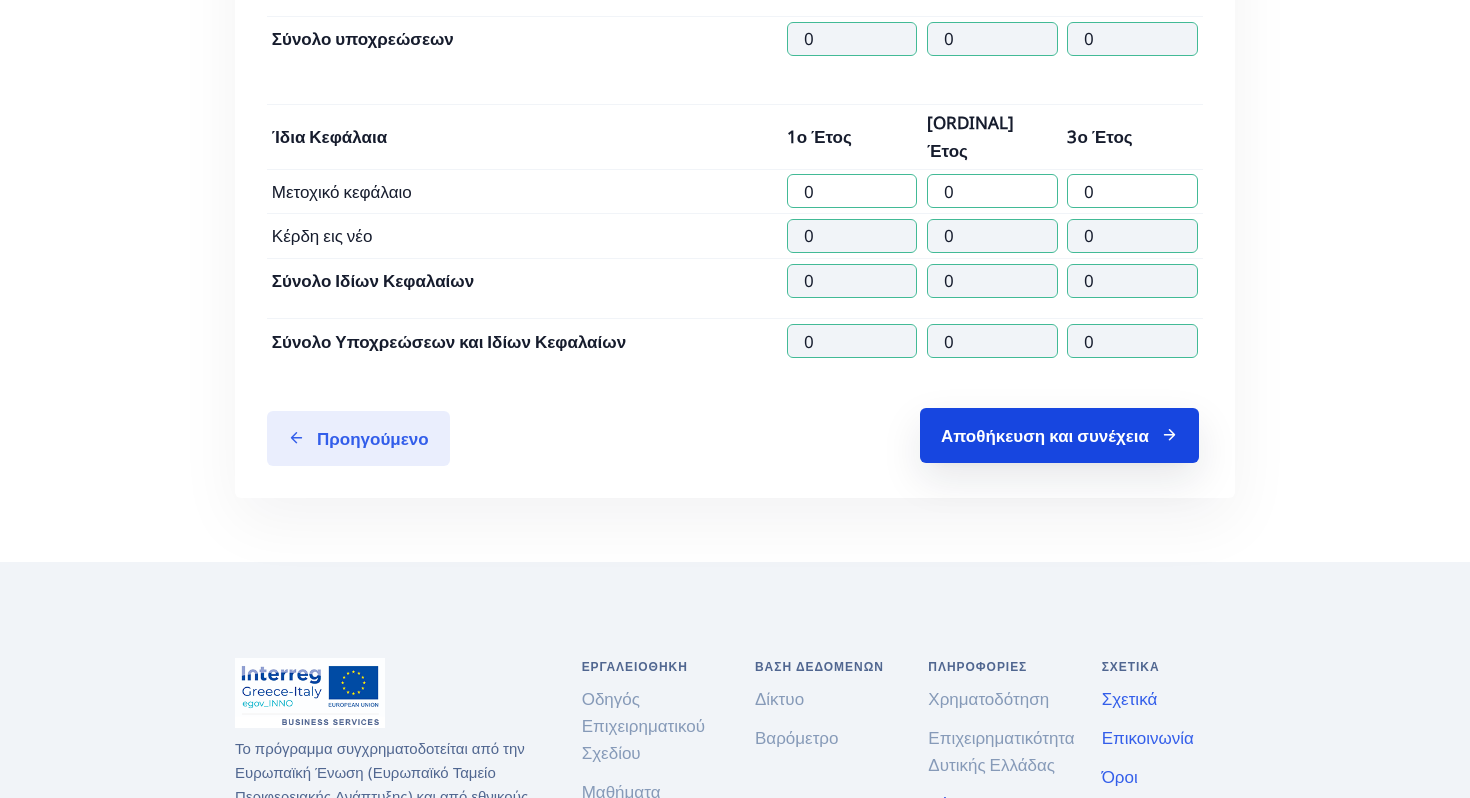 type on "AA" 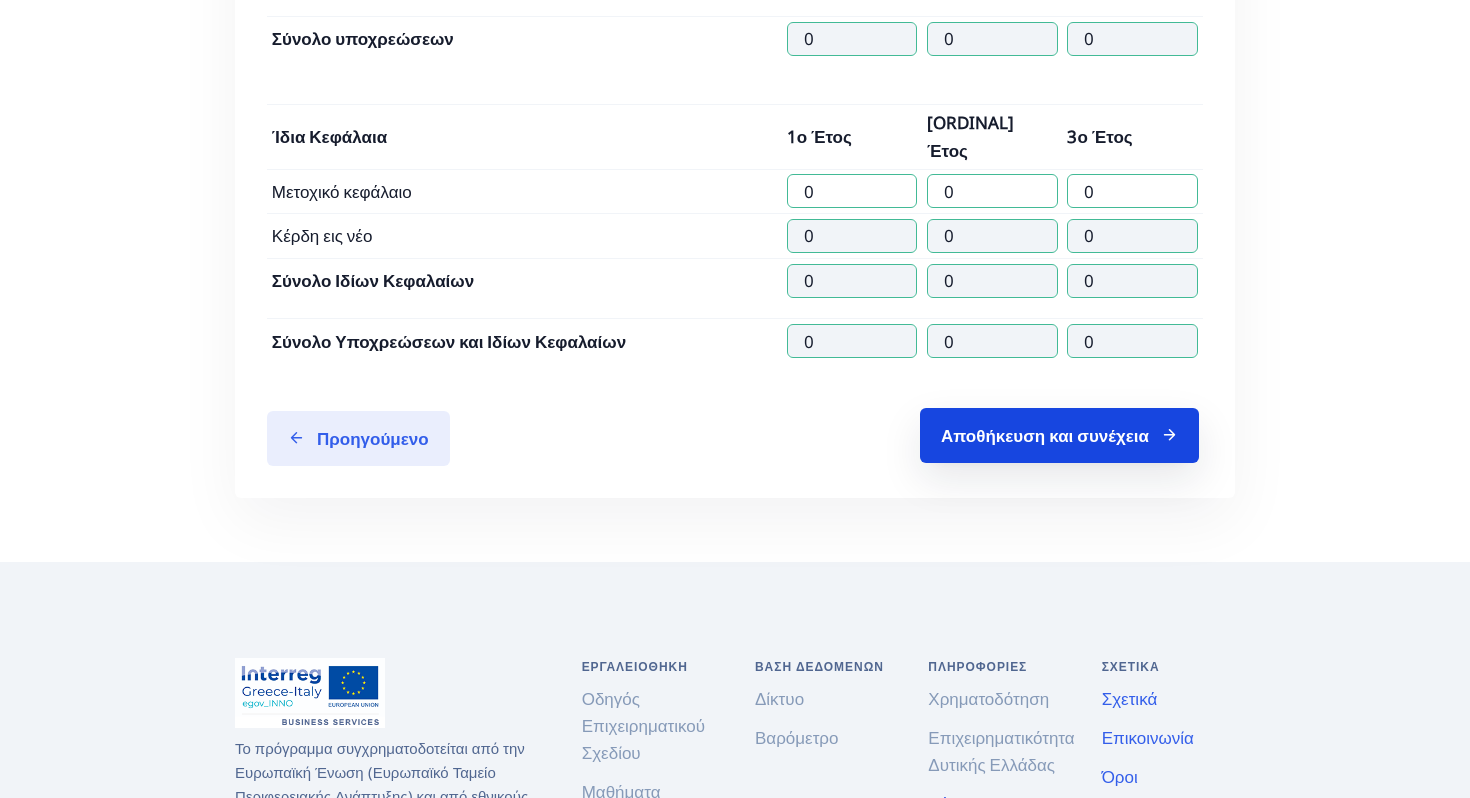 click on "Αποθήκευση και συνέχεια" at bounding box center (1059, 435) 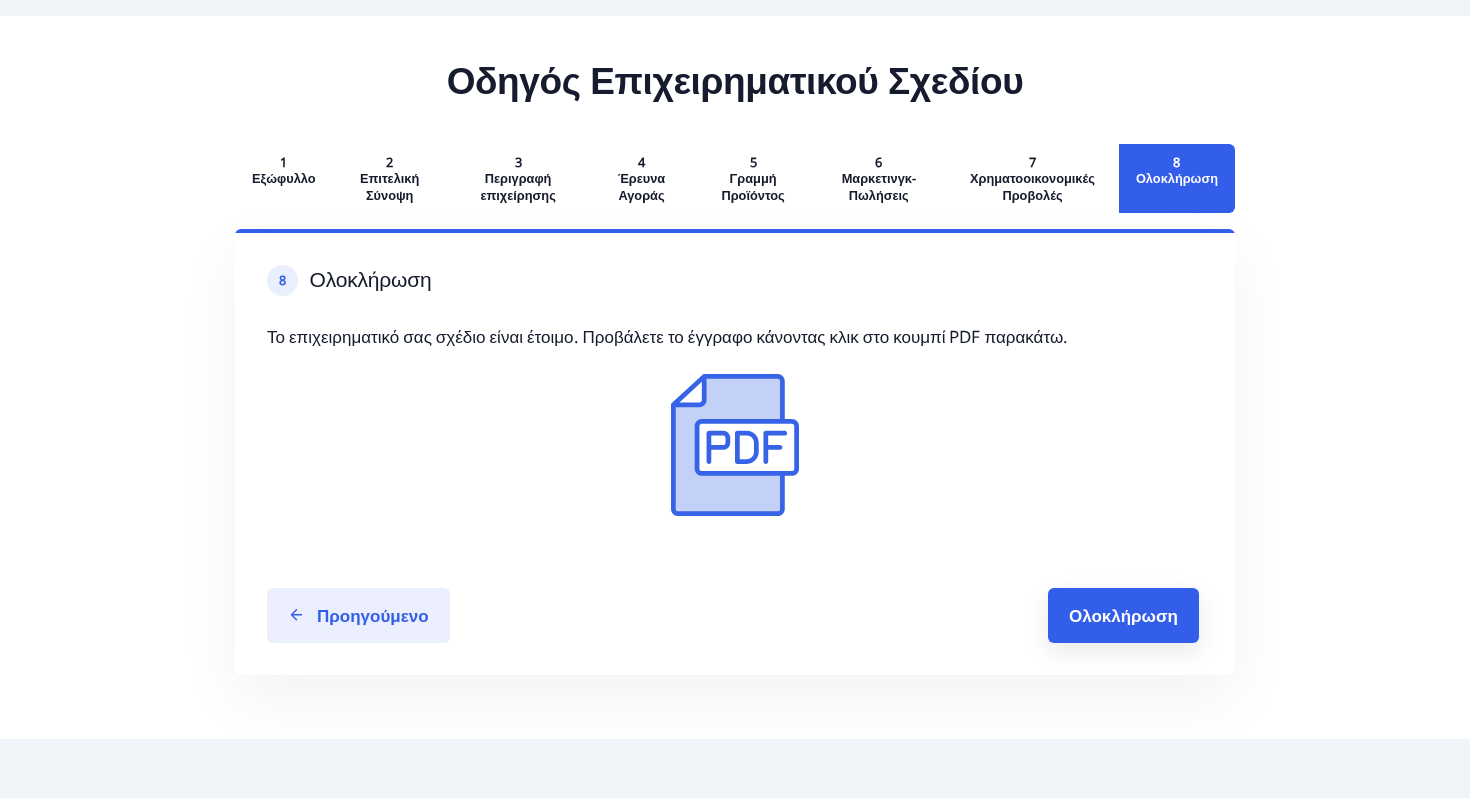 scroll, scrollTop: 150, scrollLeft: 0, axis: vertical 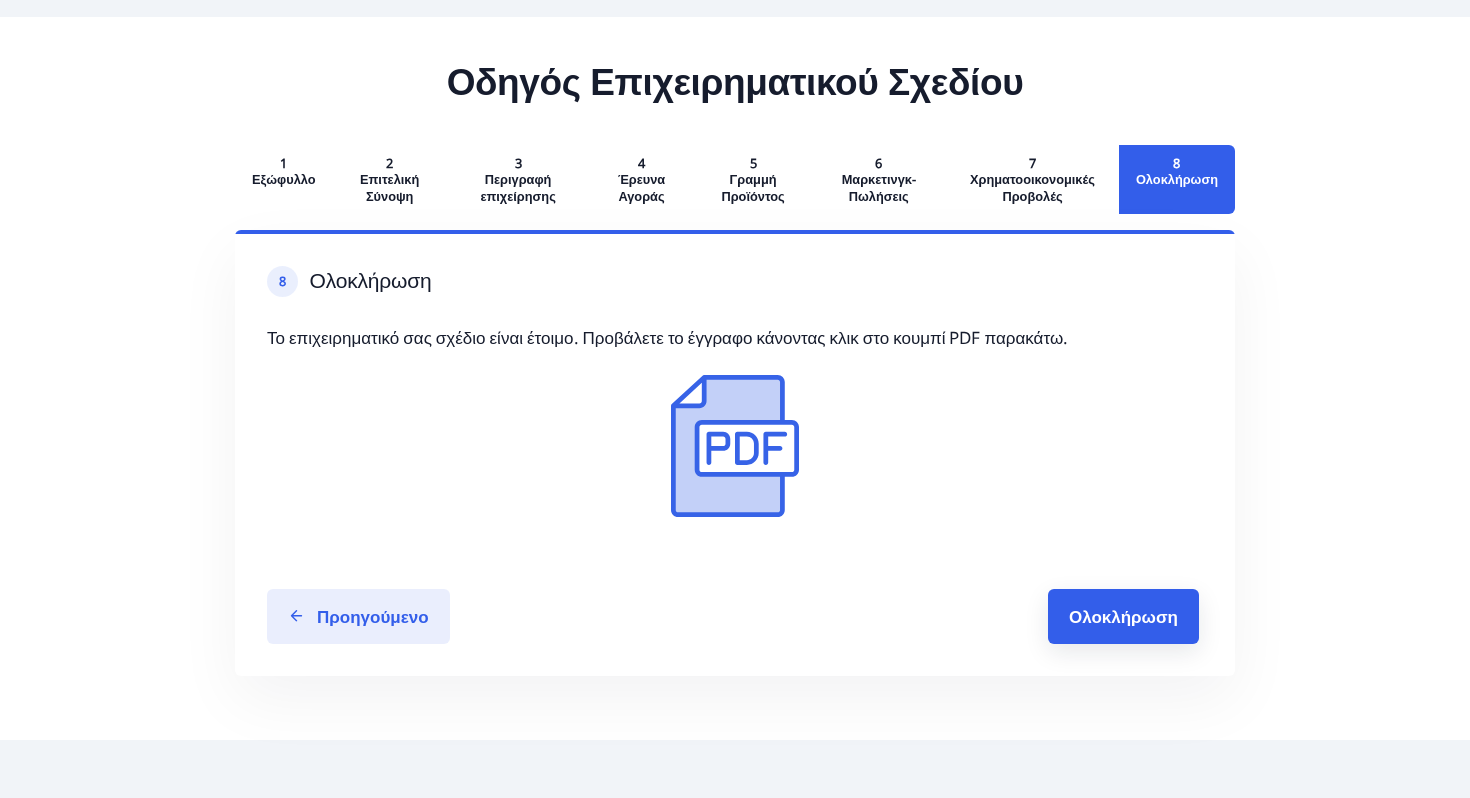 click at bounding box center [735, 446] 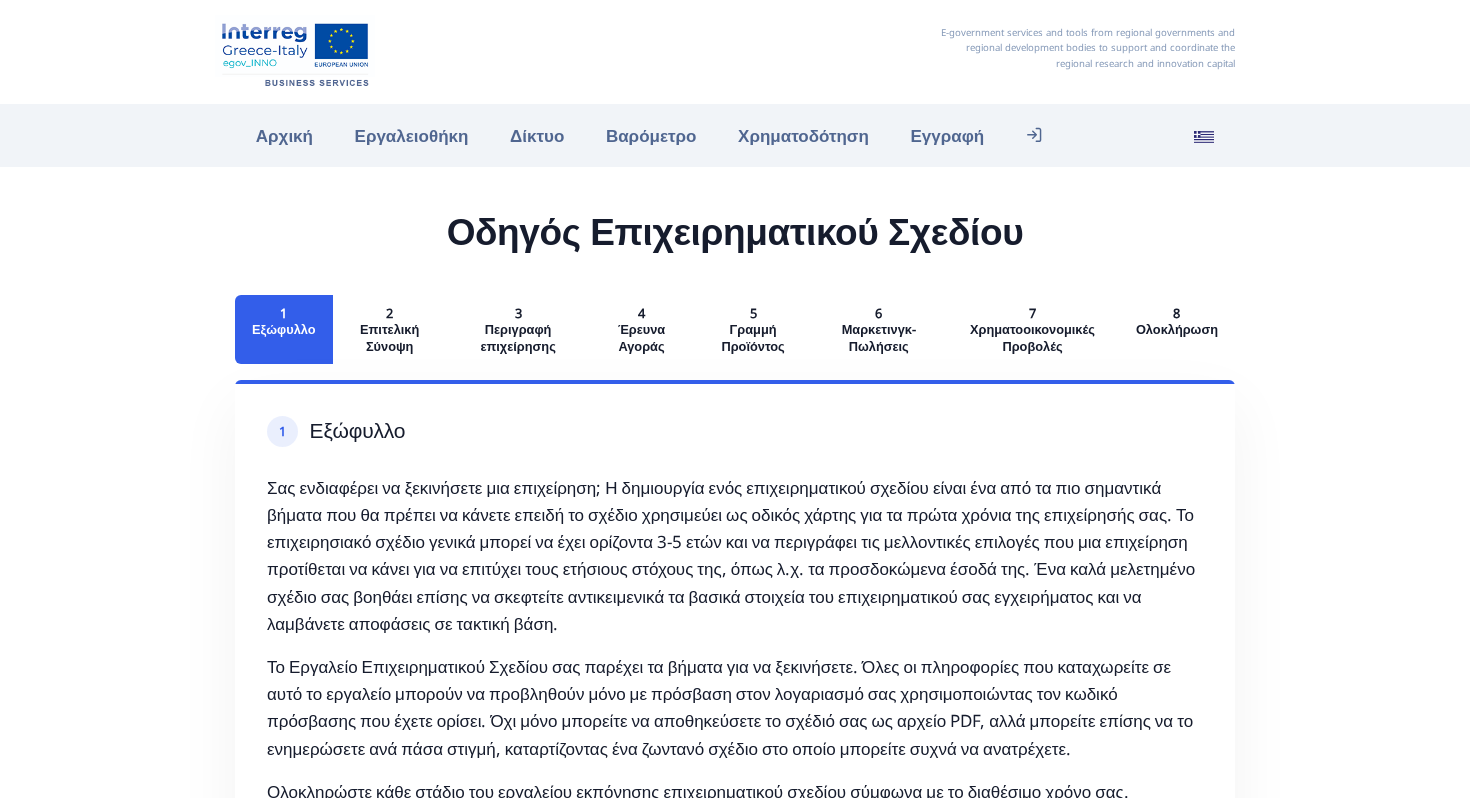 scroll, scrollTop: 0, scrollLeft: 0, axis: both 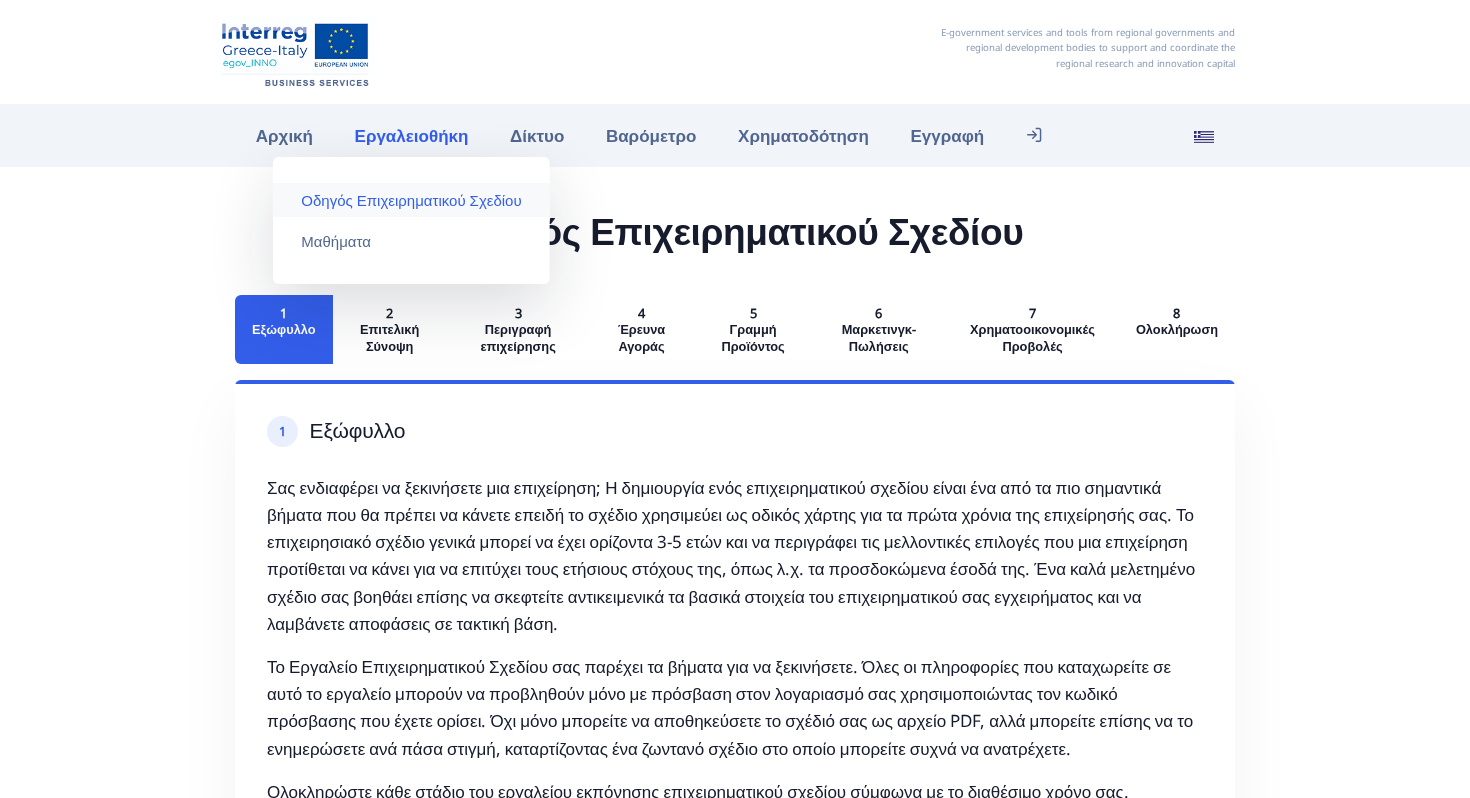 click on "Οδηγός Επιχειρηματικού Σχεδίου" at bounding box center [411, 200] 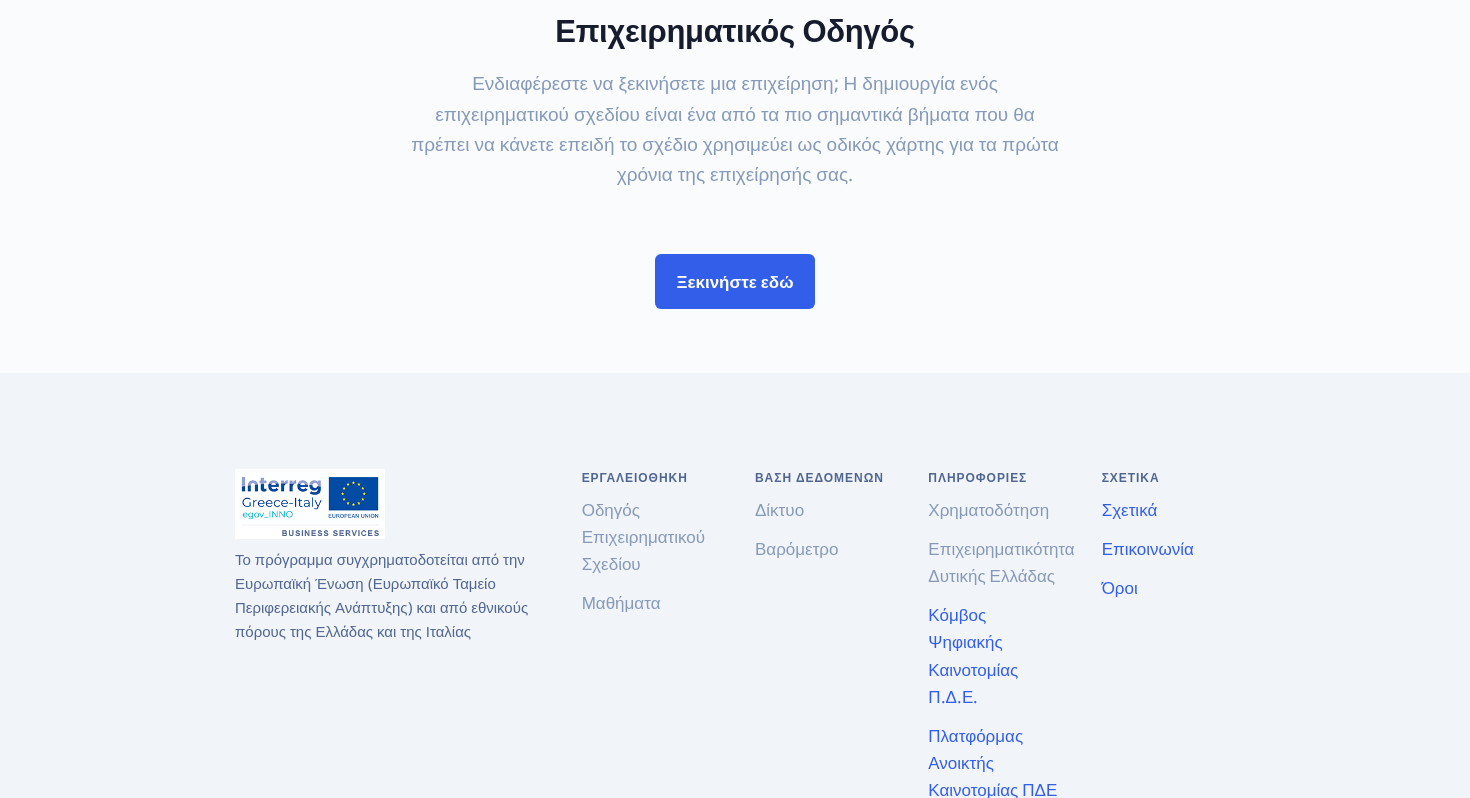 scroll, scrollTop: 0, scrollLeft: 0, axis: both 